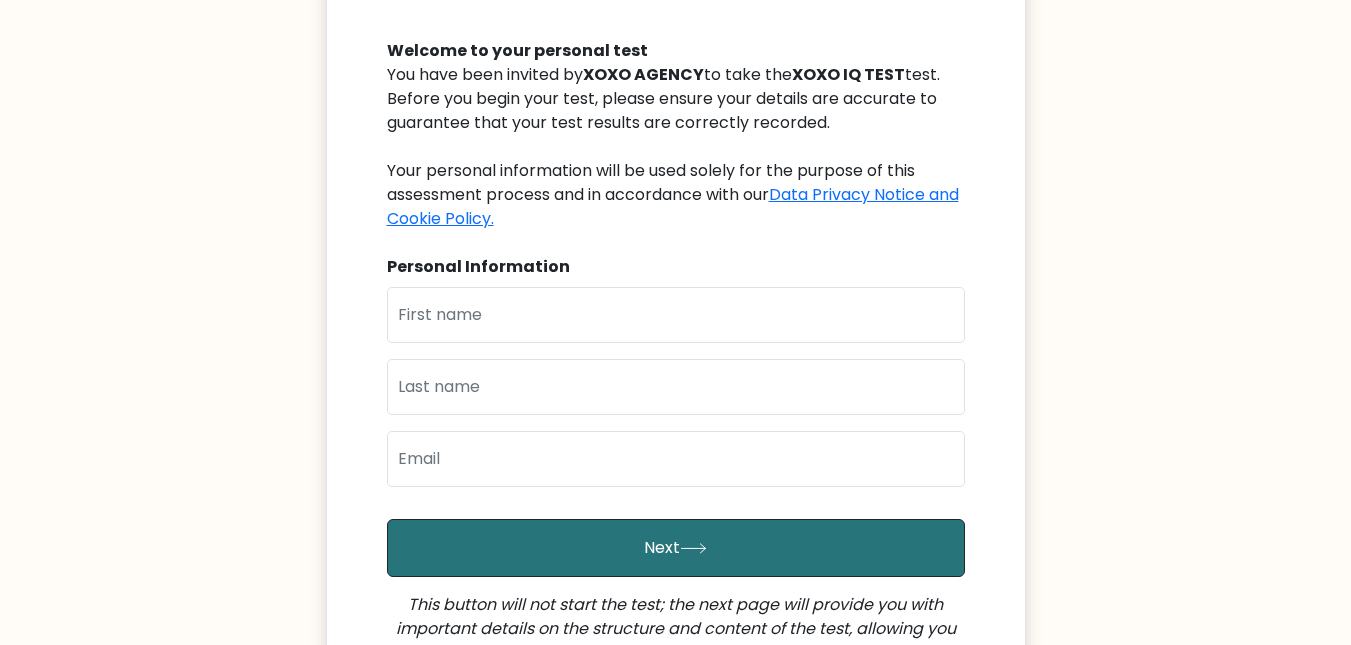 scroll, scrollTop: 300, scrollLeft: 0, axis: vertical 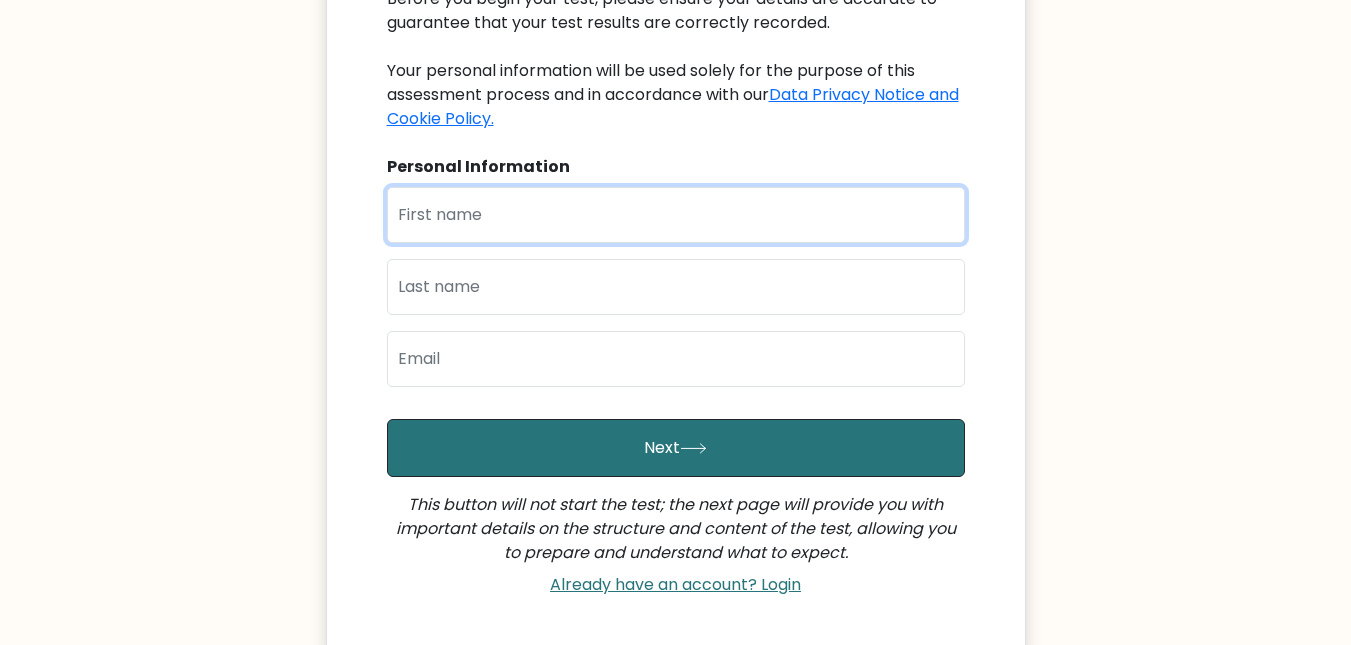click at bounding box center (676, 215) 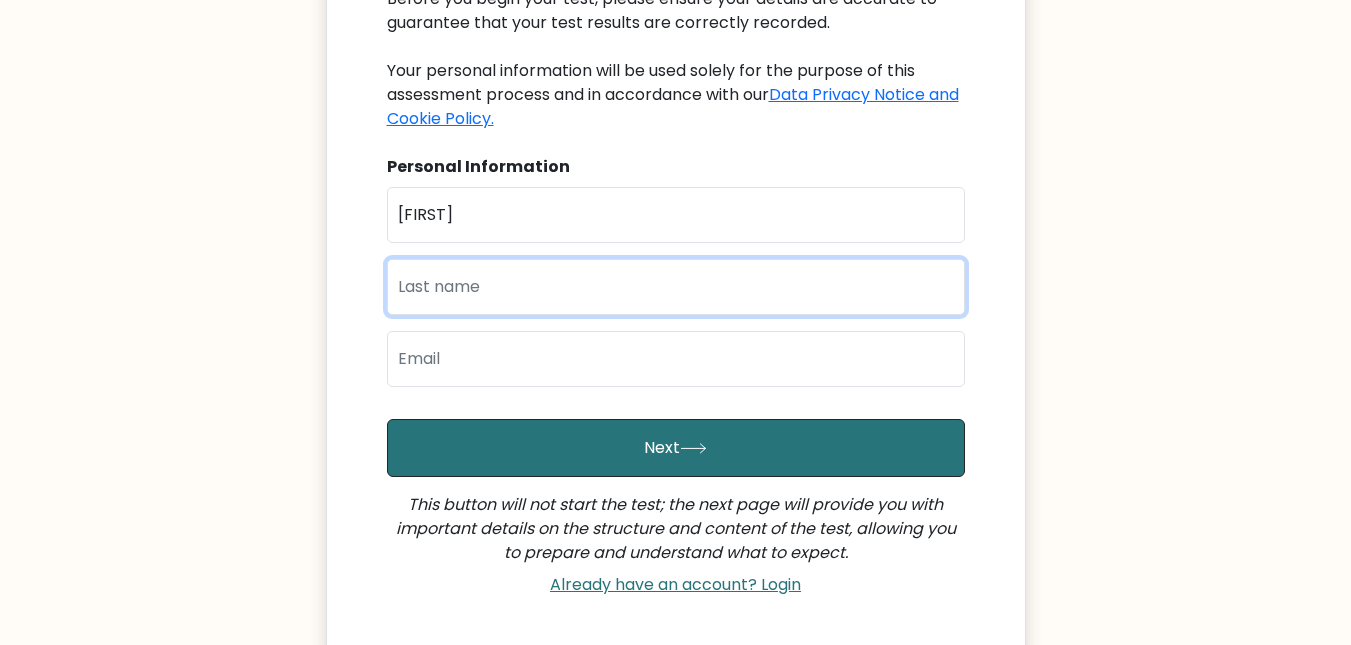 type on "Patricio" 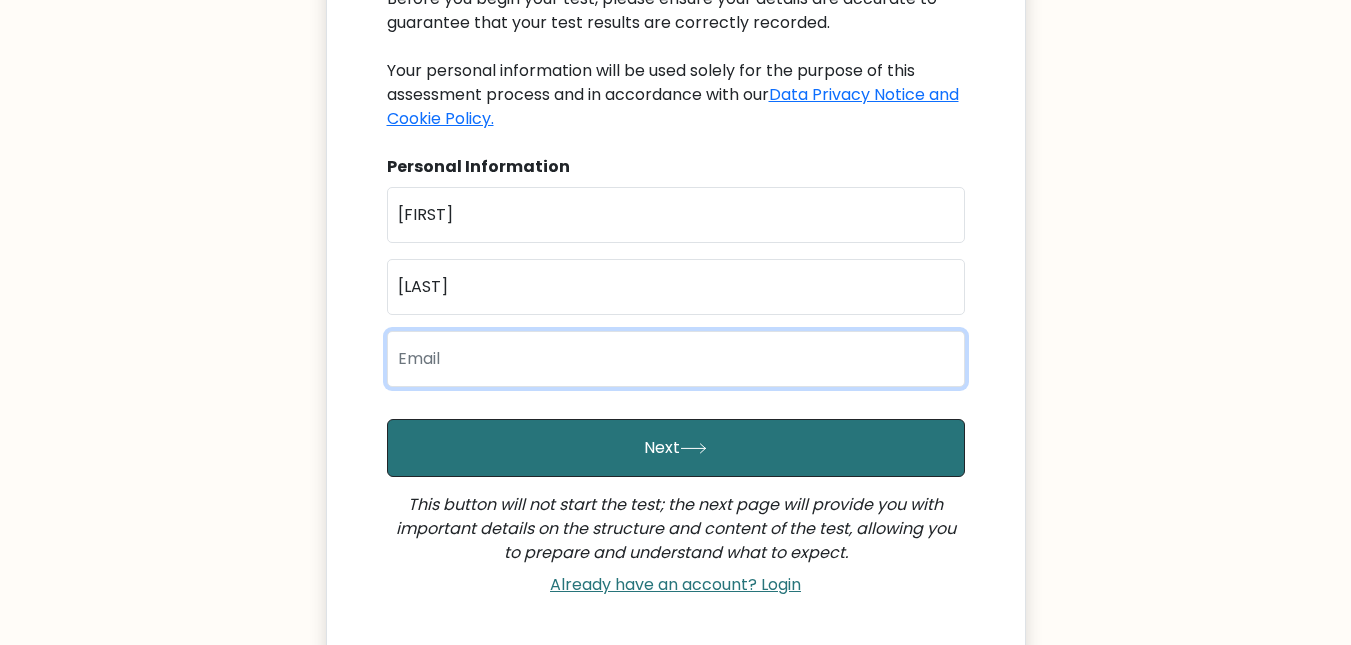 click at bounding box center [676, 359] 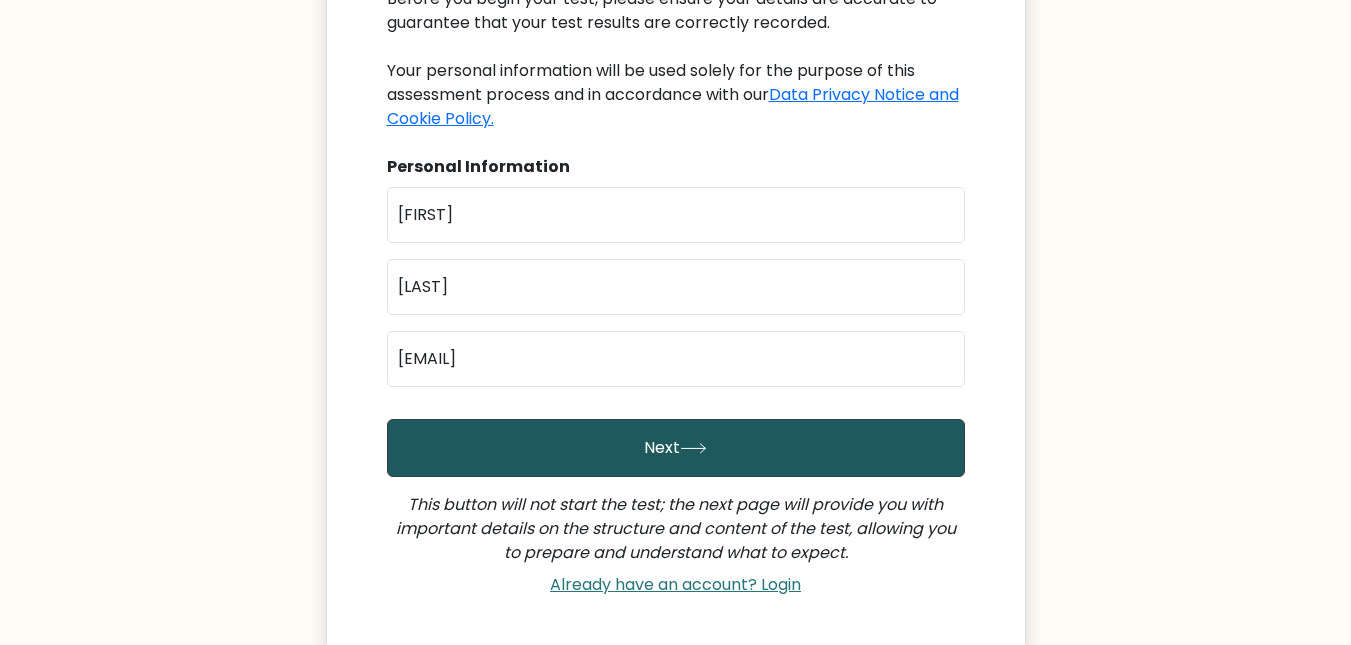 click on "Next" at bounding box center (676, 448) 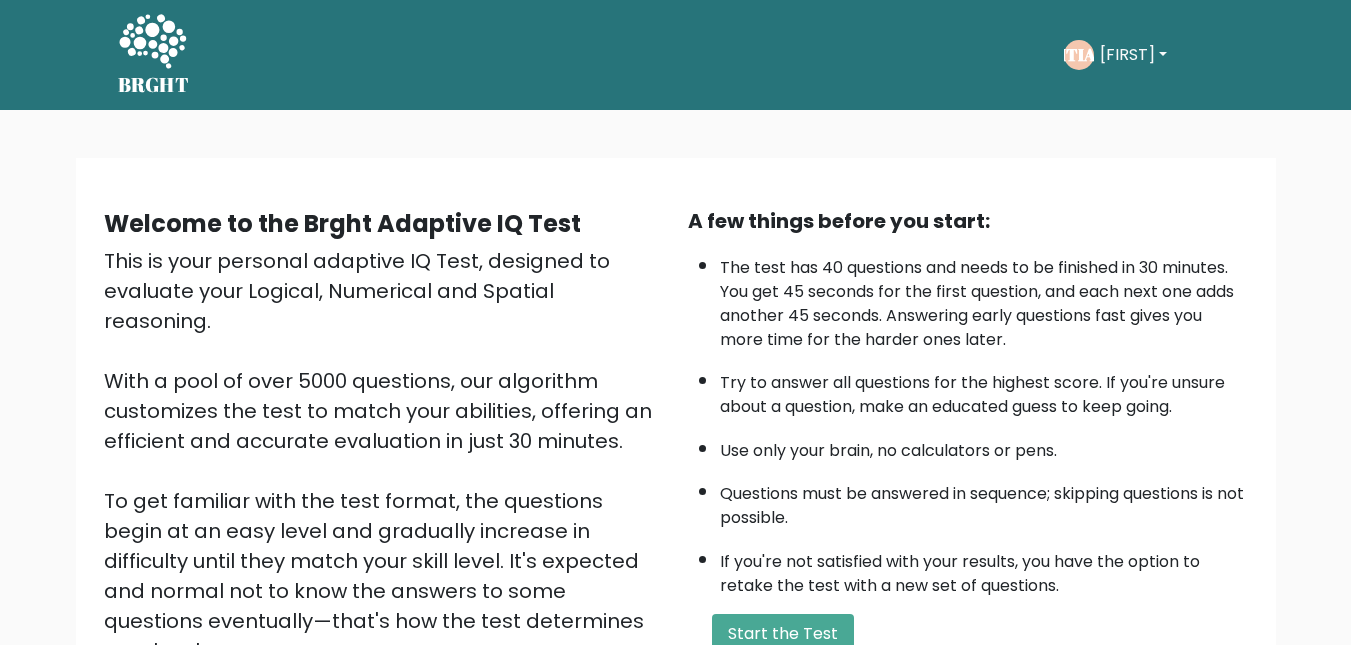 scroll, scrollTop: 200, scrollLeft: 0, axis: vertical 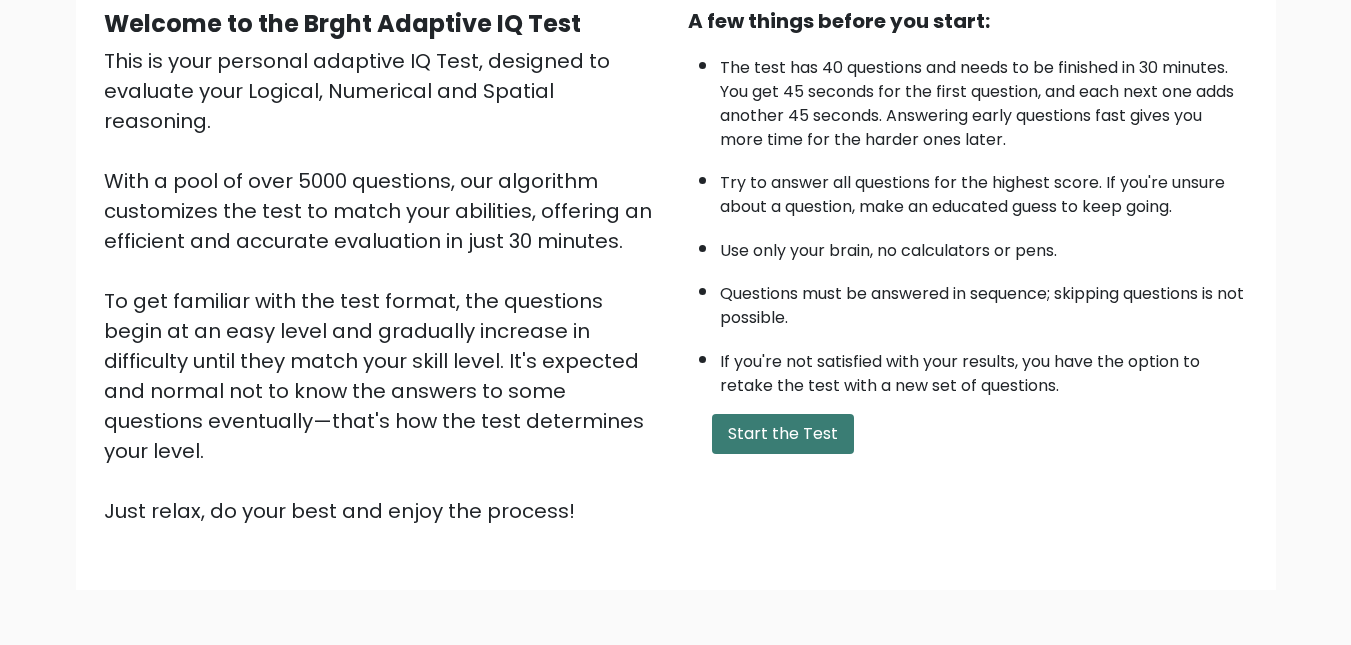 click on "Start the Test" at bounding box center (783, 434) 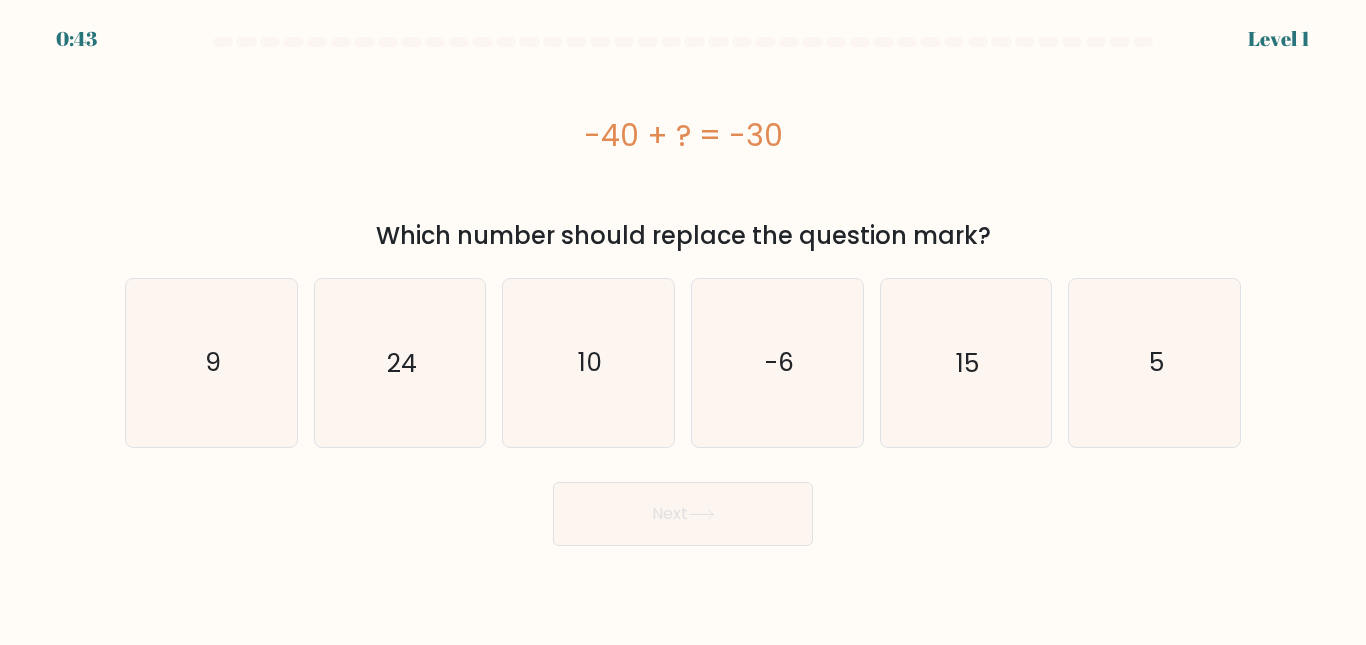 scroll, scrollTop: 0, scrollLeft: 0, axis: both 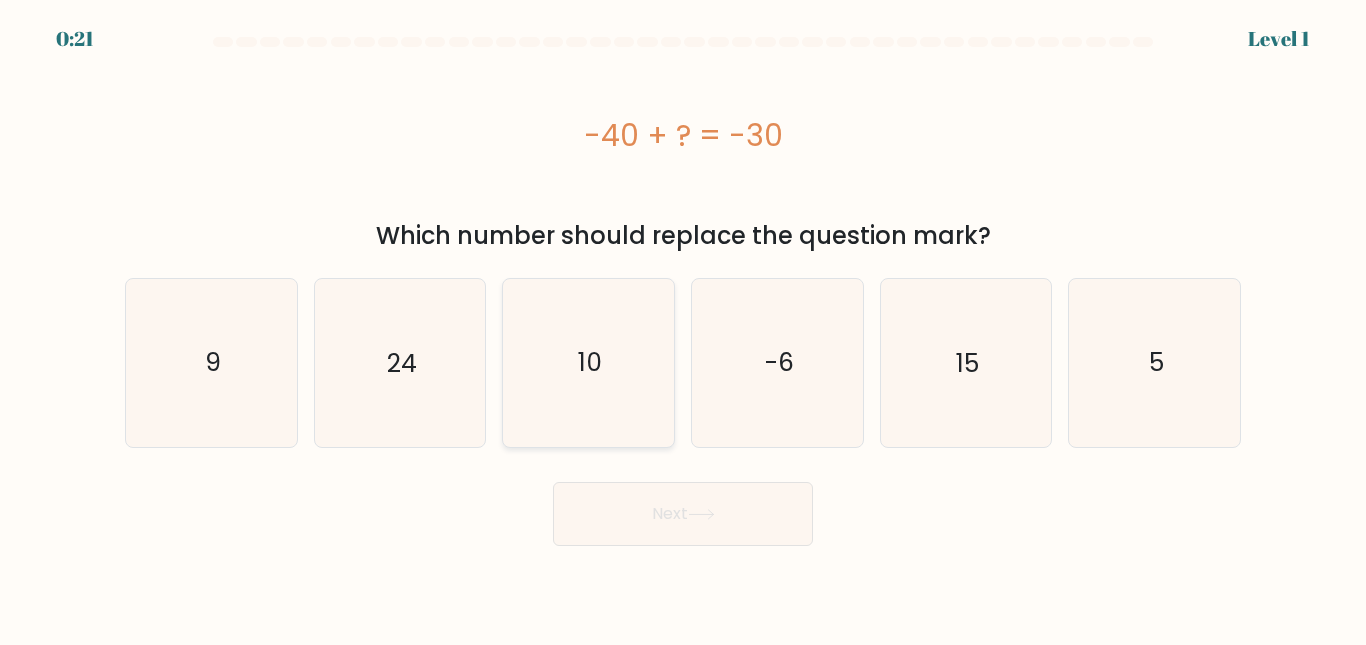 click on "10" at bounding box center [588, 362] 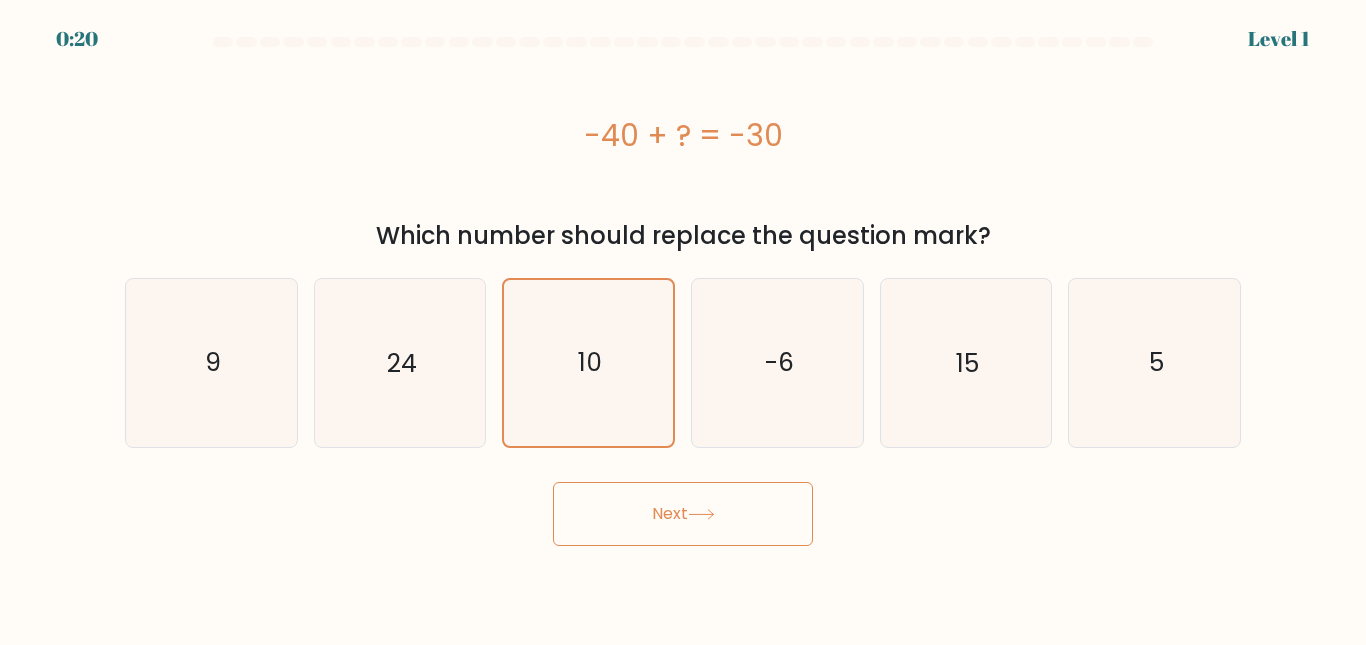 click on "Next" at bounding box center (683, 514) 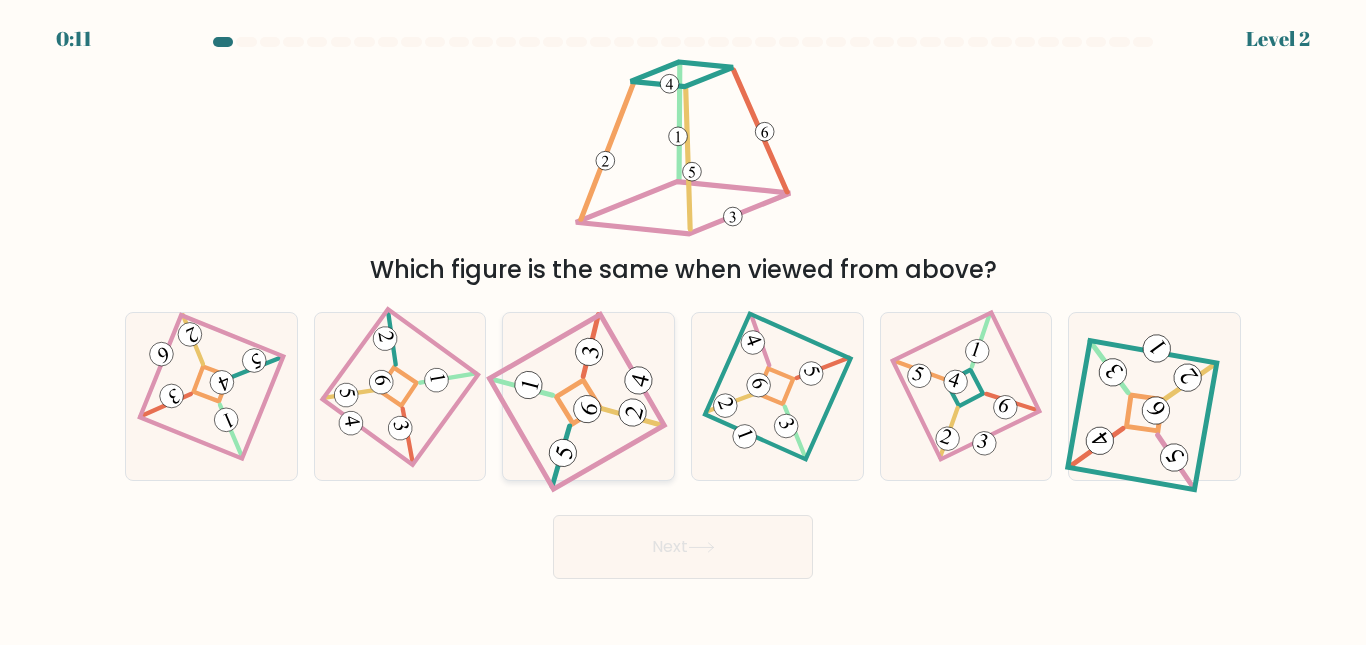 click at bounding box center [588, 396] 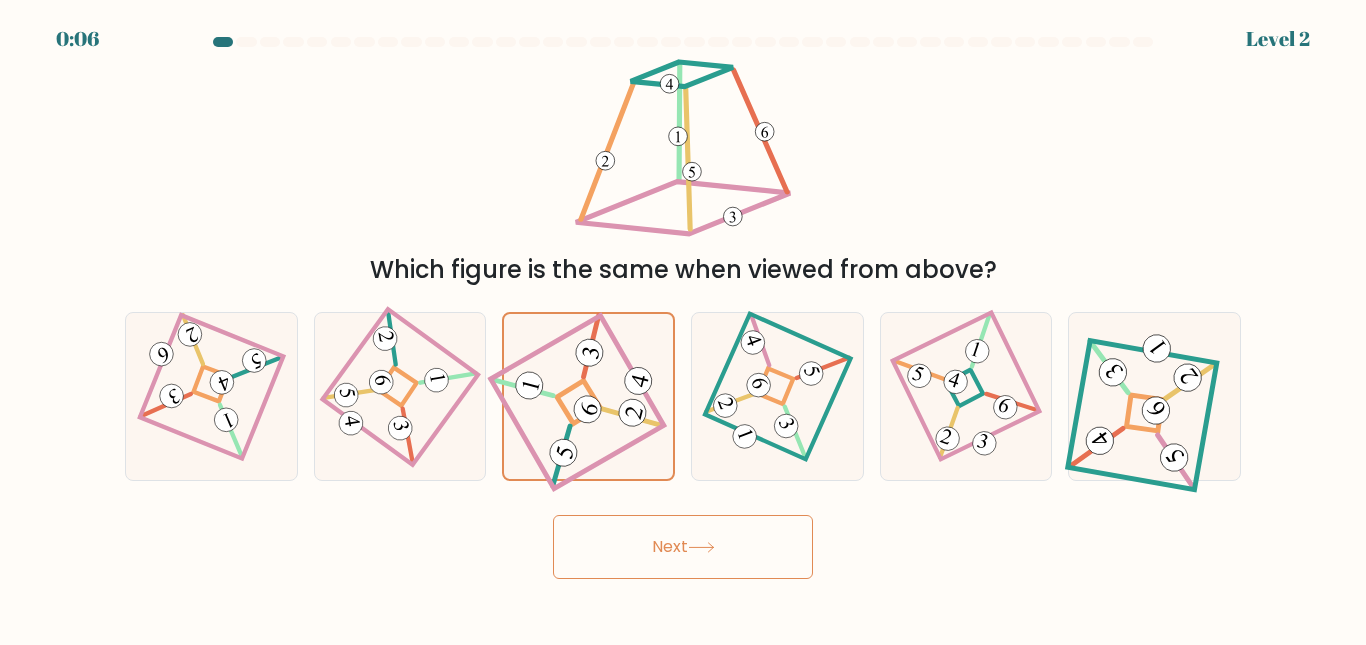 click on "Next" at bounding box center (683, 547) 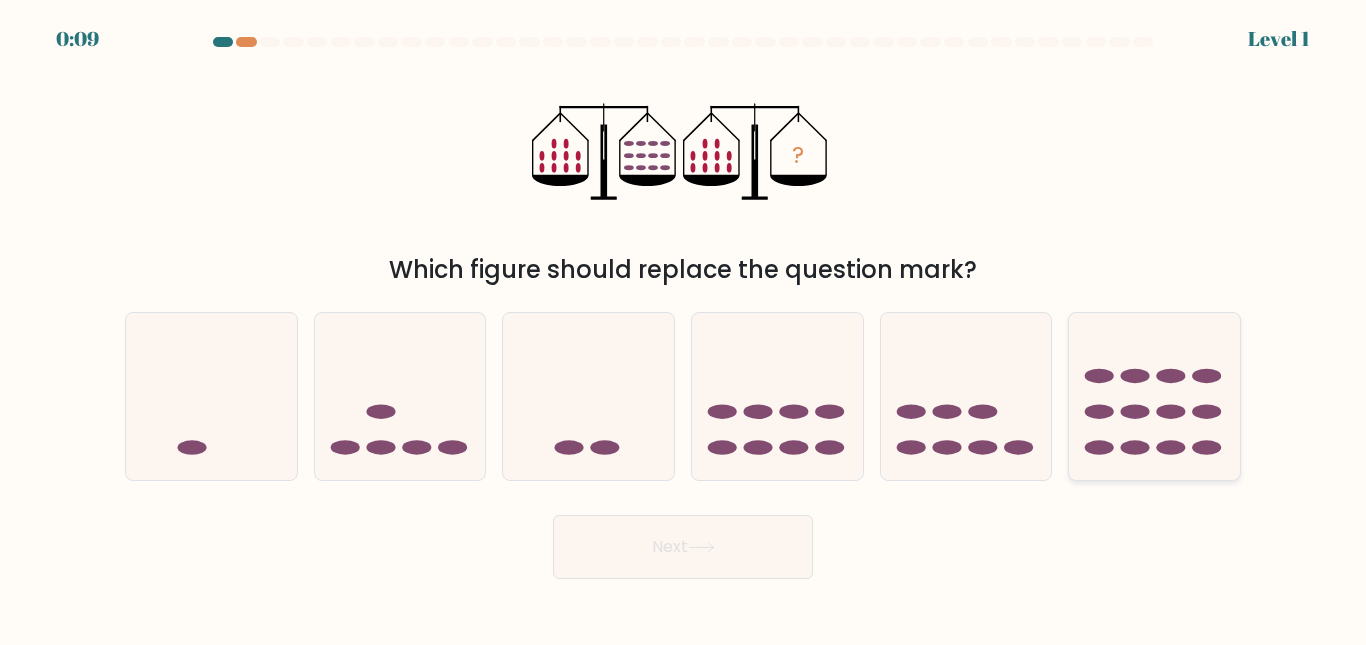 click at bounding box center (1154, 396) 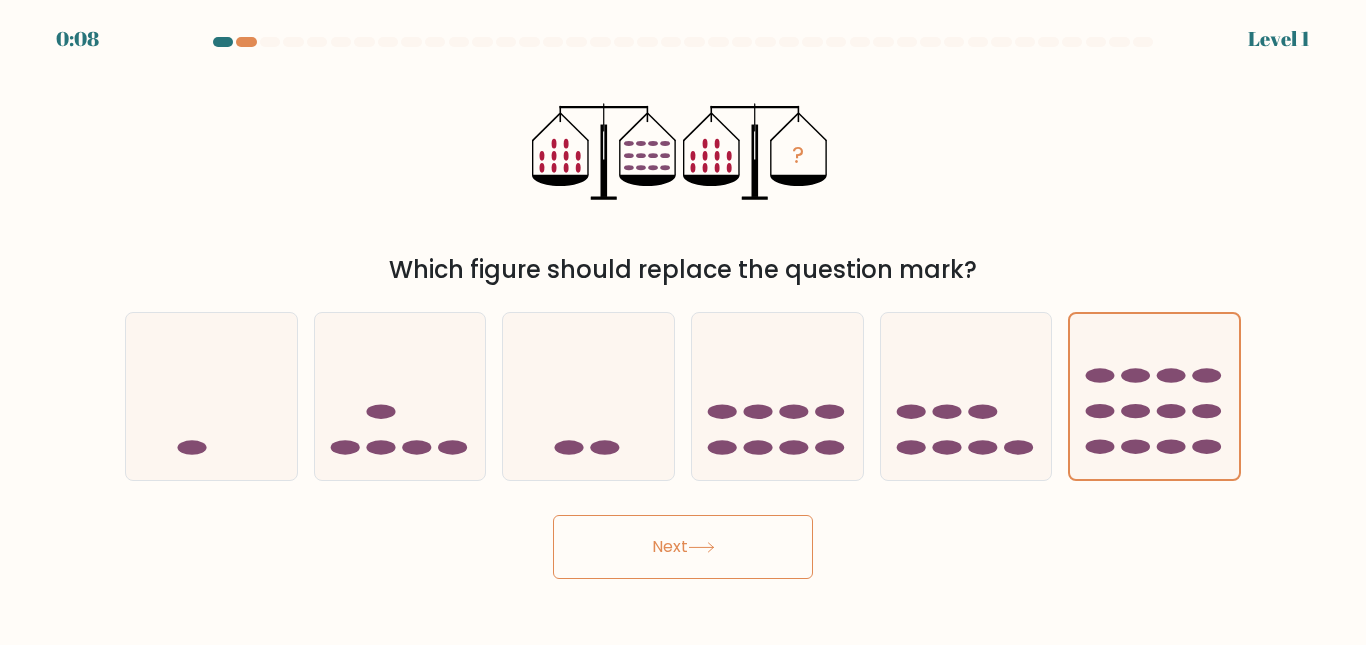 click on "Next" at bounding box center [683, 547] 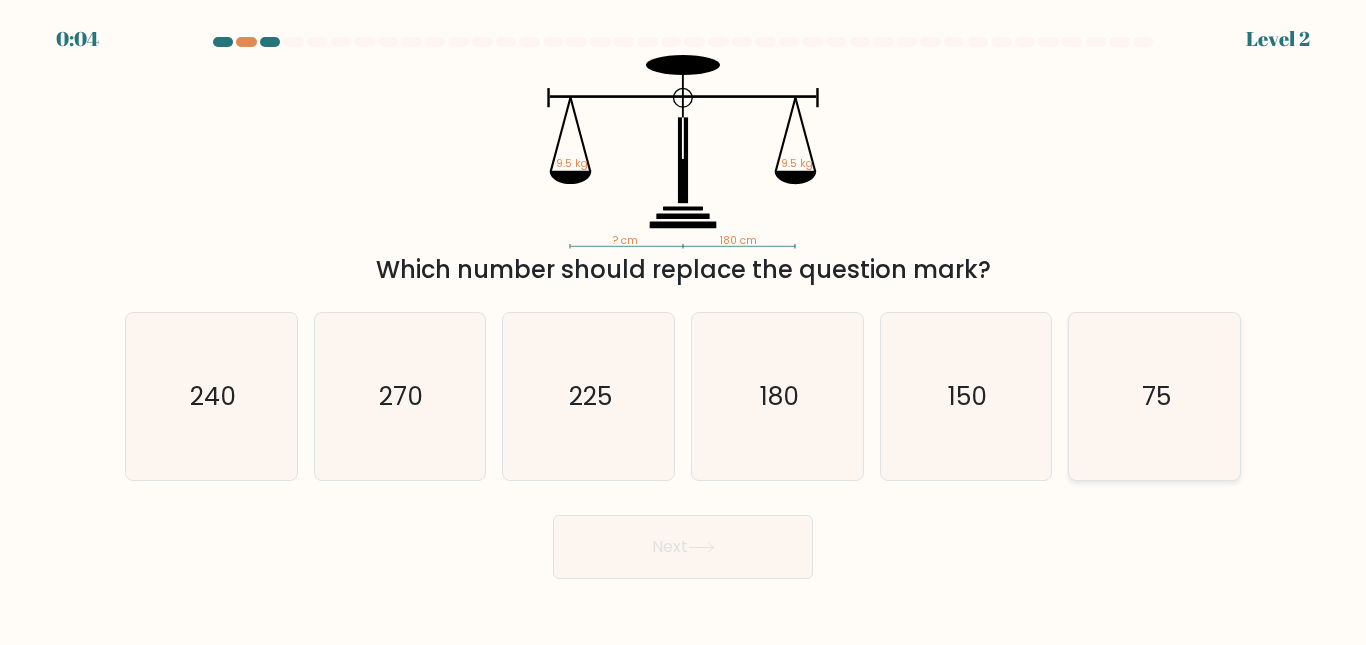 click on "75" at bounding box center (1154, 396) 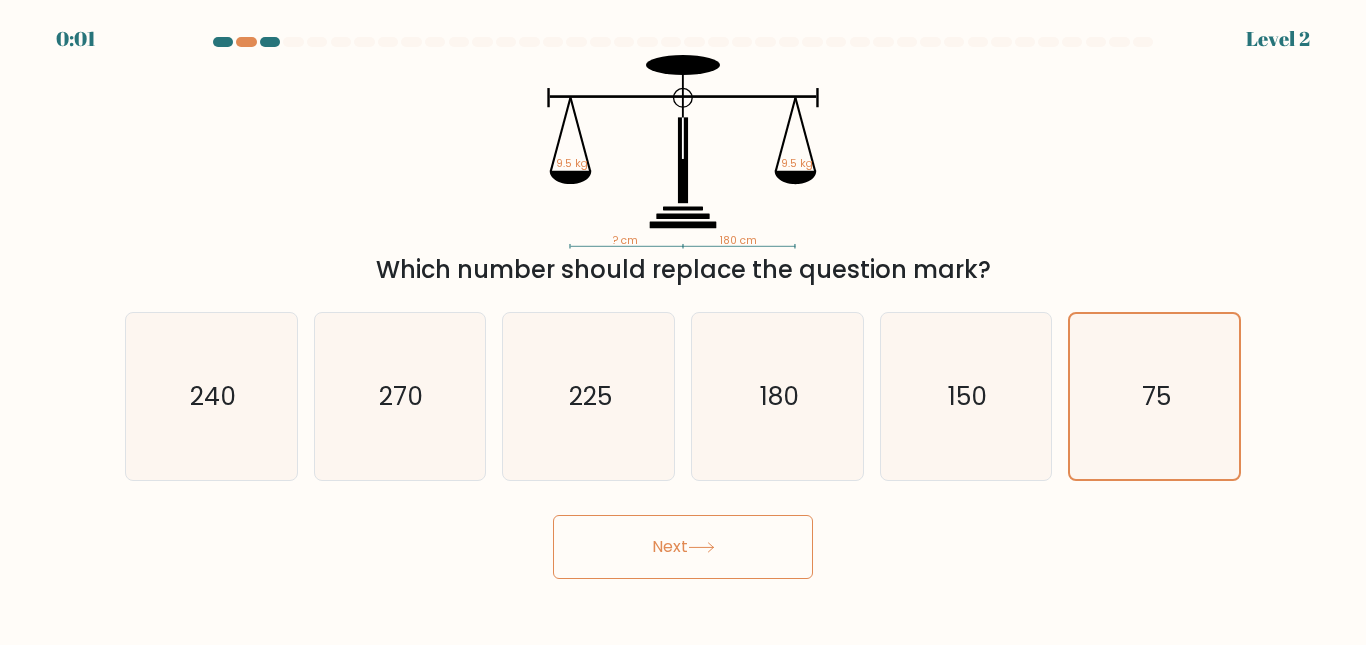 click on "Next" at bounding box center (683, 547) 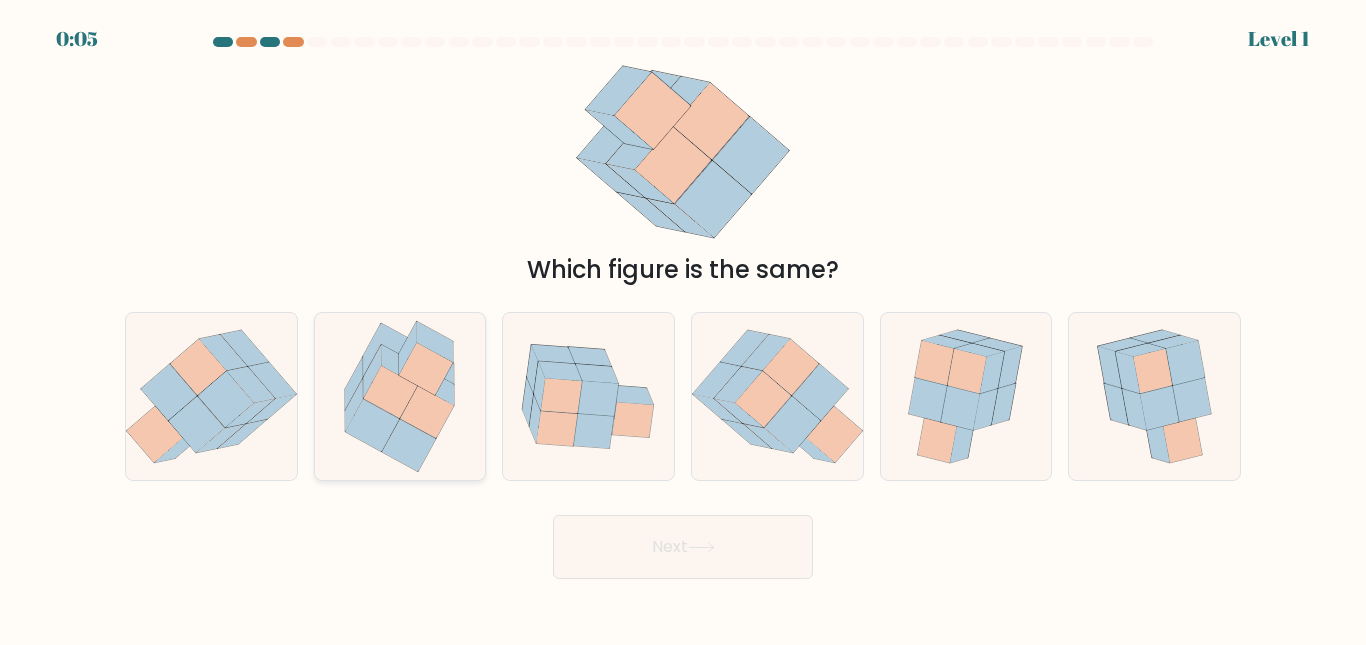 click at bounding box center [428, 412] 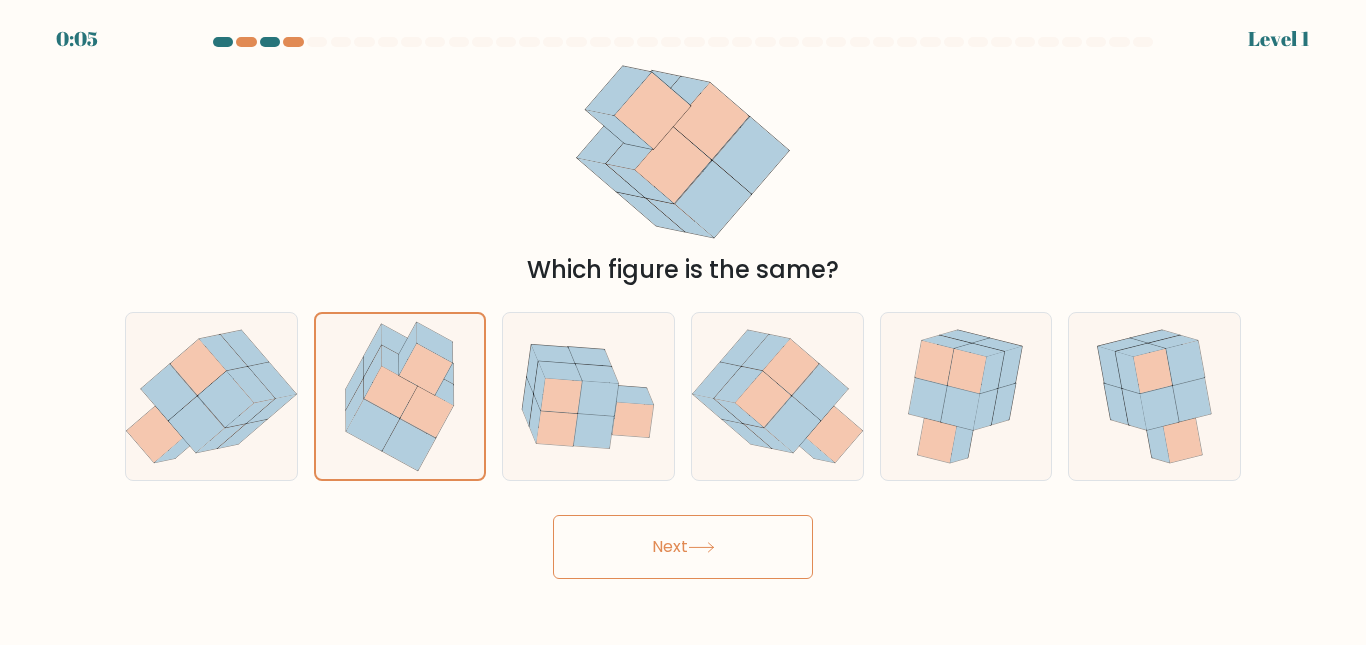 click on "Next" at bounding box center [683, 547] 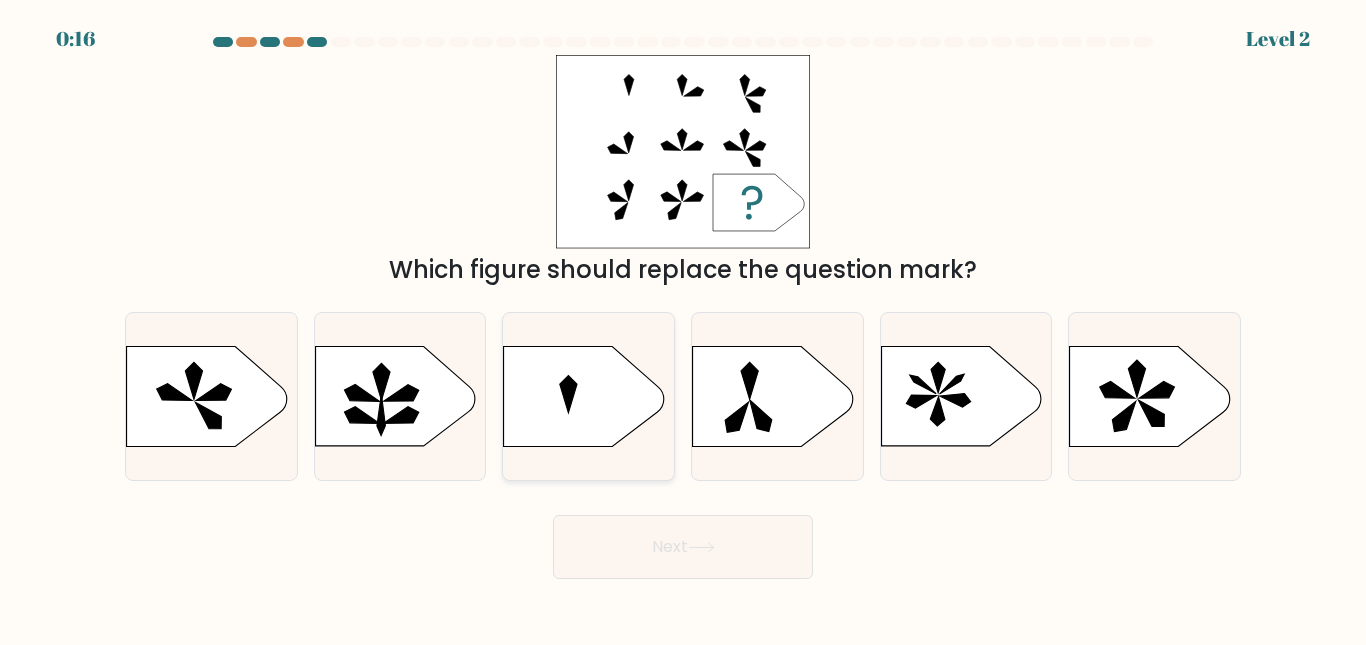 click at bounding box center (584, 397) 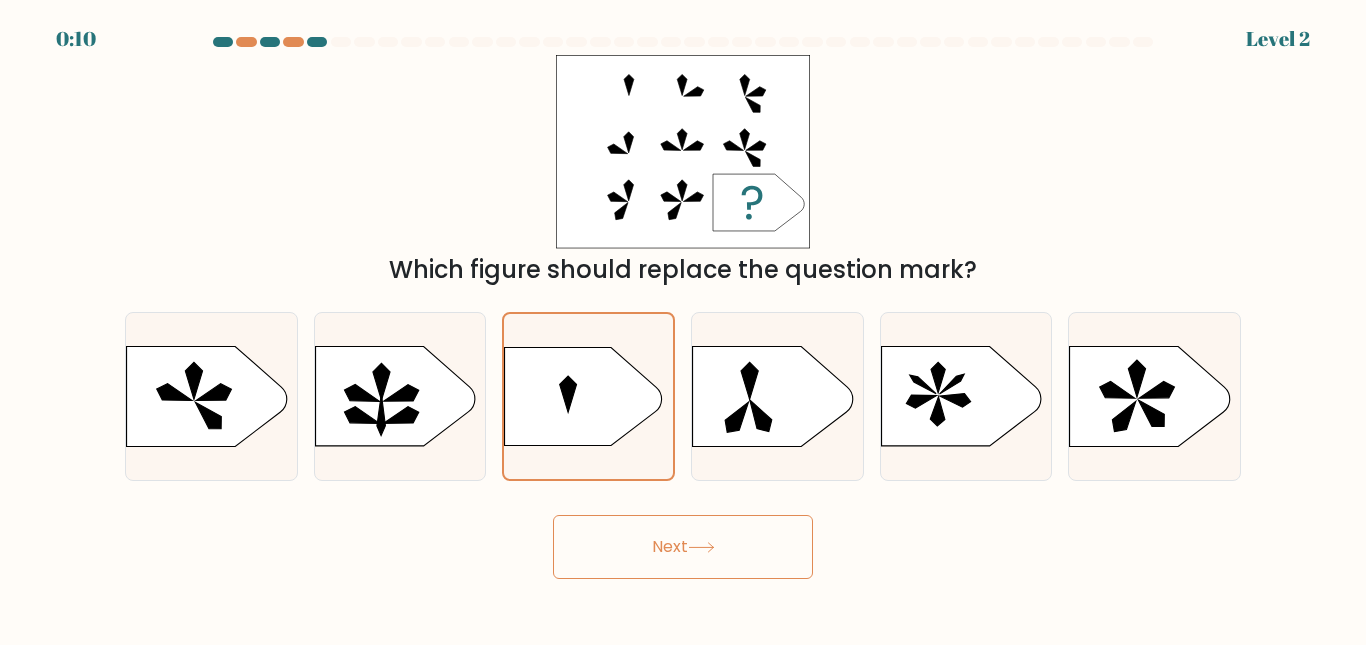 click on "Next" at bounding box center (683, 547) 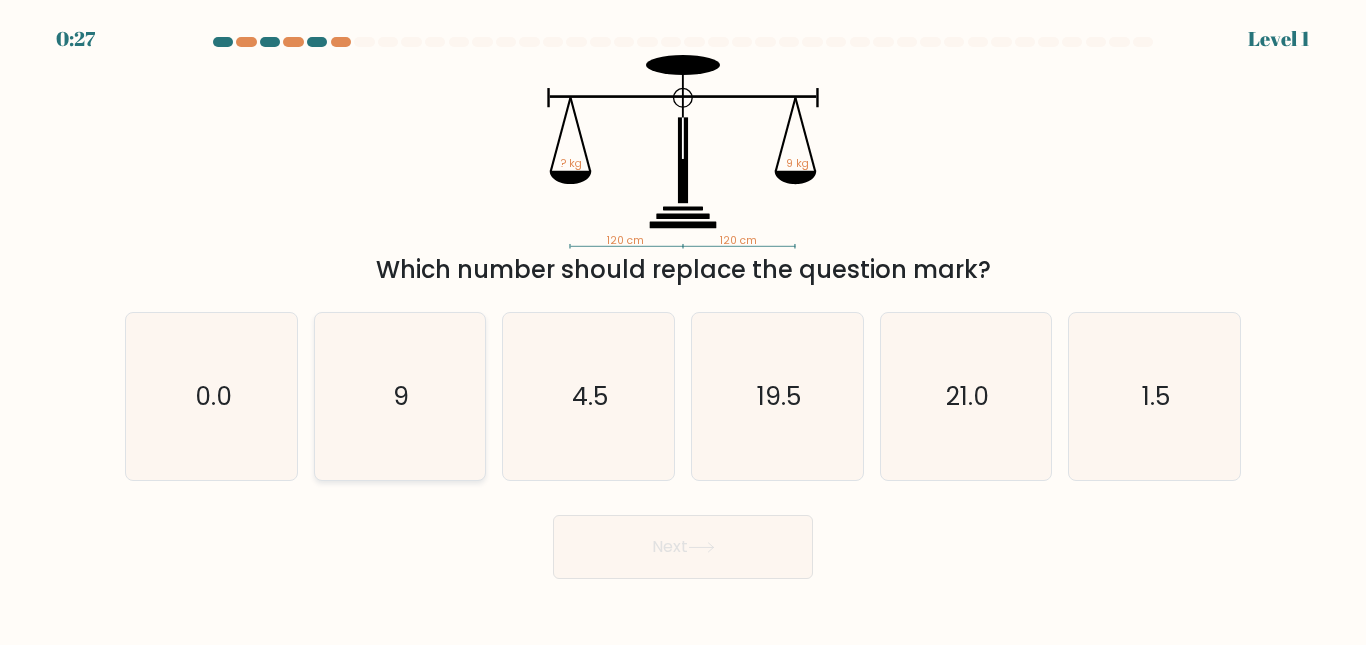 click on "9" at bounding box center (399, 396) 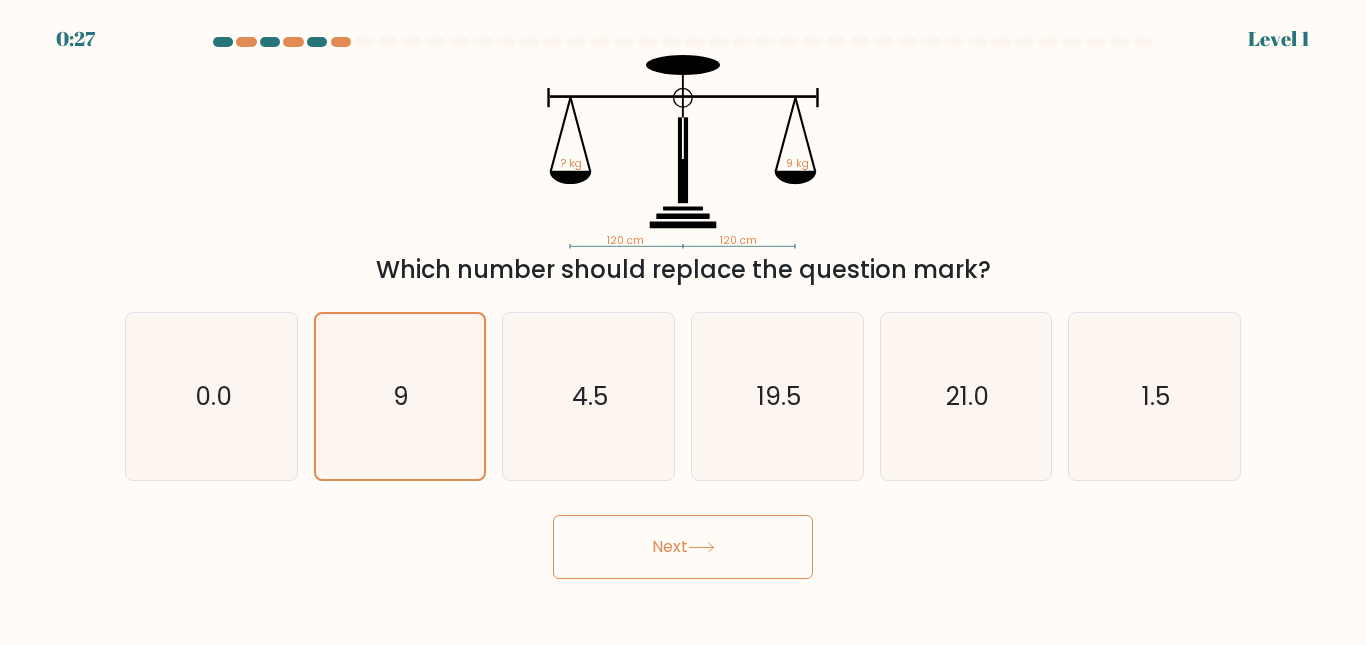 click on "Next" at bounding box center [683, 547] 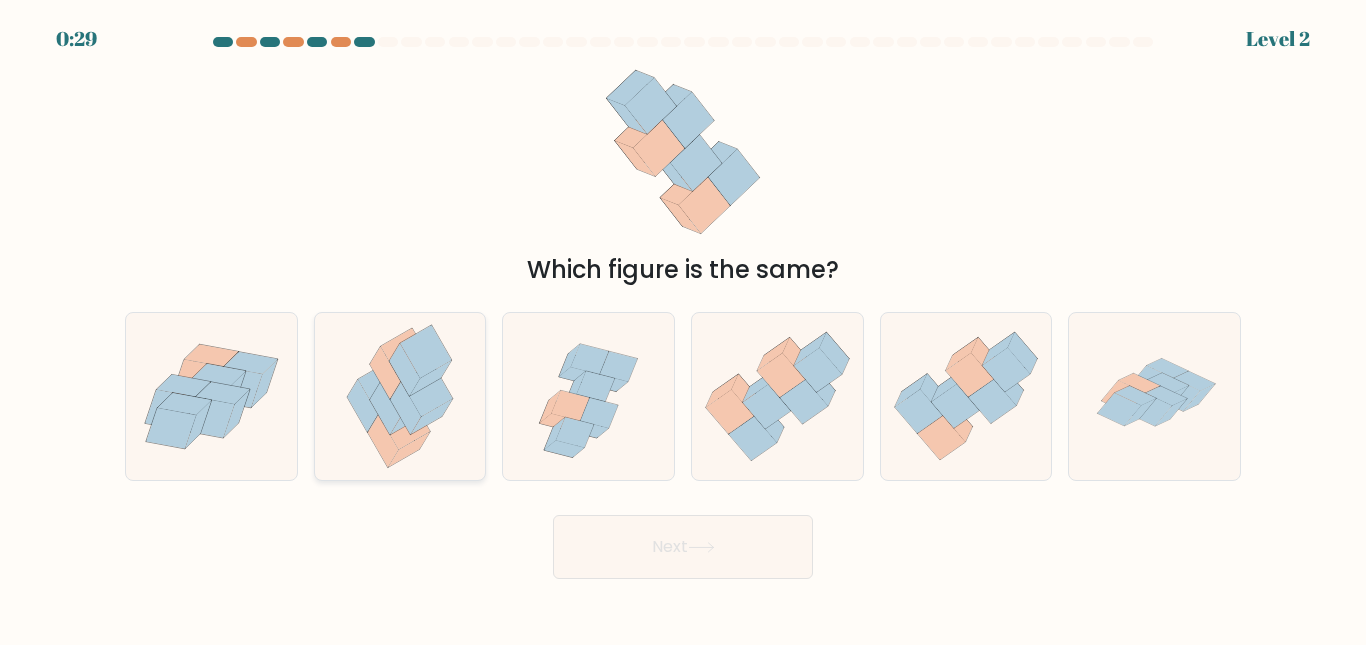 click at bounding box center [432, 416] 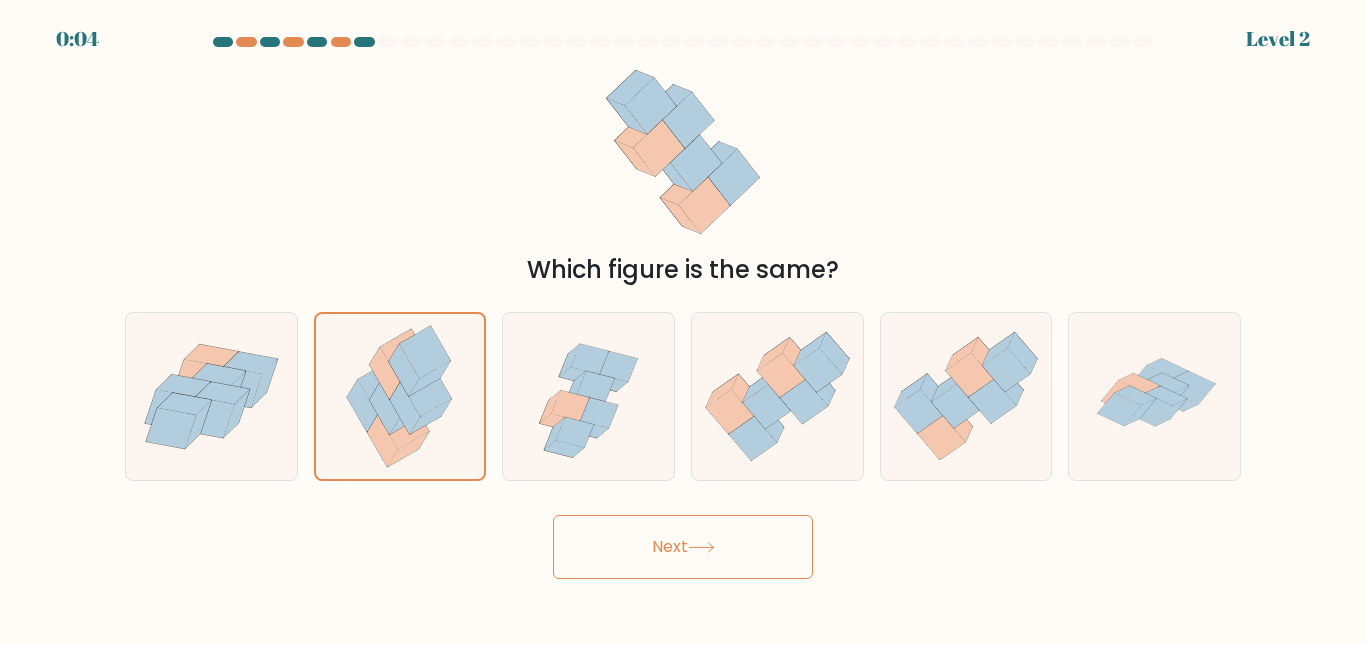 click on "Next" at bounding box center [683, 547] 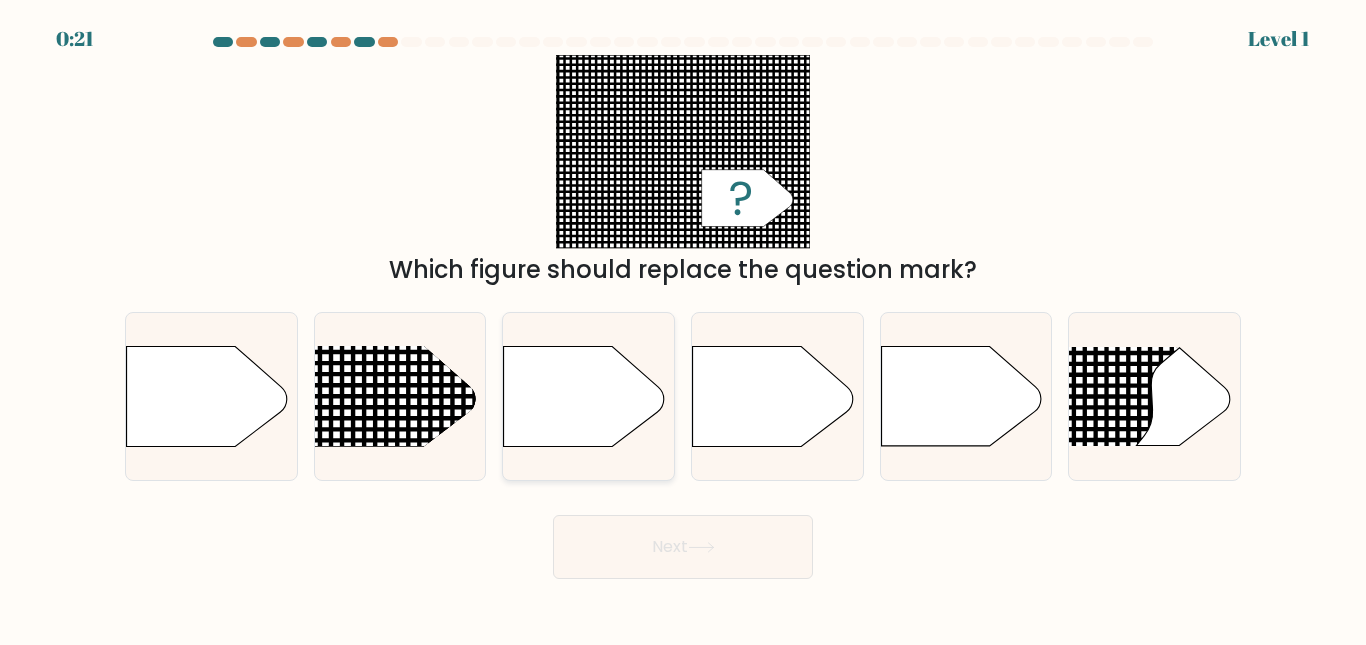 click at bounding box center [584, 397] 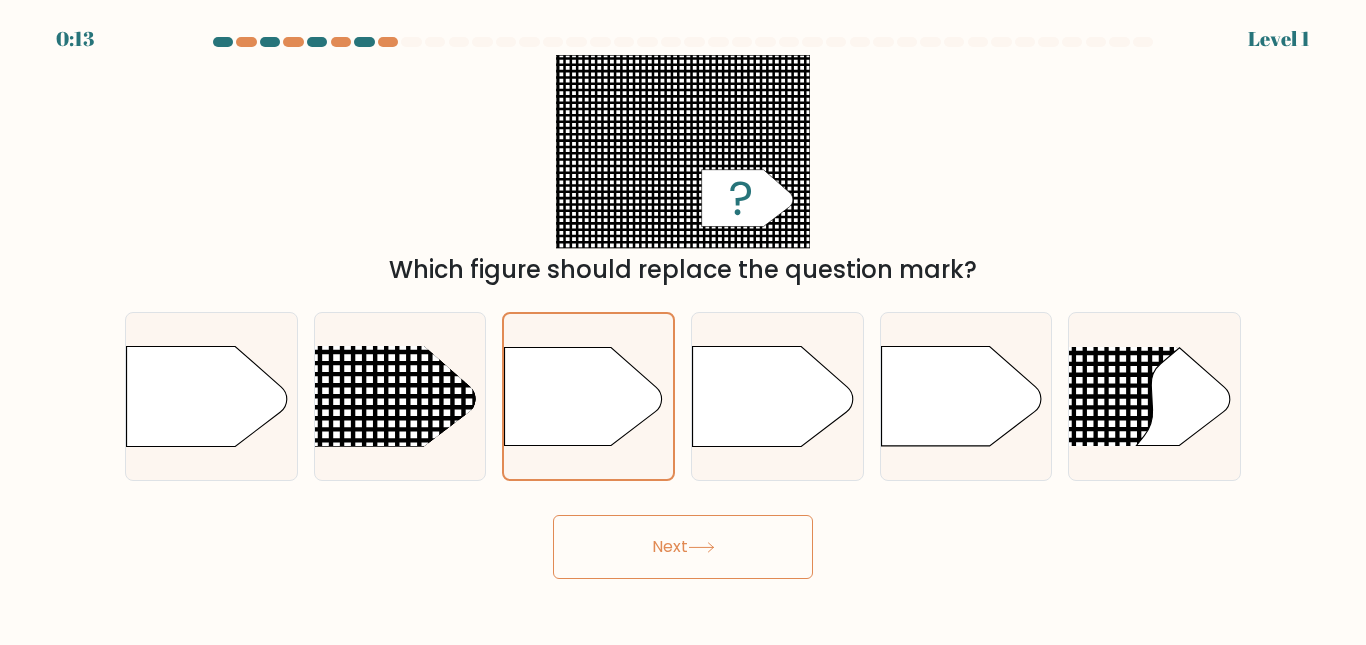 click on "Next" at bounding box center (683, 547) 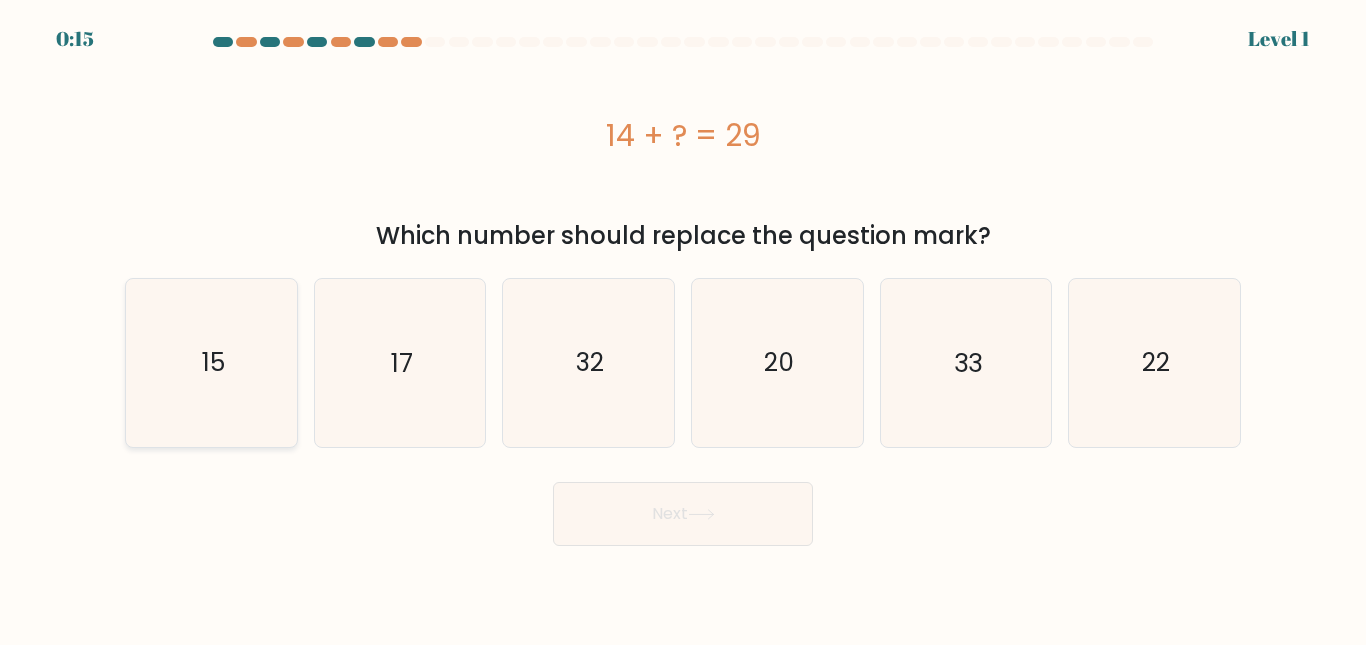 click on "15" at bounding box center [211, 362] 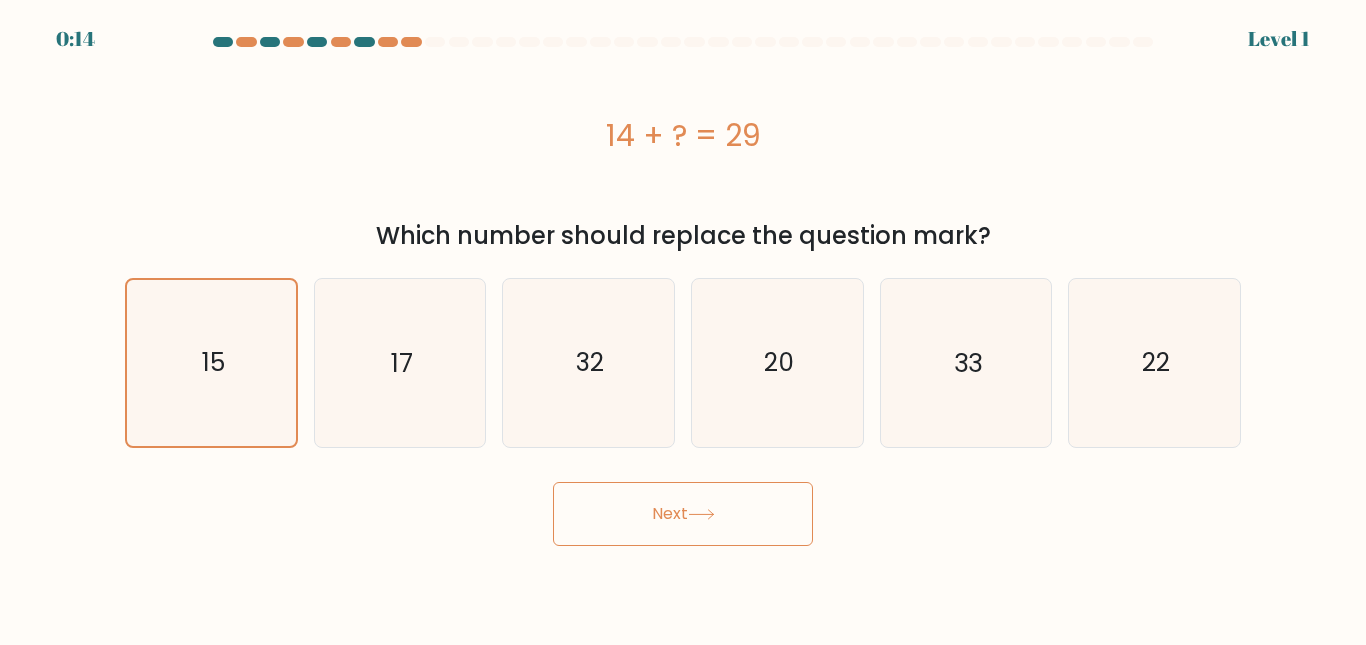 click on "Next" at bounding box center (683, 514) 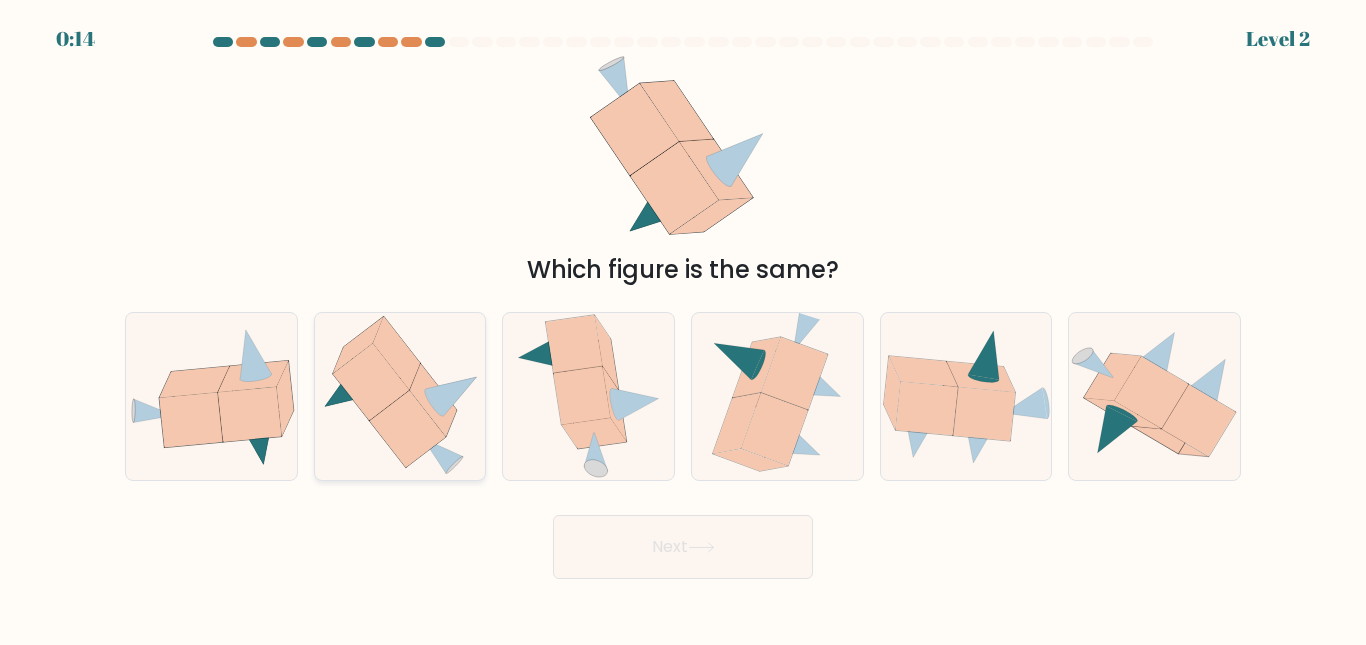 click at bounding box center [408, 429] 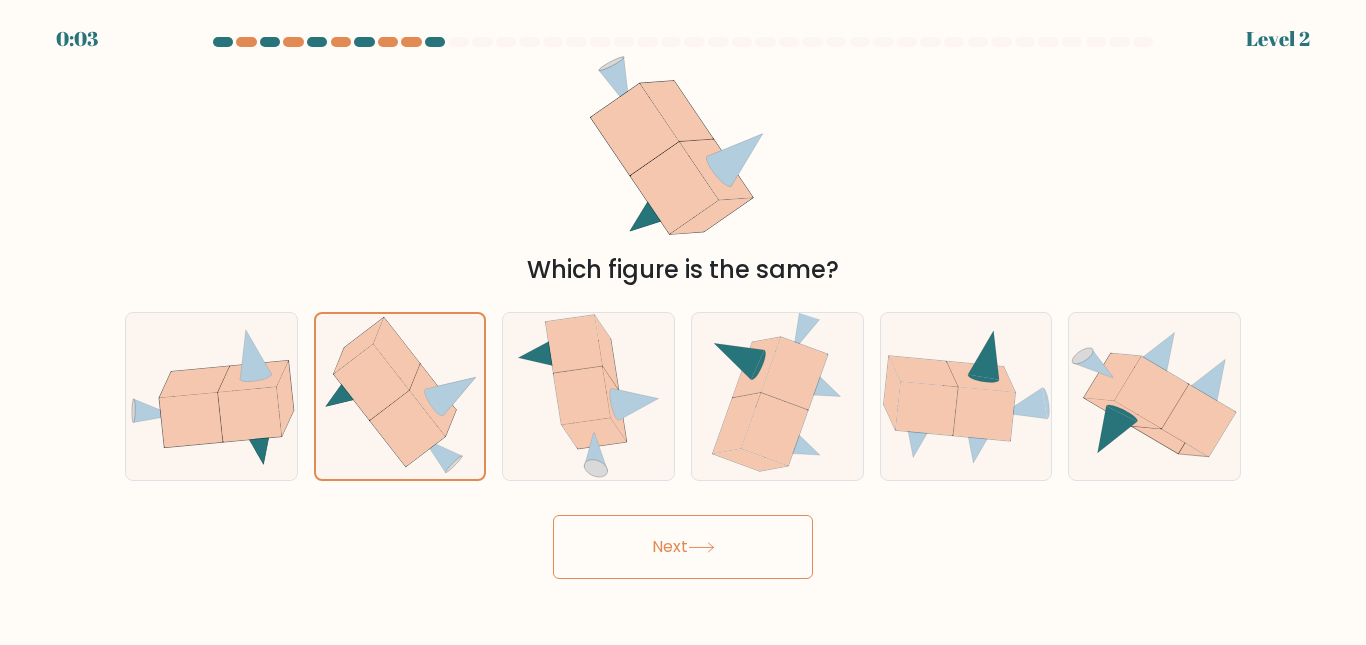 click on "Next" at bounding box center (683, 547) 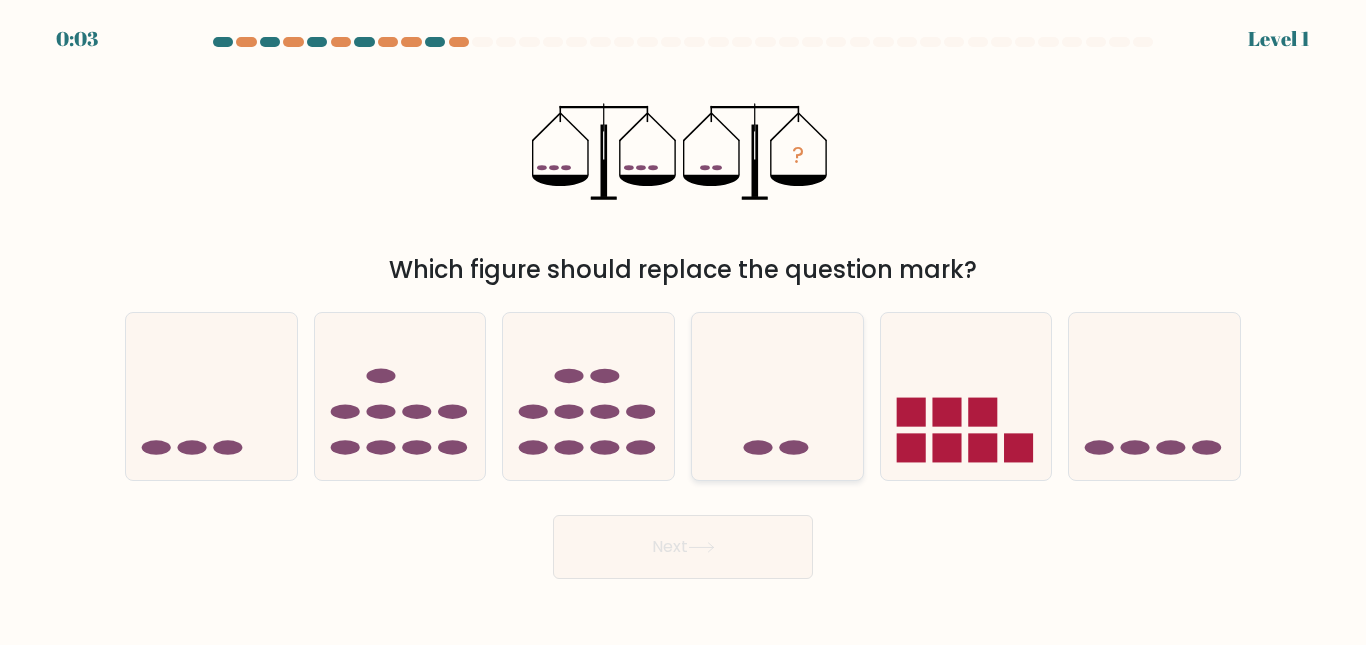 click at bounding box center [777, 396] 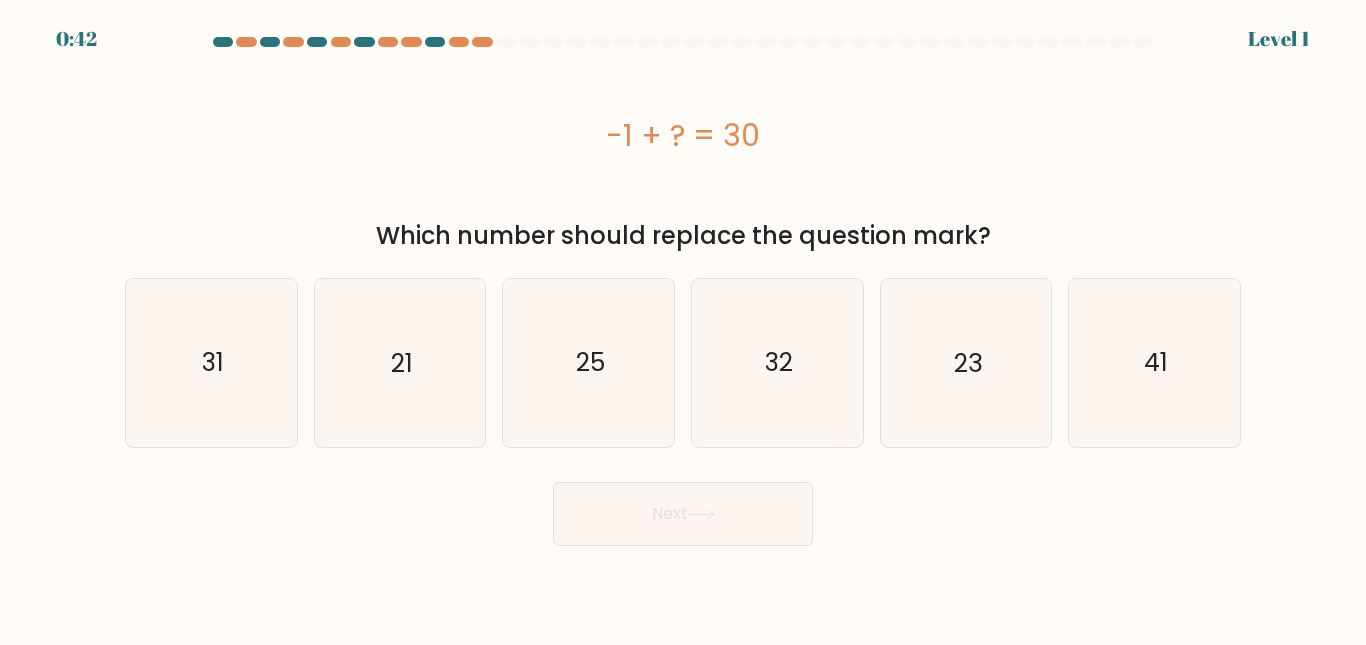 scroll, scrollTop: 0, scrollLeft: 0, axis: both 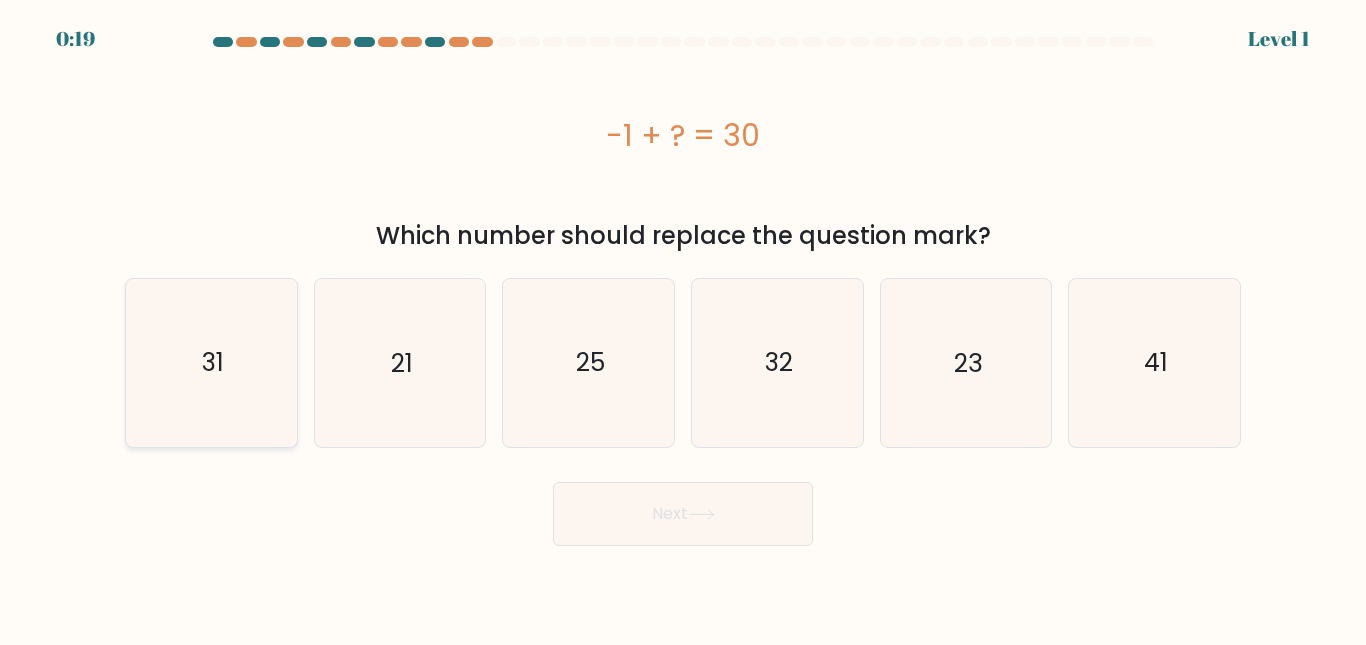 click on "31" at bounding box center (211, 362) 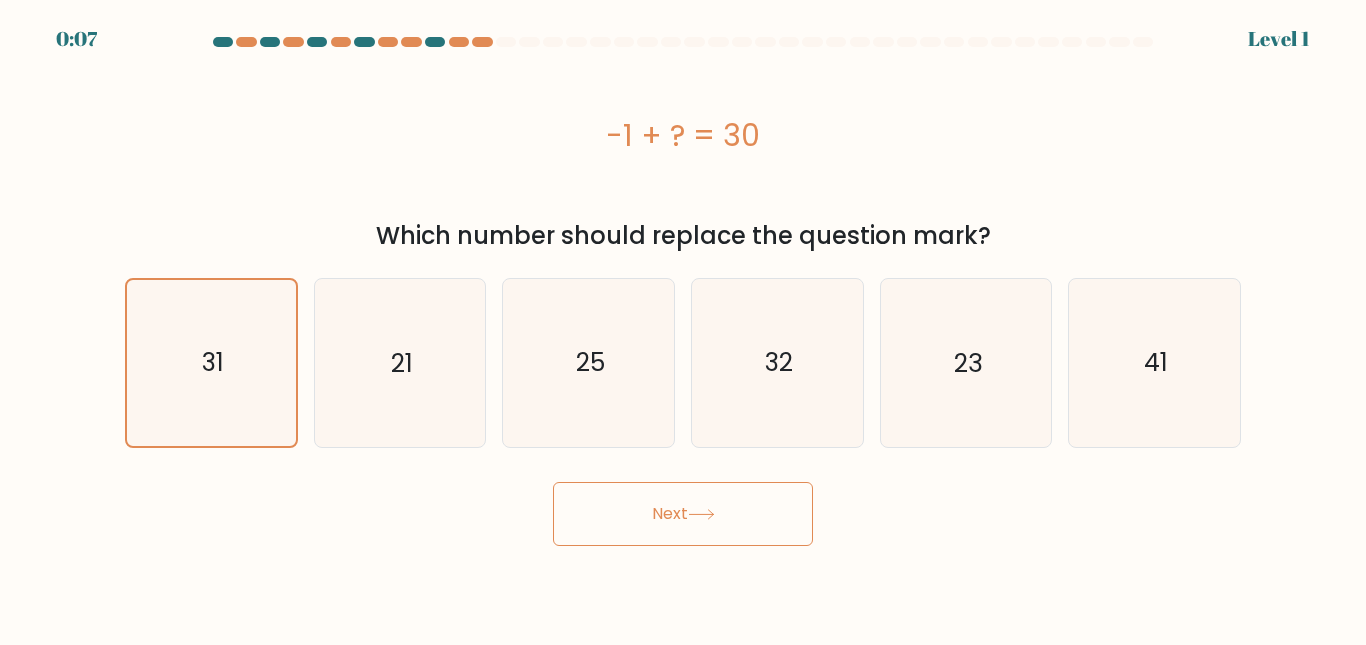 click on "Next" at bounding box center (683, 514) 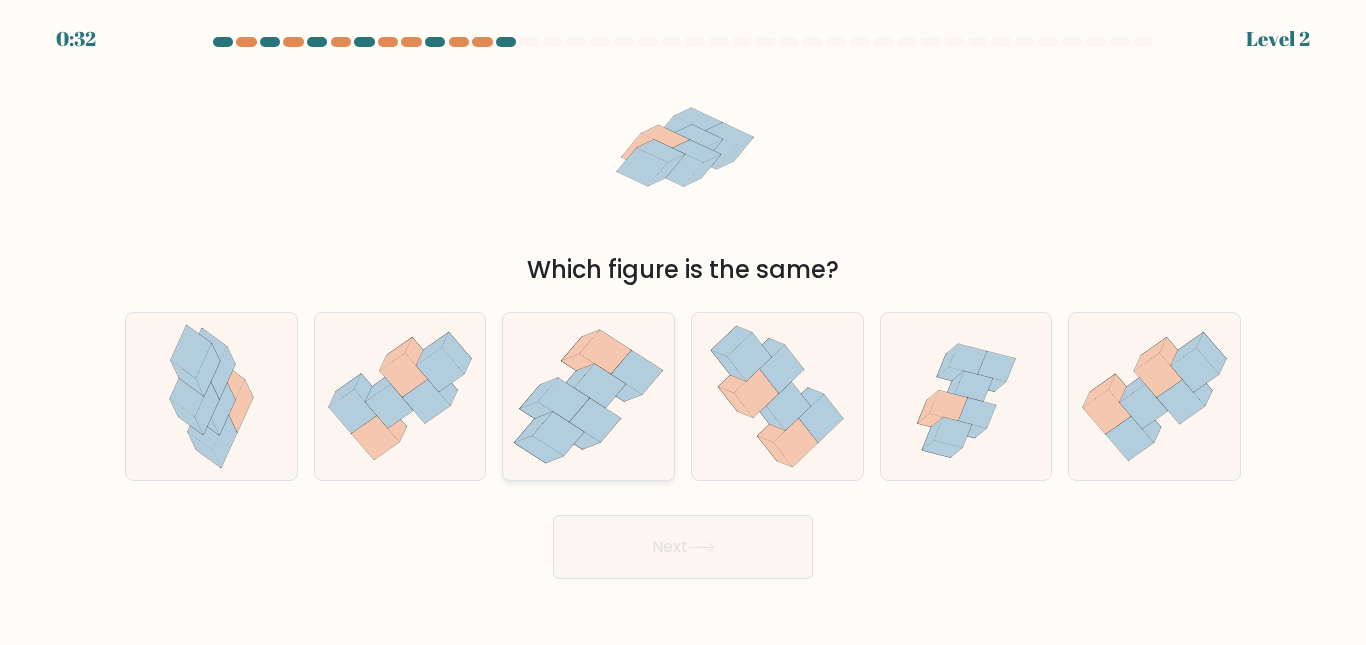 click at bounding box center [599, 386] 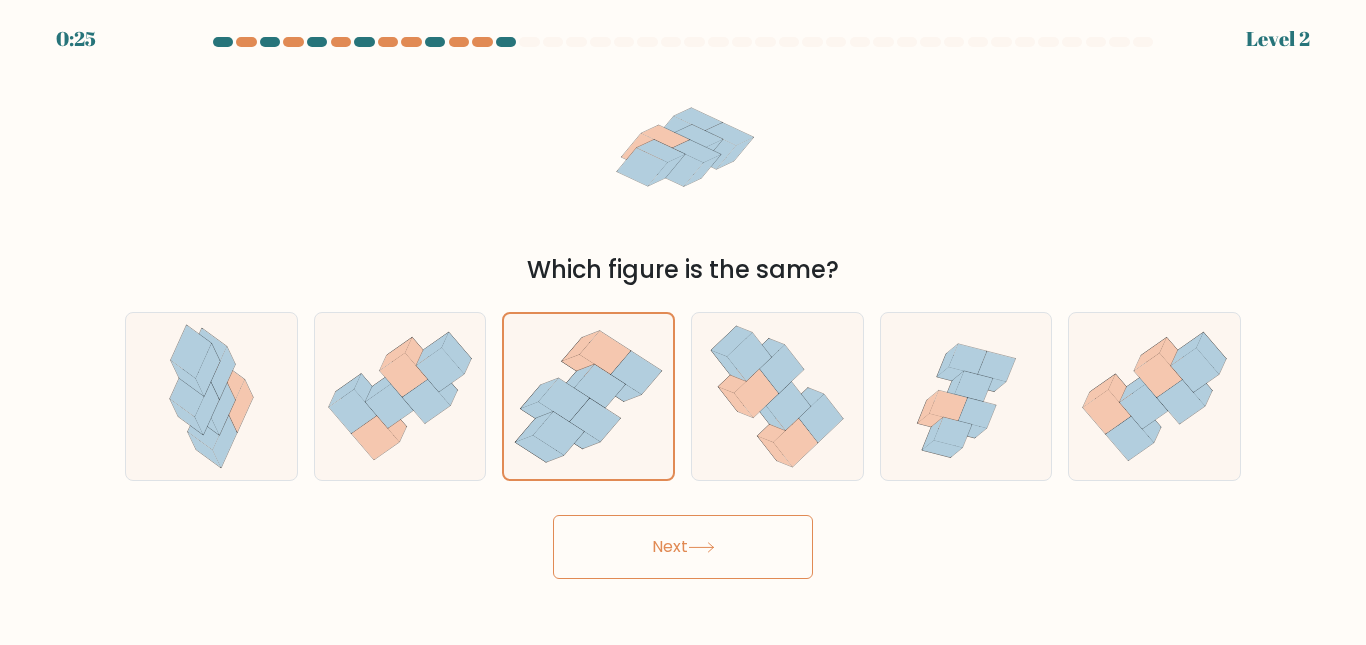click on "Next" at bounding box center (683, 547) 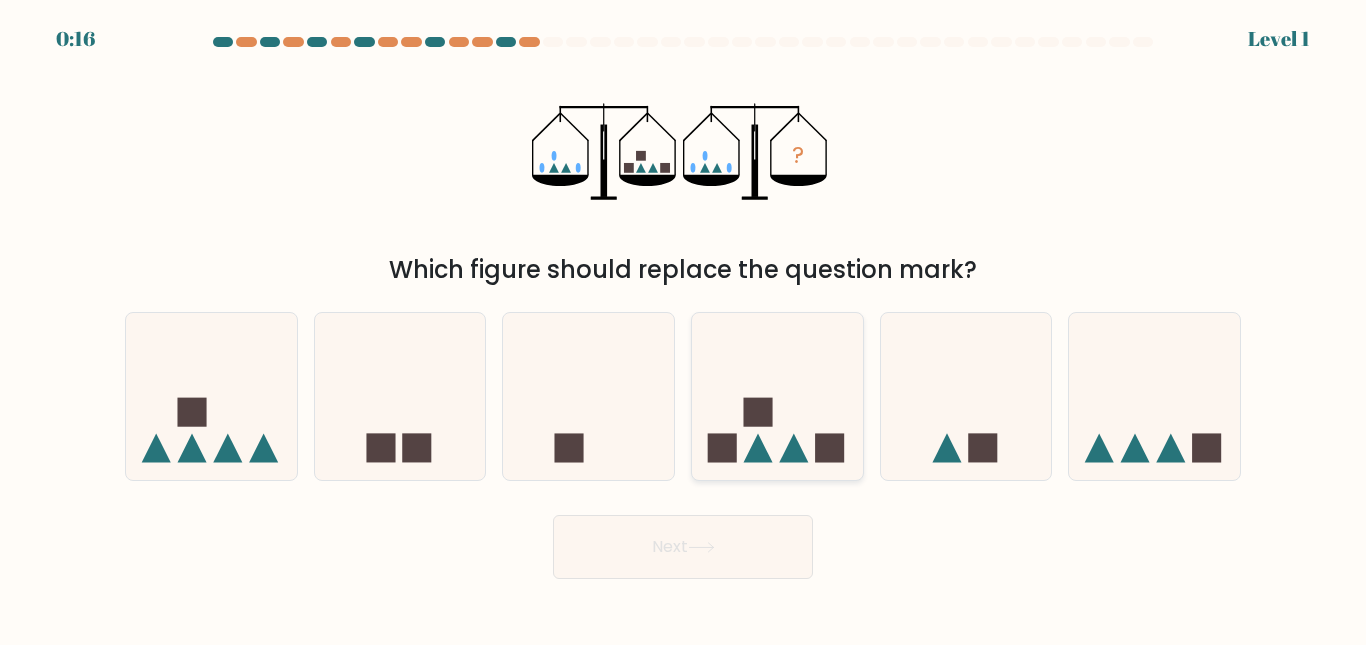 click at bounding box center (777, 396) 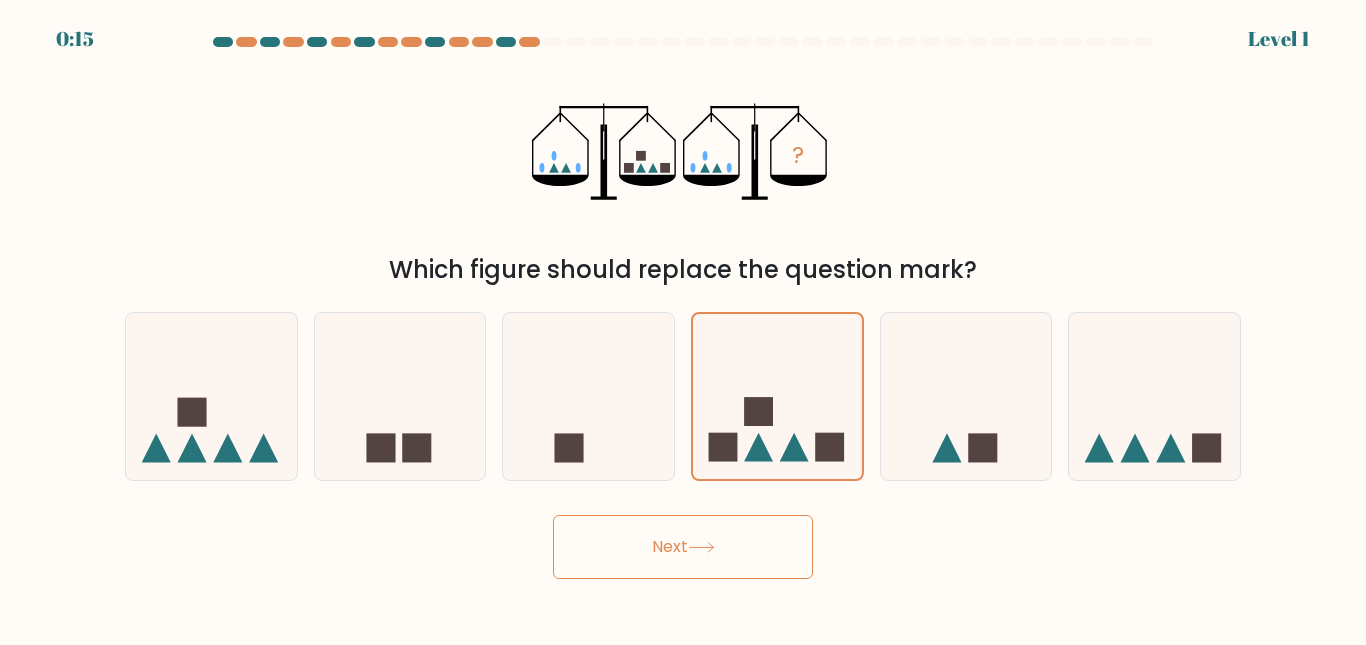 click on "Next" at bounding box center (683, 547) 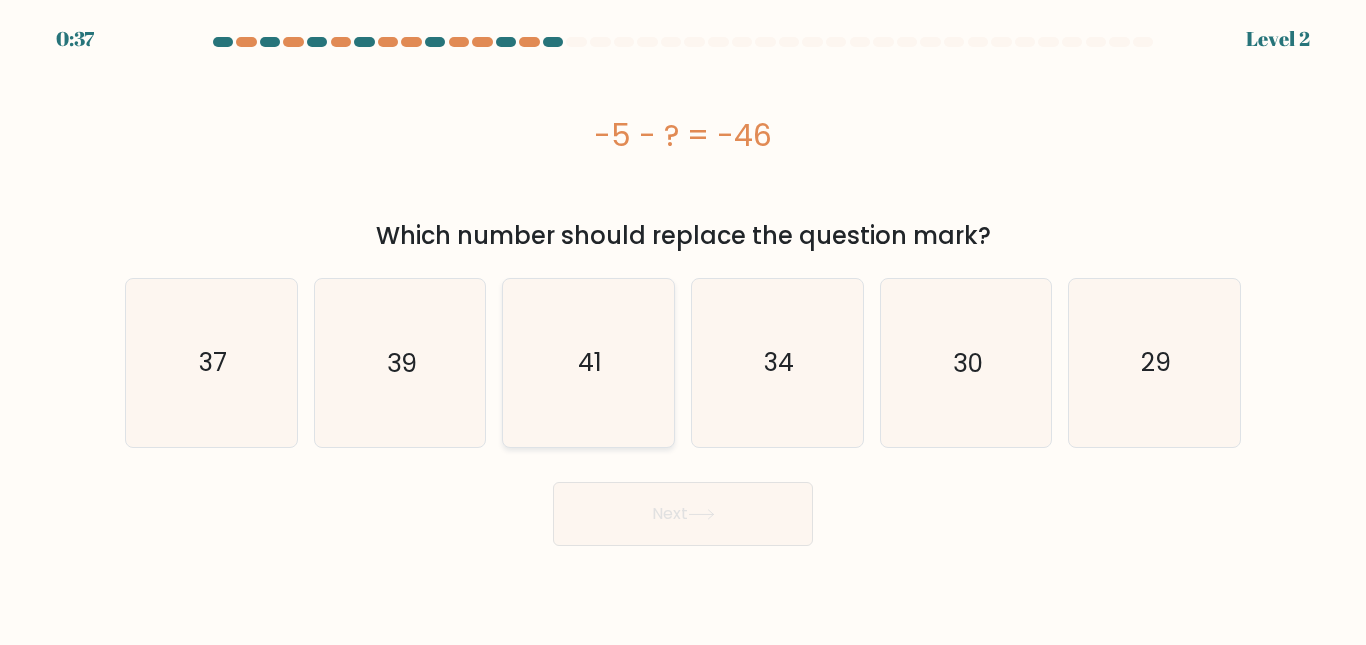 click on "41" at bounding box center [588, 362] 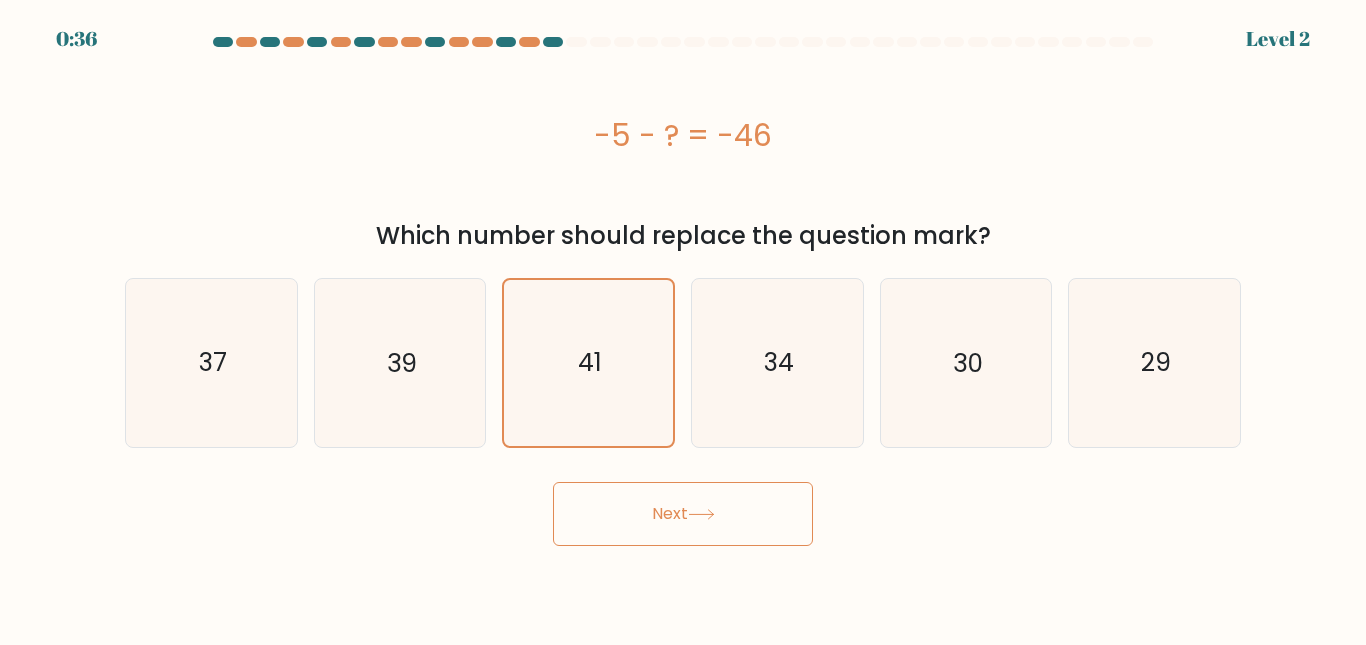 click on "Next" at bounding box center (683, 514) 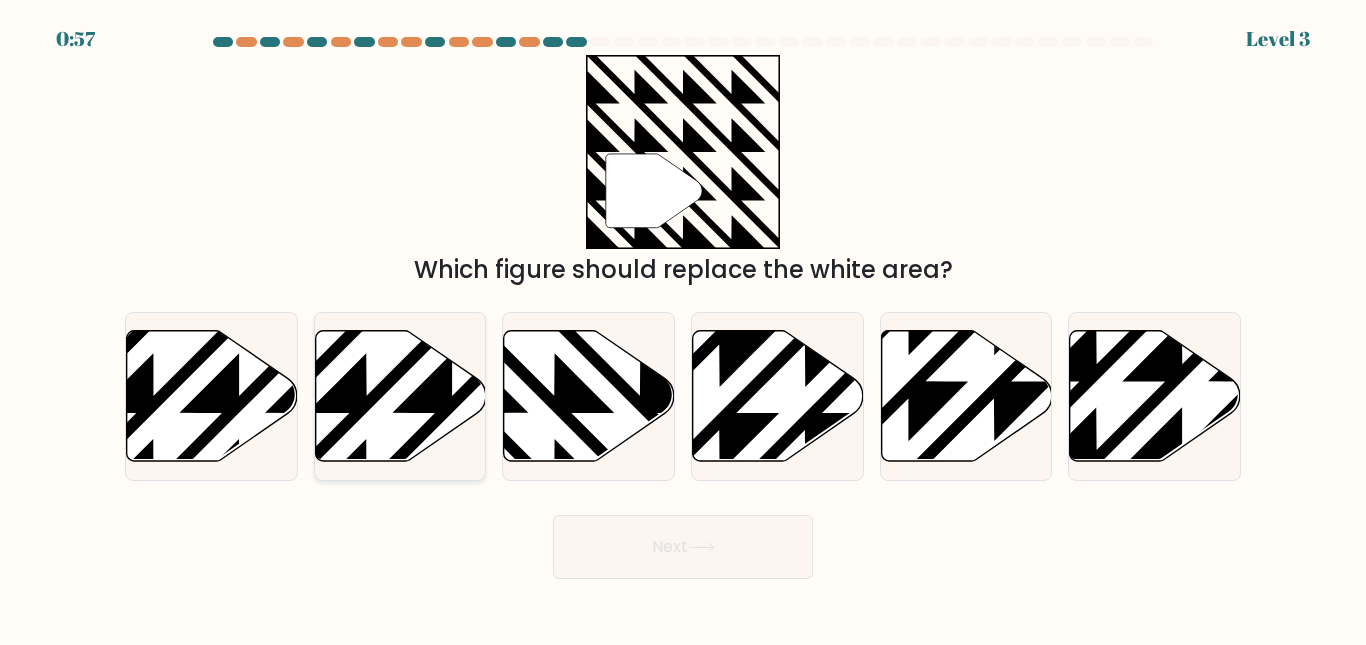 click at bounding box center (400, 395) 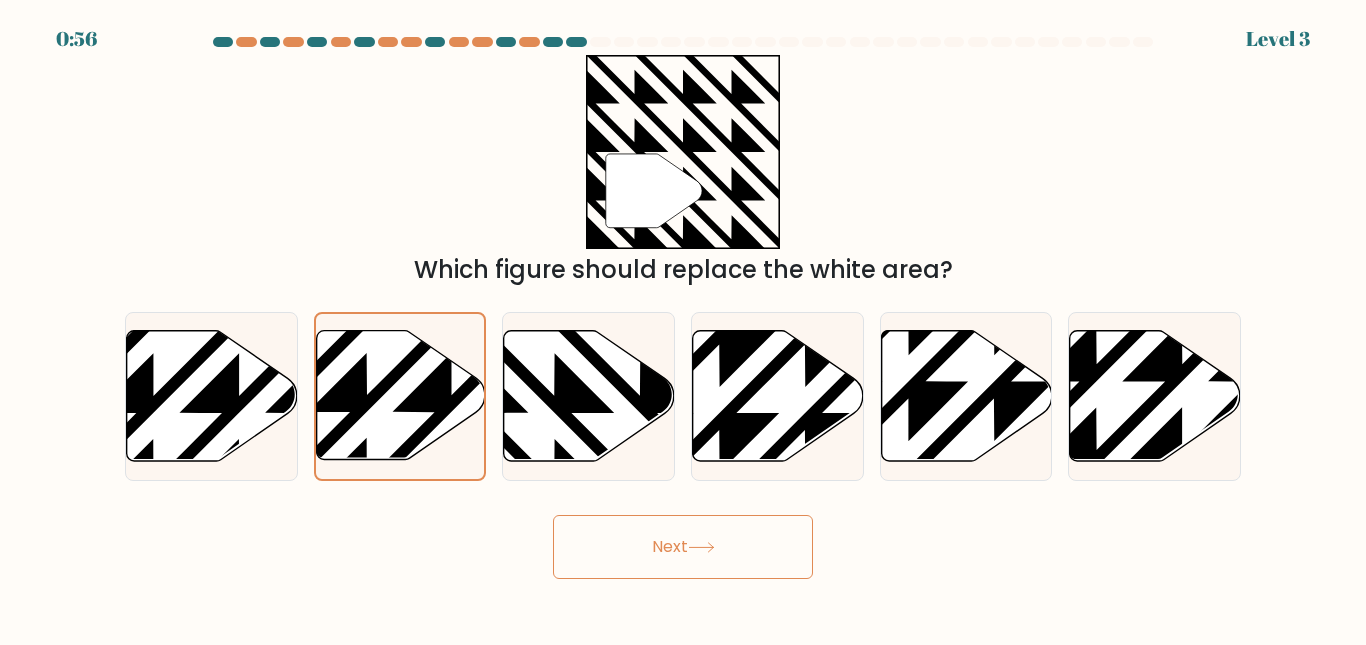 click on "Next" at bounding box center [683, 547] 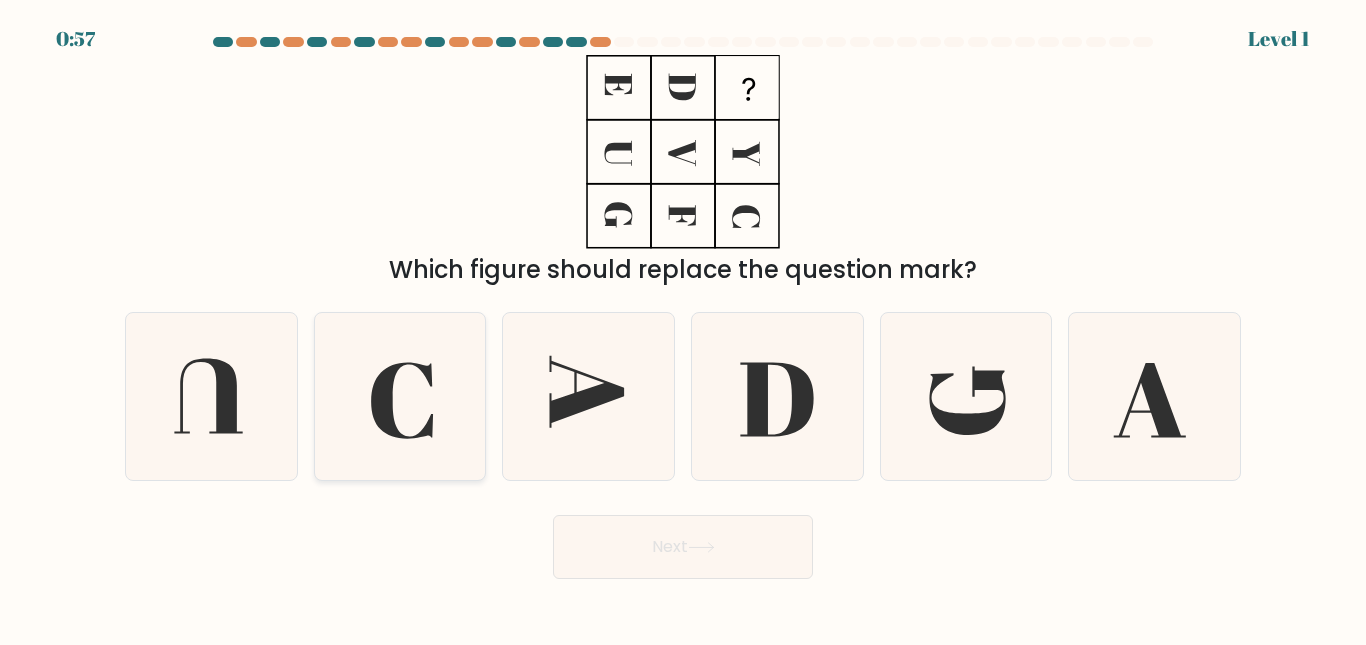 click at bounding box center [399, 396] 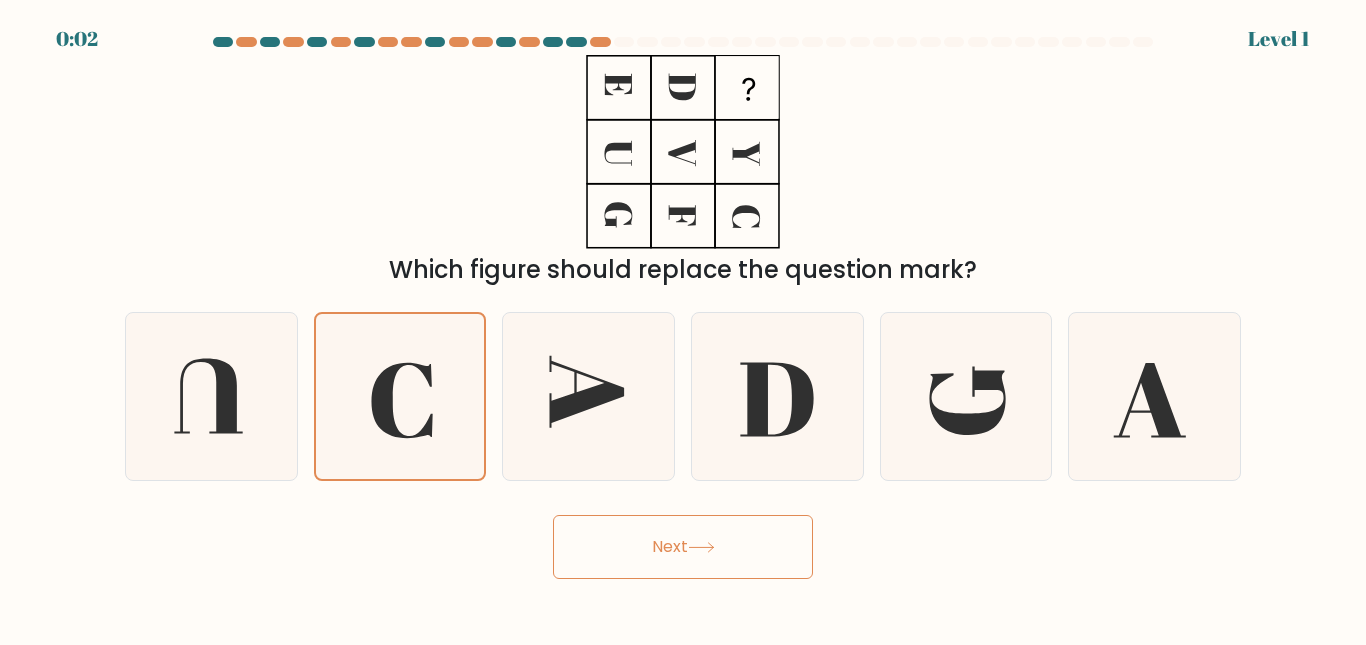 click on "0:02
Level 1" at bounding box center [683, 322] 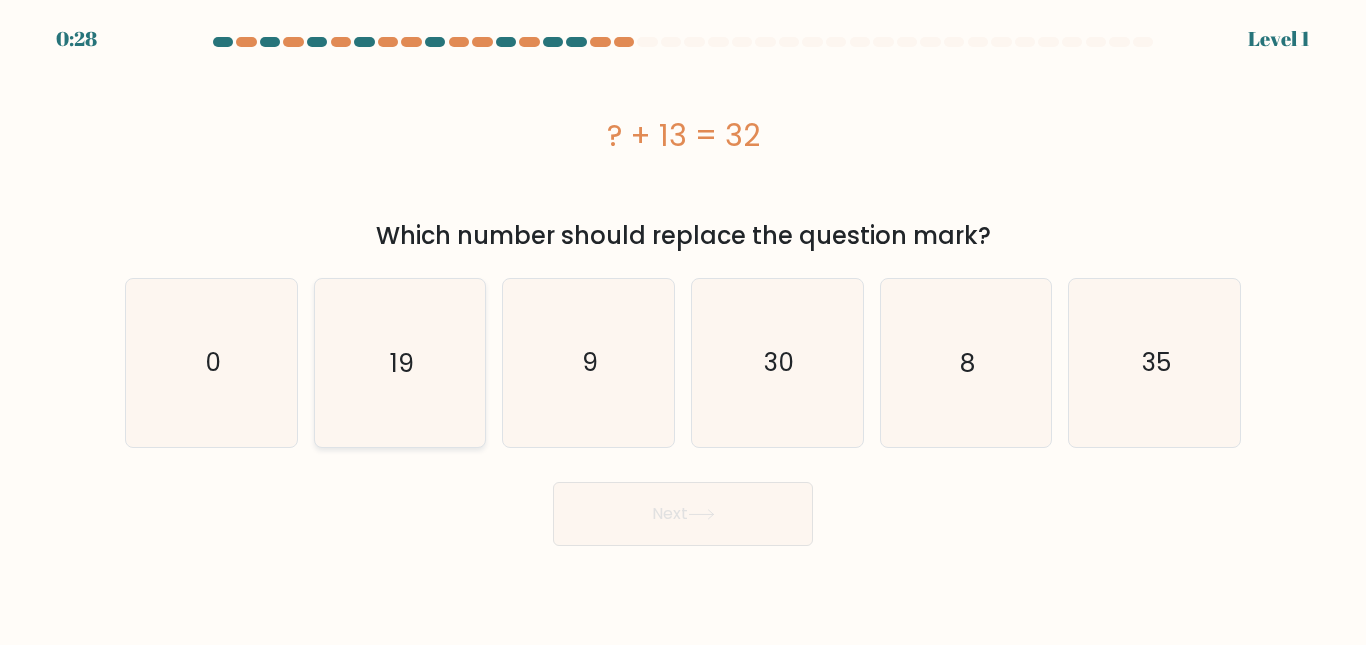 click on "19" at bounding box center [399, 362] 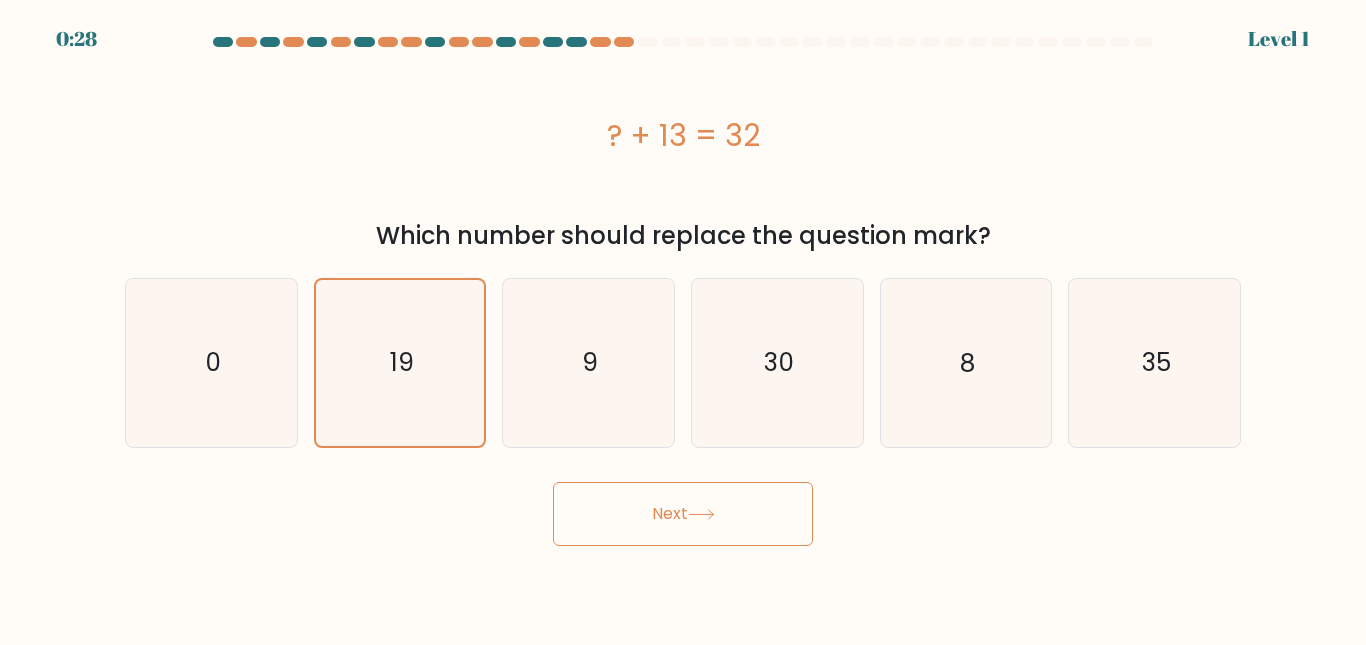 click on "Next" at bounding box center [683, 514] 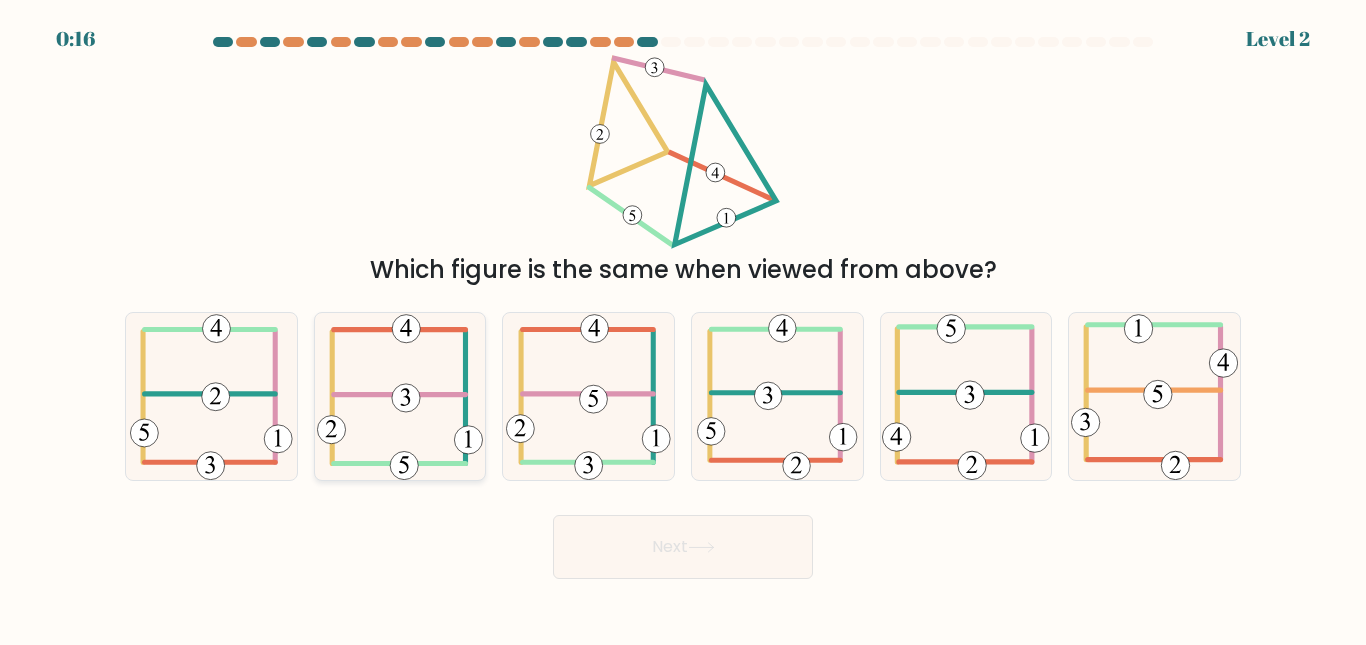 click at bounding box center [400, 396] 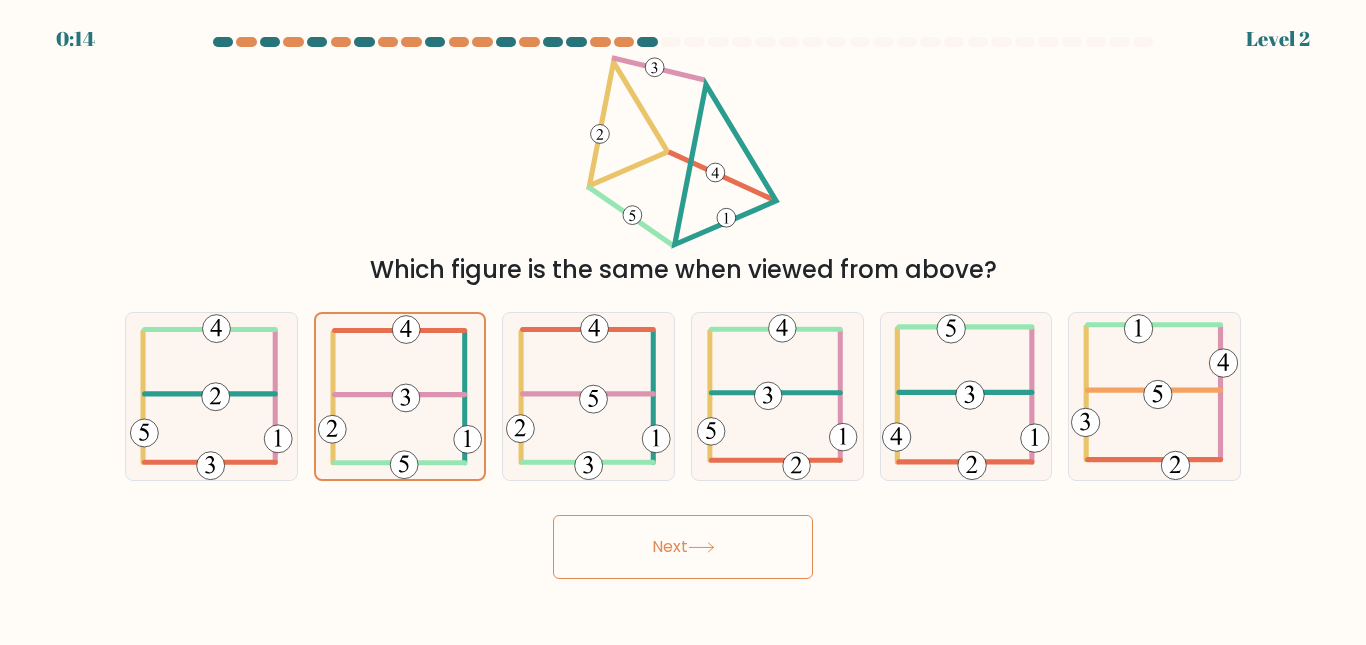 click on "Next" at bounding box center [683, 547] 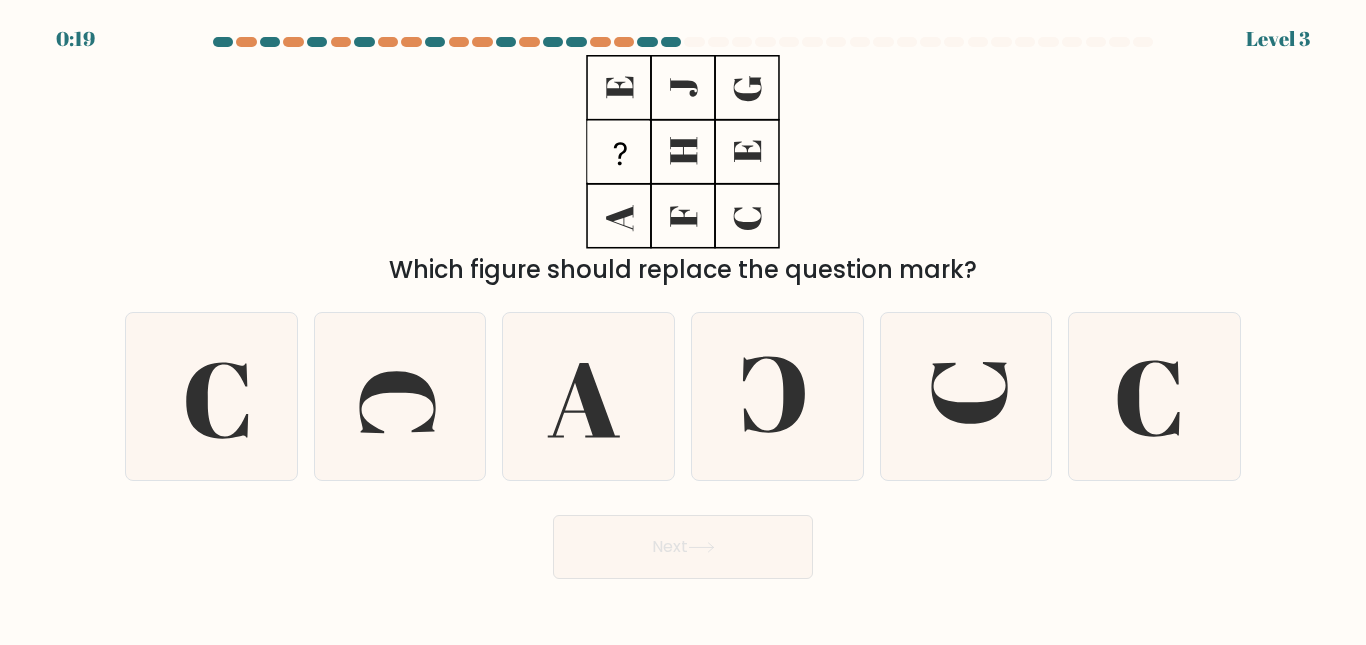 type 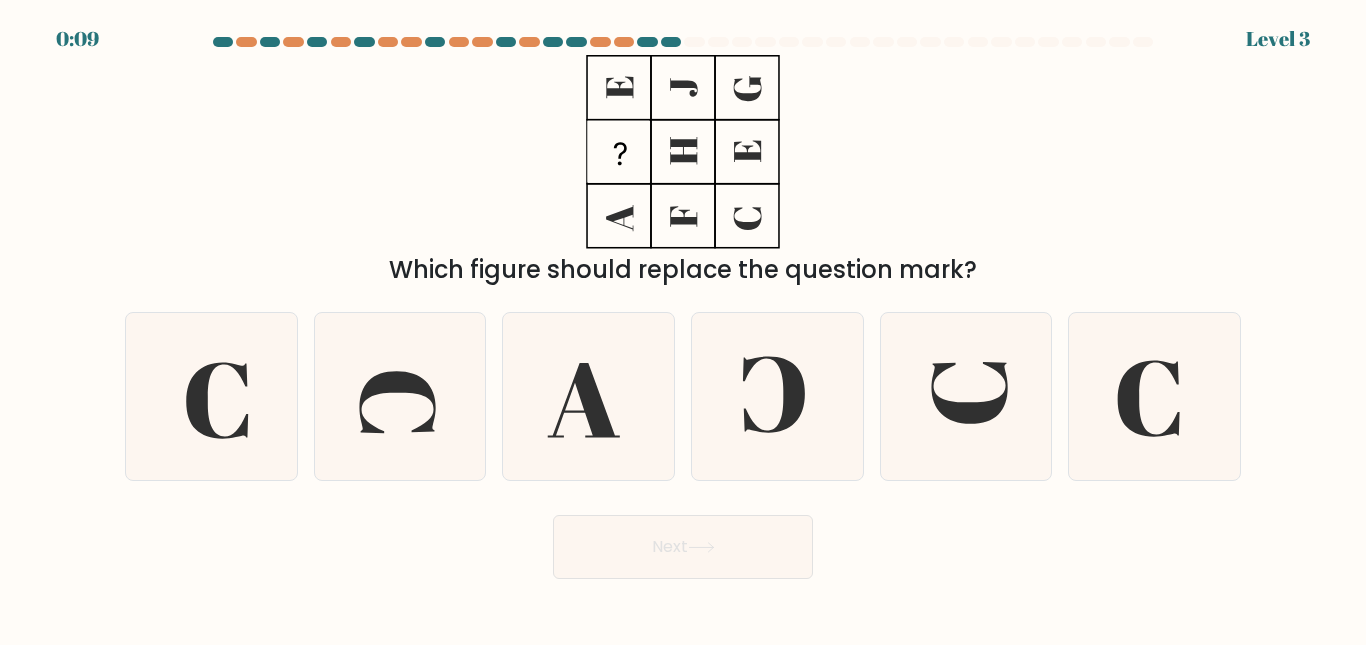 click on "Which figure should replace the question mark?" at bounding box center (683, 171) 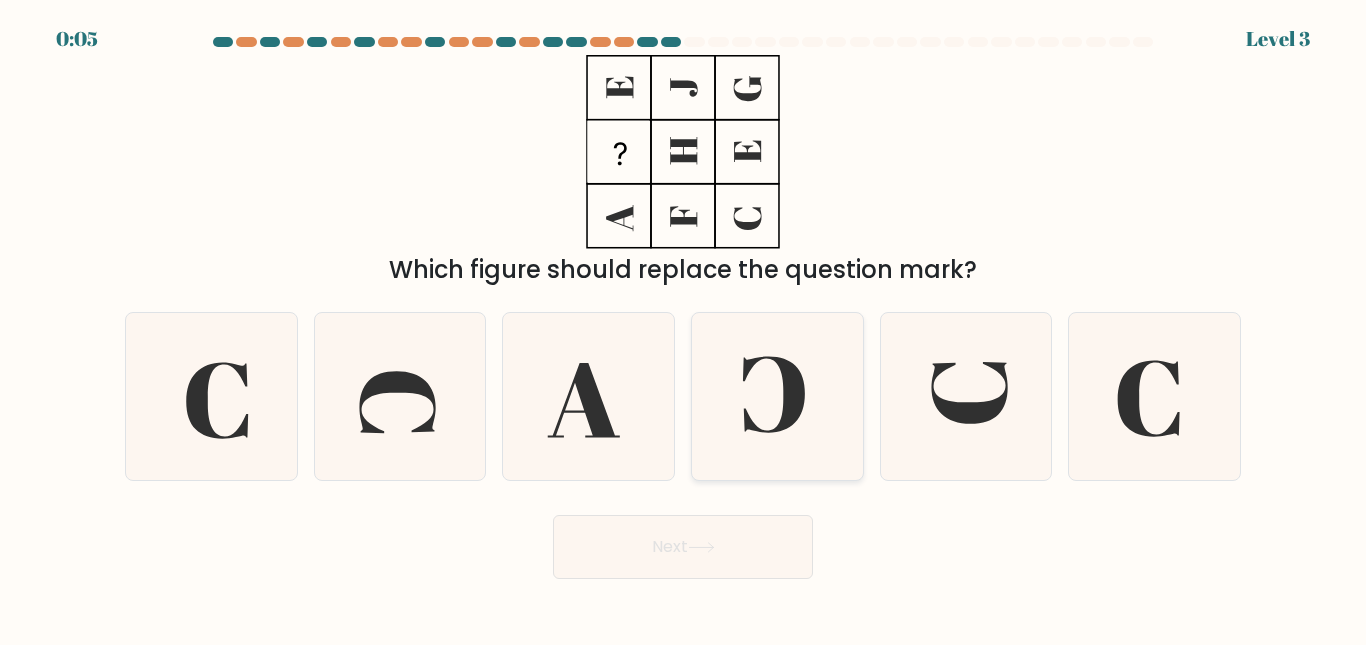 click at bounding box center [777, 396] 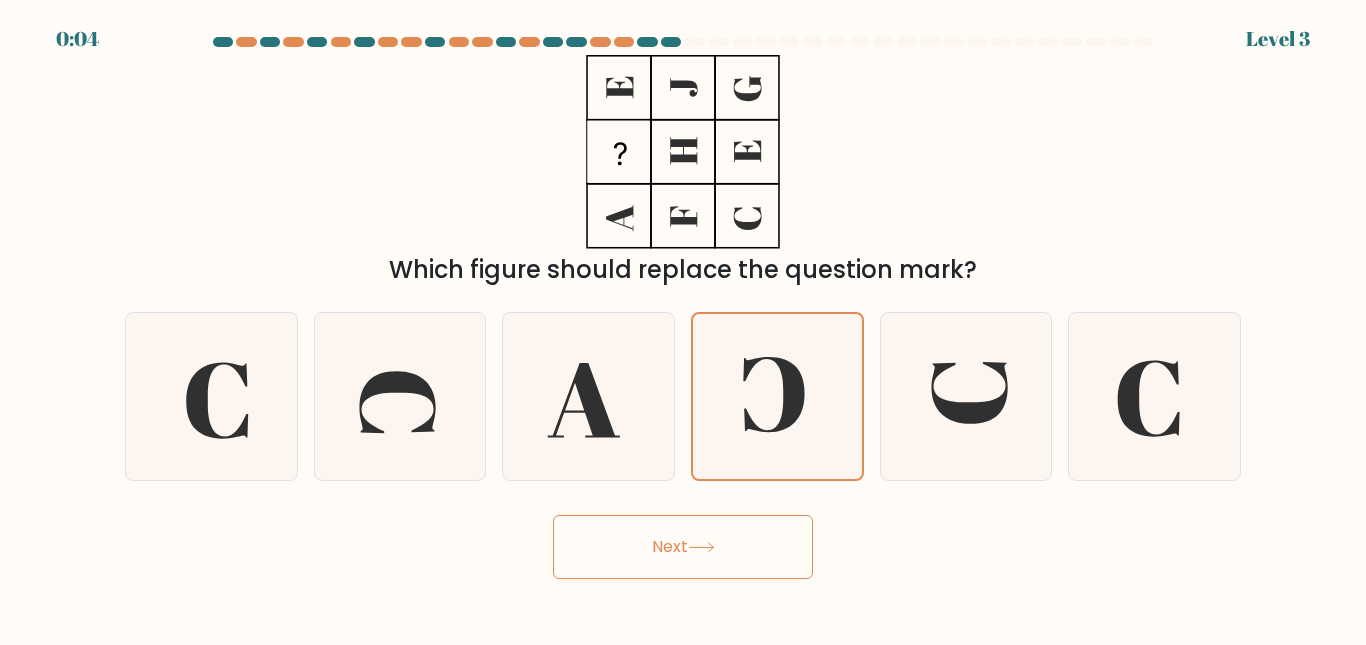 click on "Next" at bounding box center [683, 547] 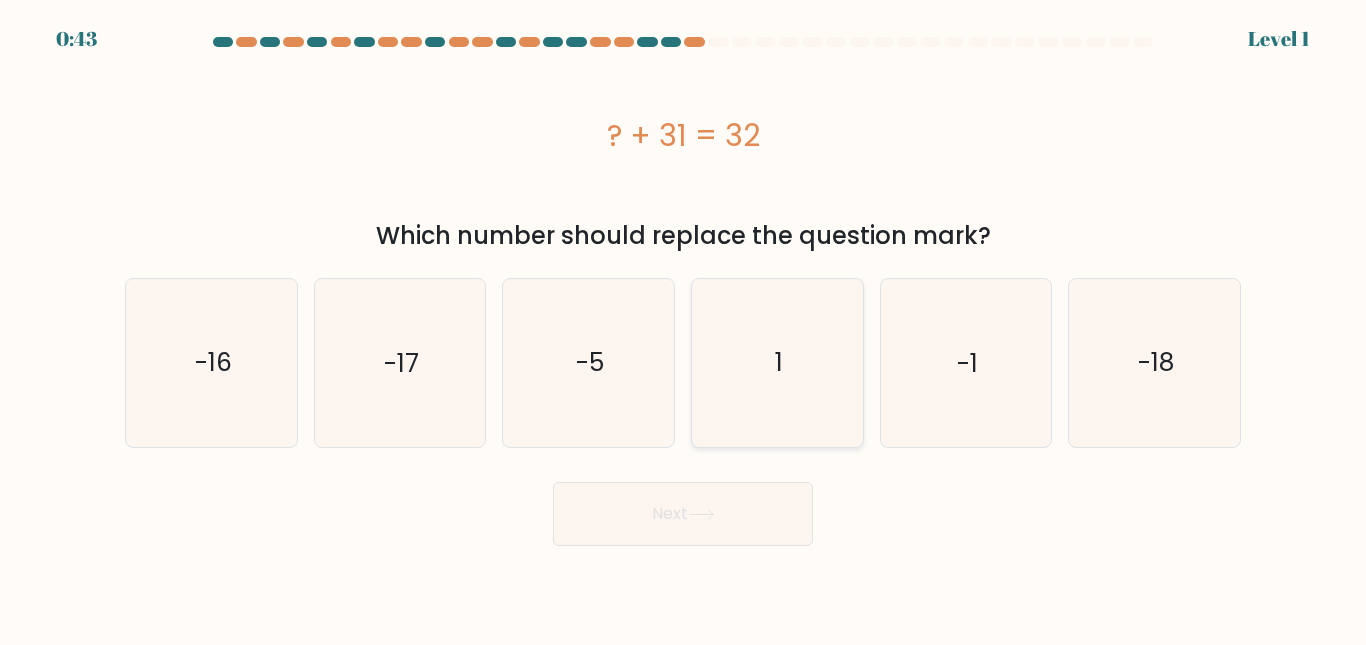 drag, startPoint x: 817, startPoint y: 369, endPoint x: 780, endPoint y: 387, distance: 41.14608 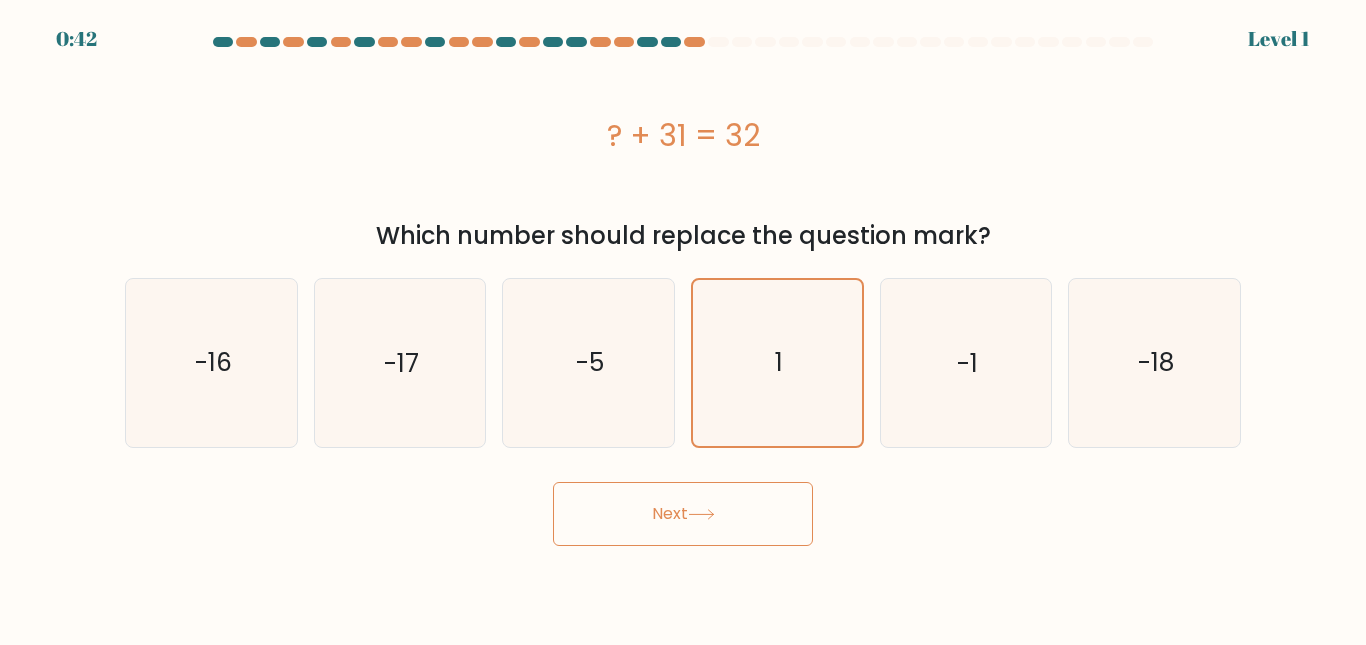 click on "Next" at bounding box center [683, 514] 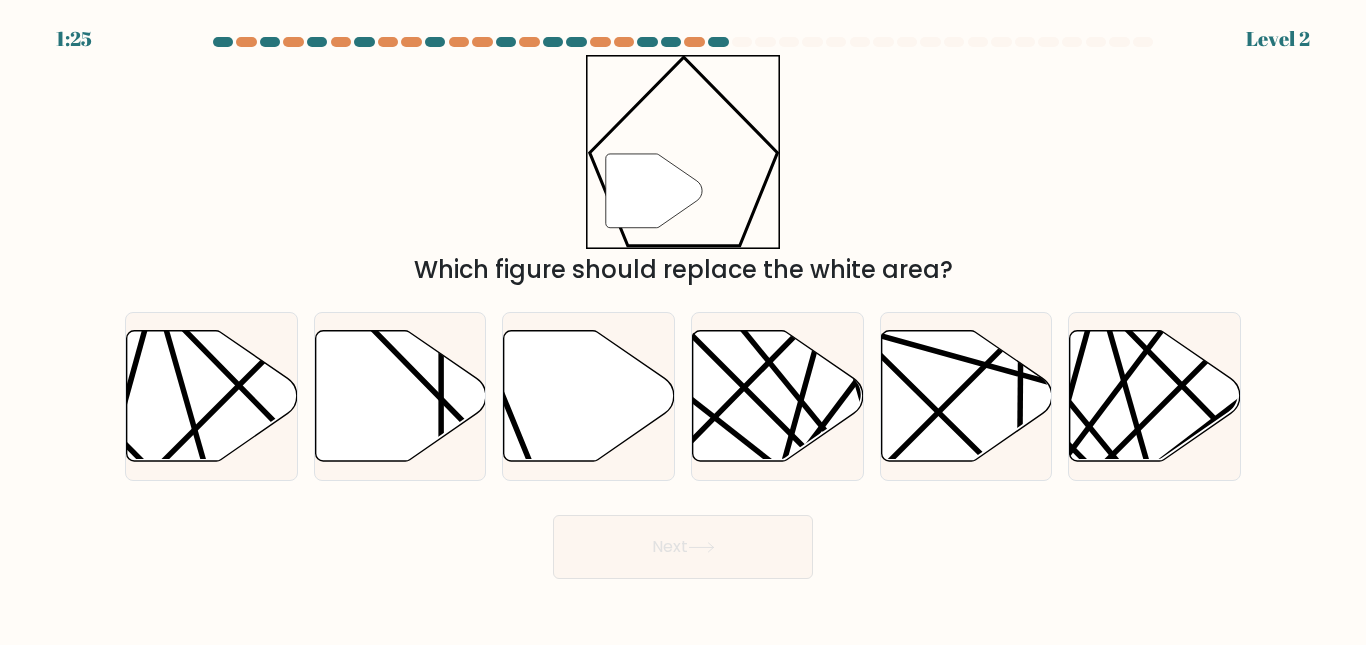 click on ""
Which figure should replace the white area?" at bounding box center (683, 171) 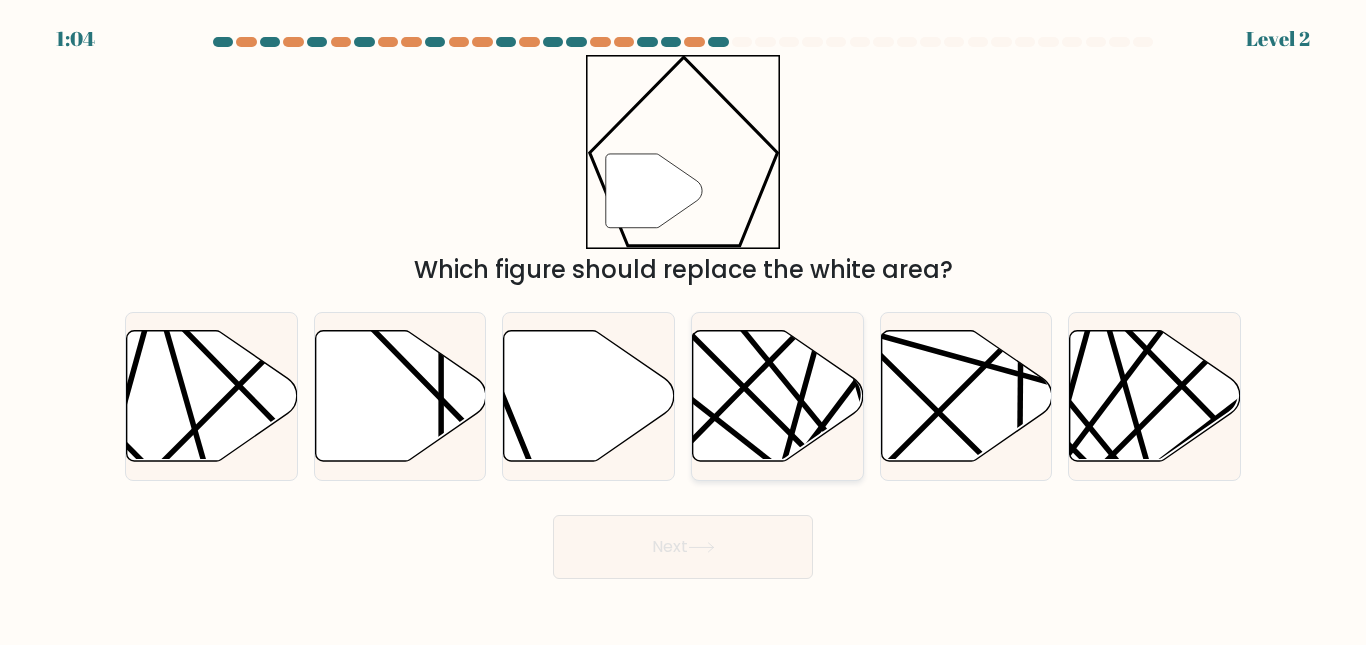click at bounding box center (778, 395) 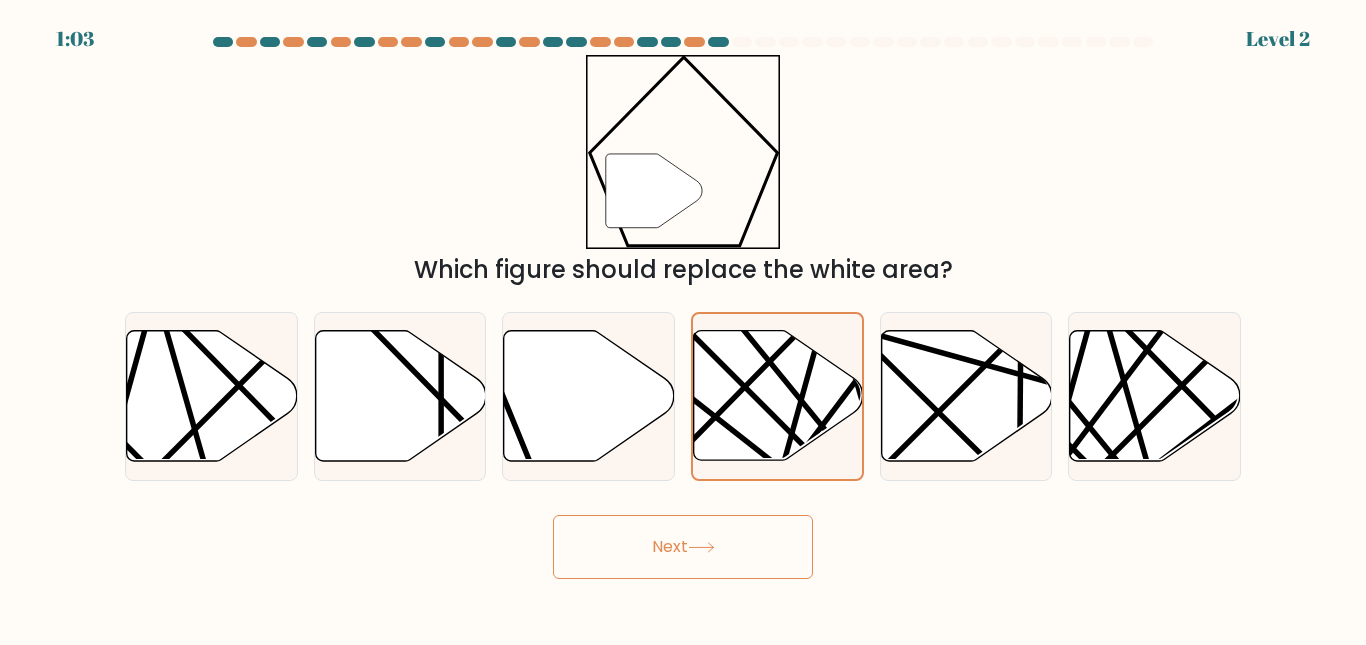 click on "Next" at bounding box center (683, 547) 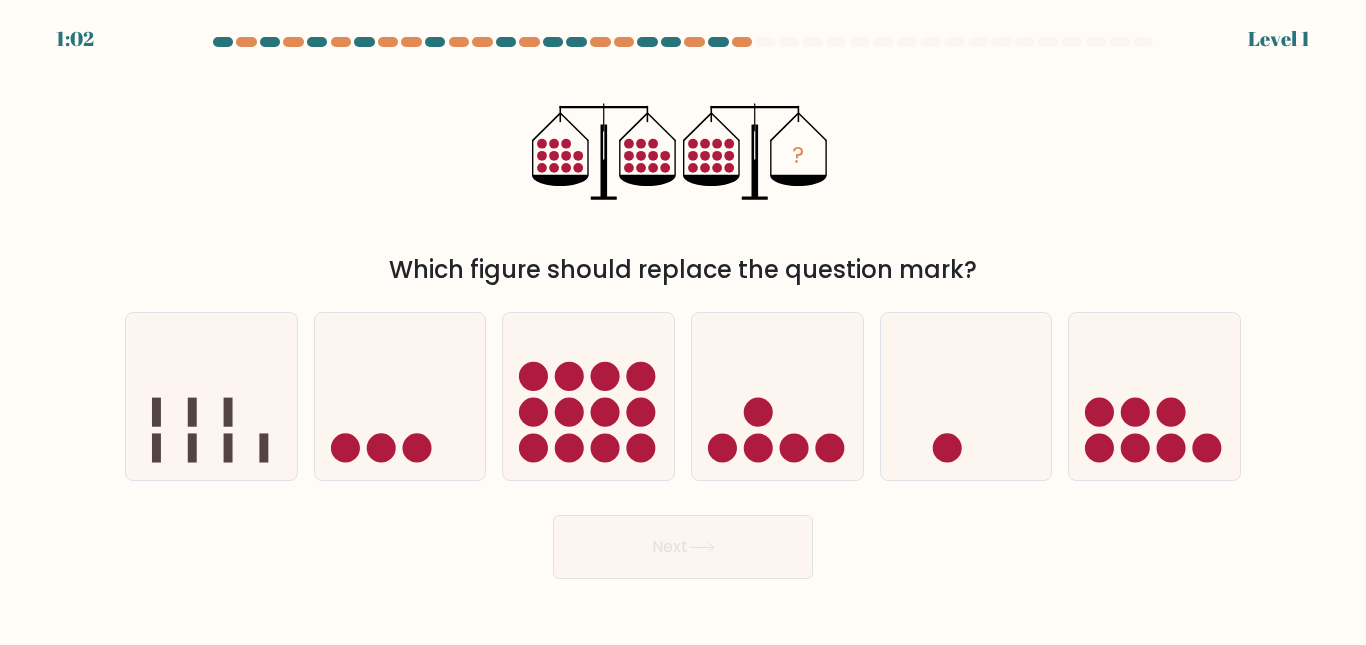 type 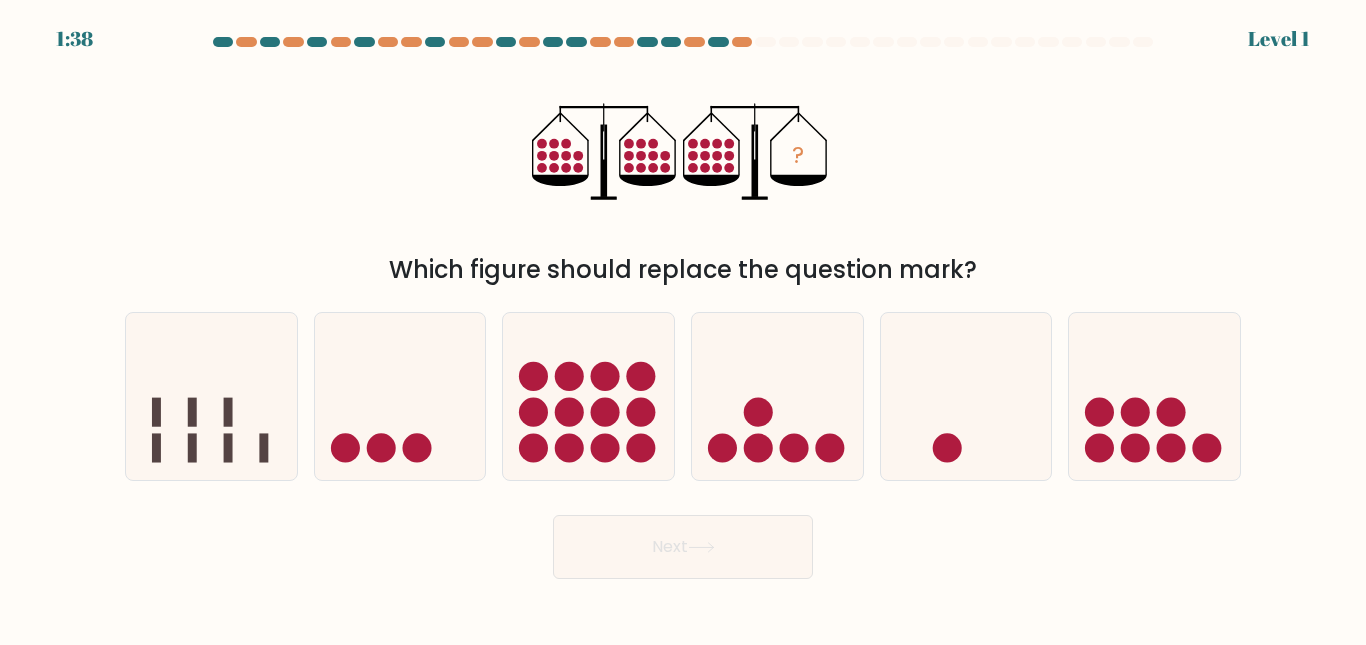 click on "?
Which figure should replace the question mark?" at bounding box center (683, 171) 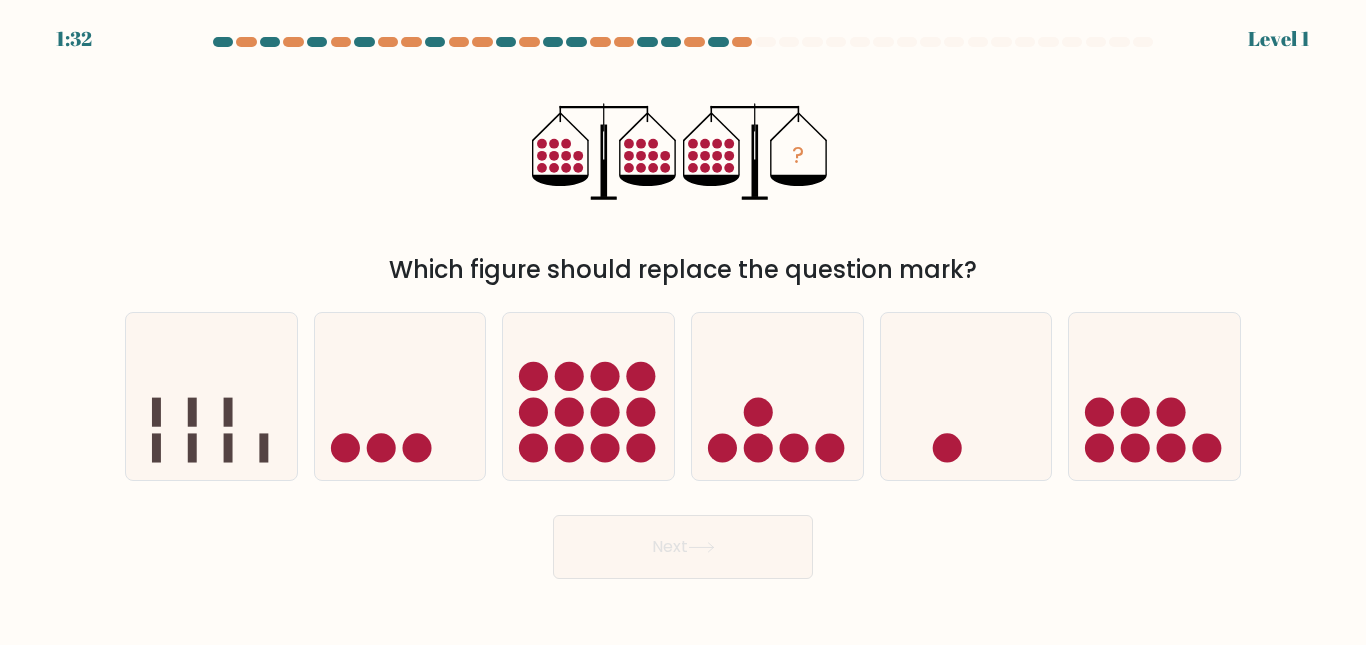 click on "?
Which figure should replace the question mark?" at bounding box center [683, 171] 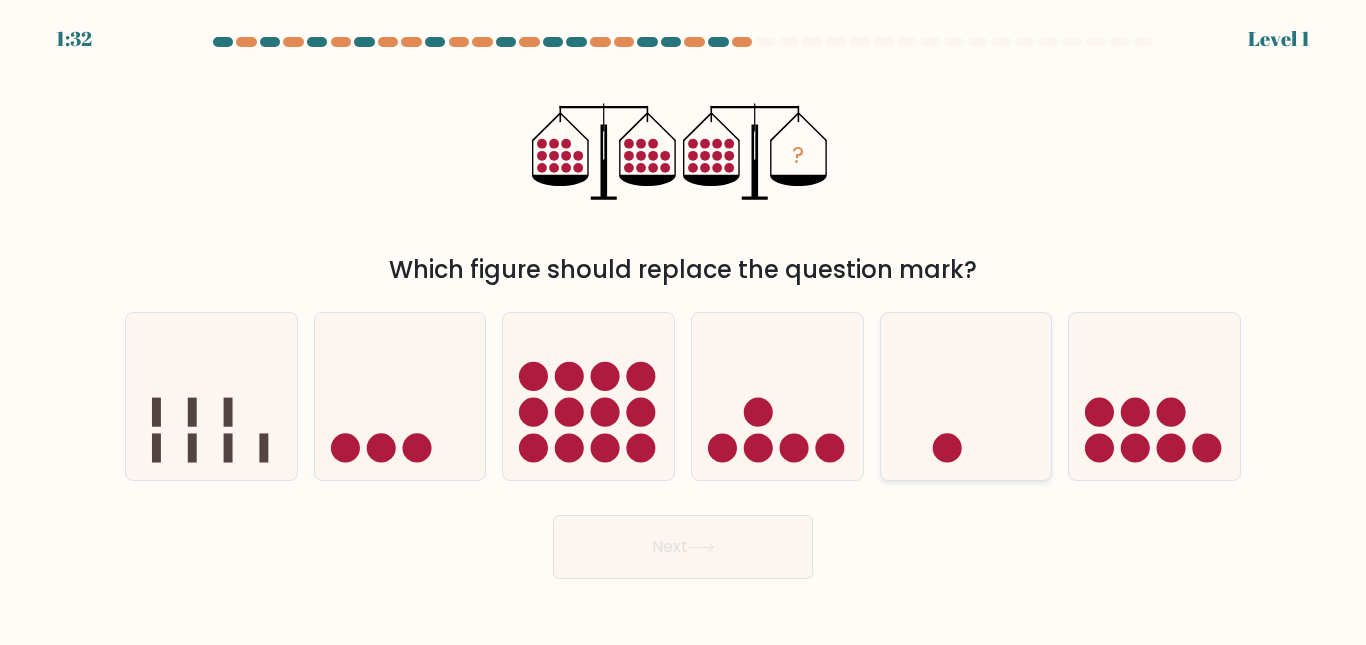 click at bounding box center [966, 396] 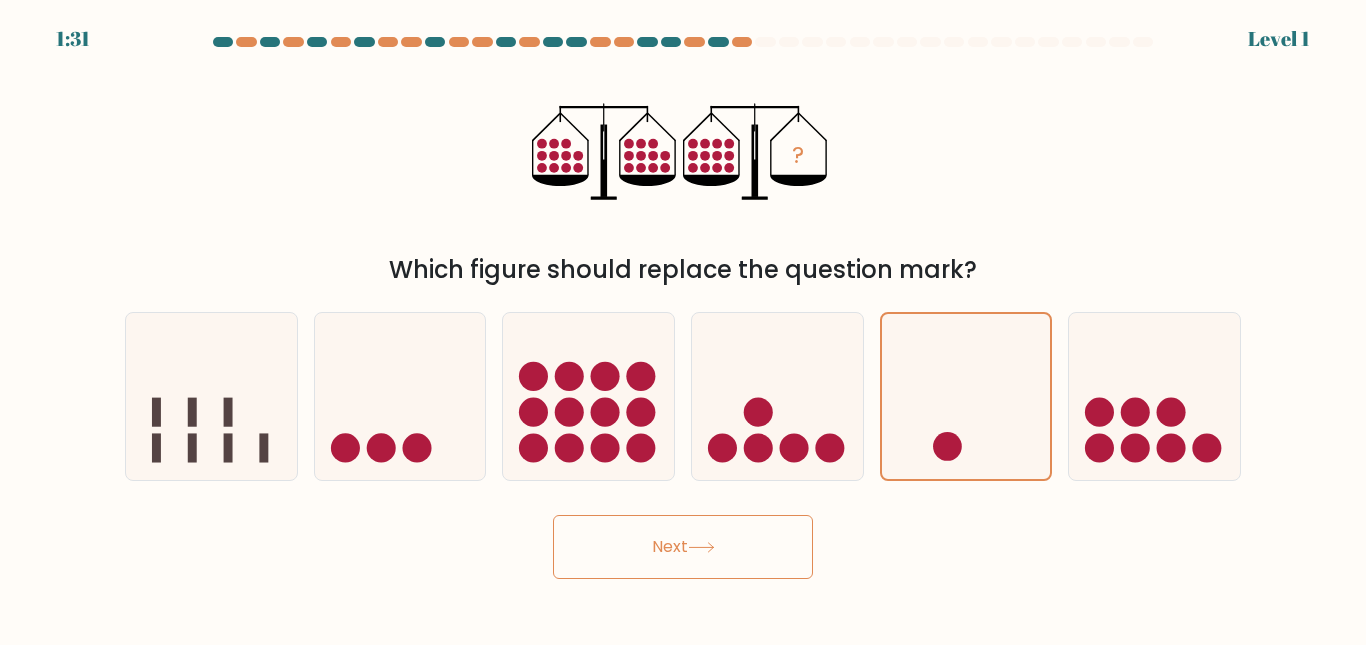 click on "Next" at bounding box center [683, 547] 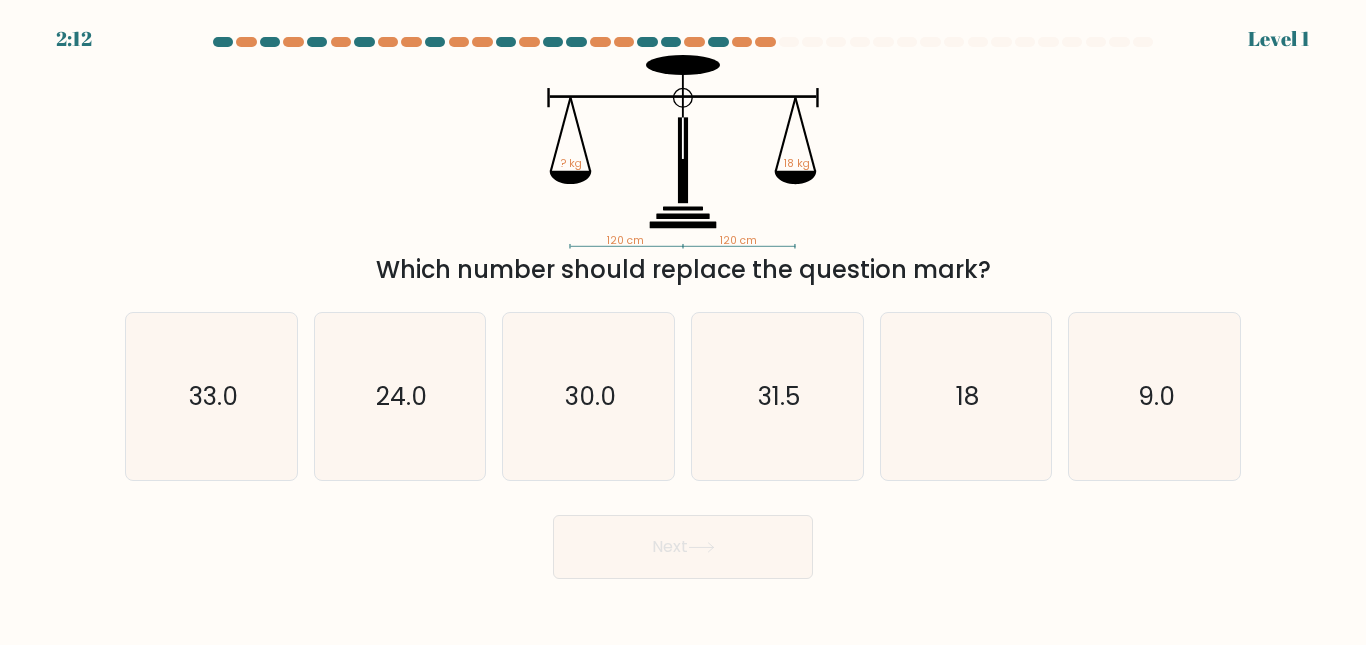 type 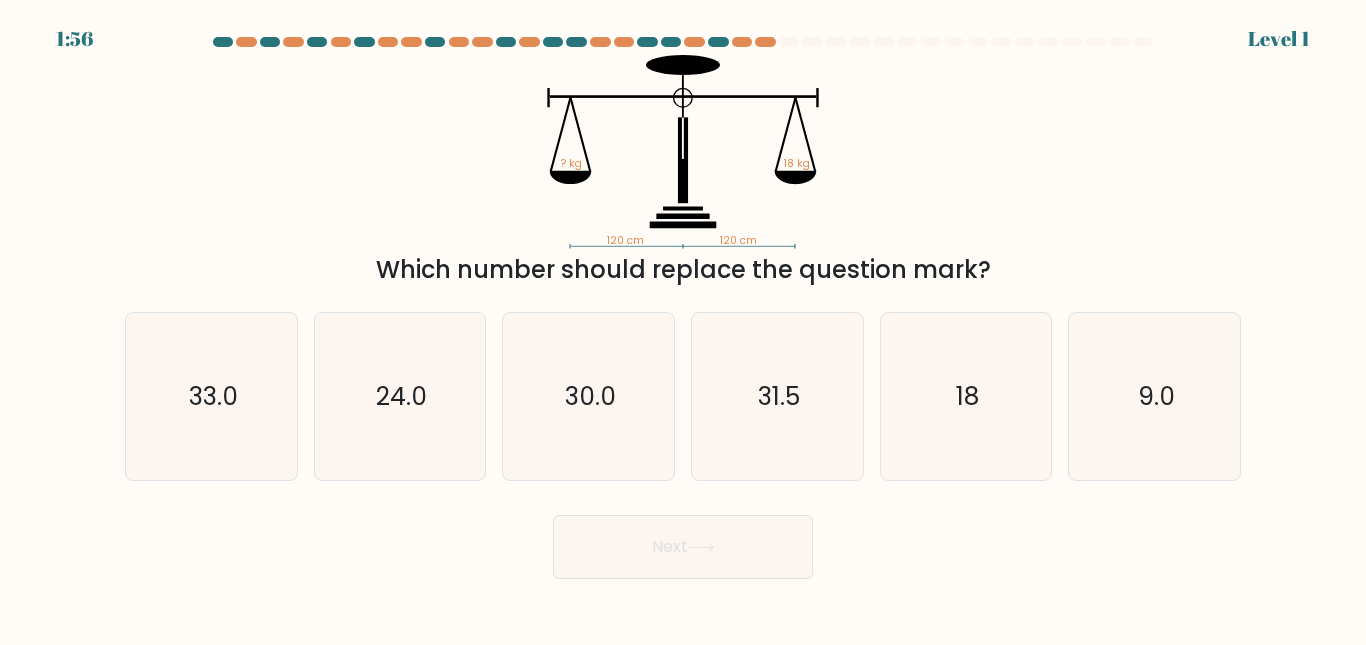 click at bounding box center (683, 308) 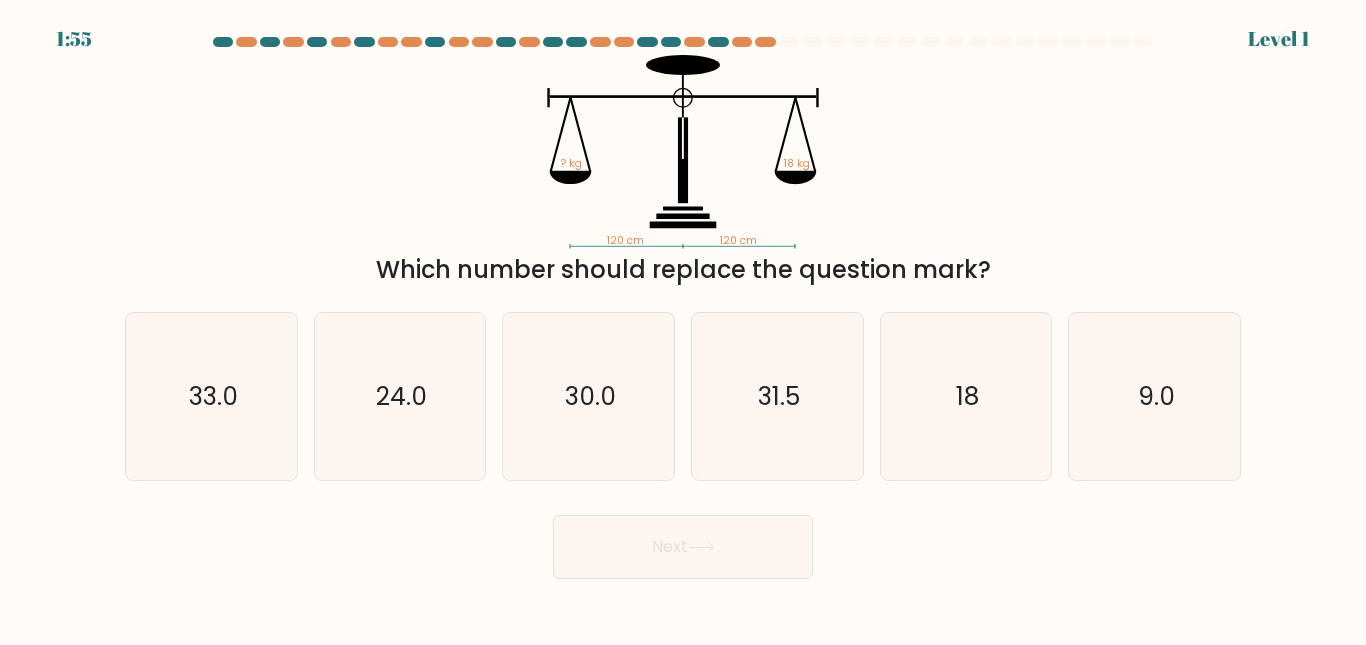 drag, startPoint x: 929, startPoint y: 416, endPoint x: 855, endPoint y: 498, distance: 110.45361 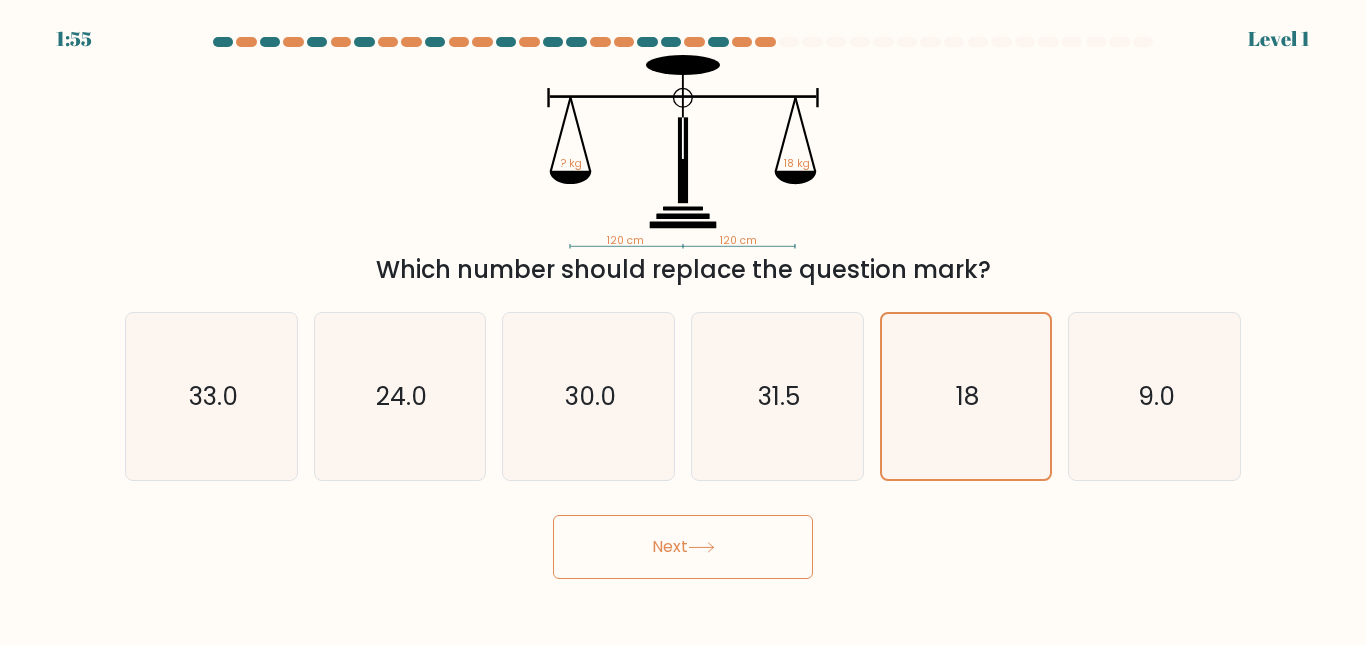 click on "Next" at bounding box center (683, 547) 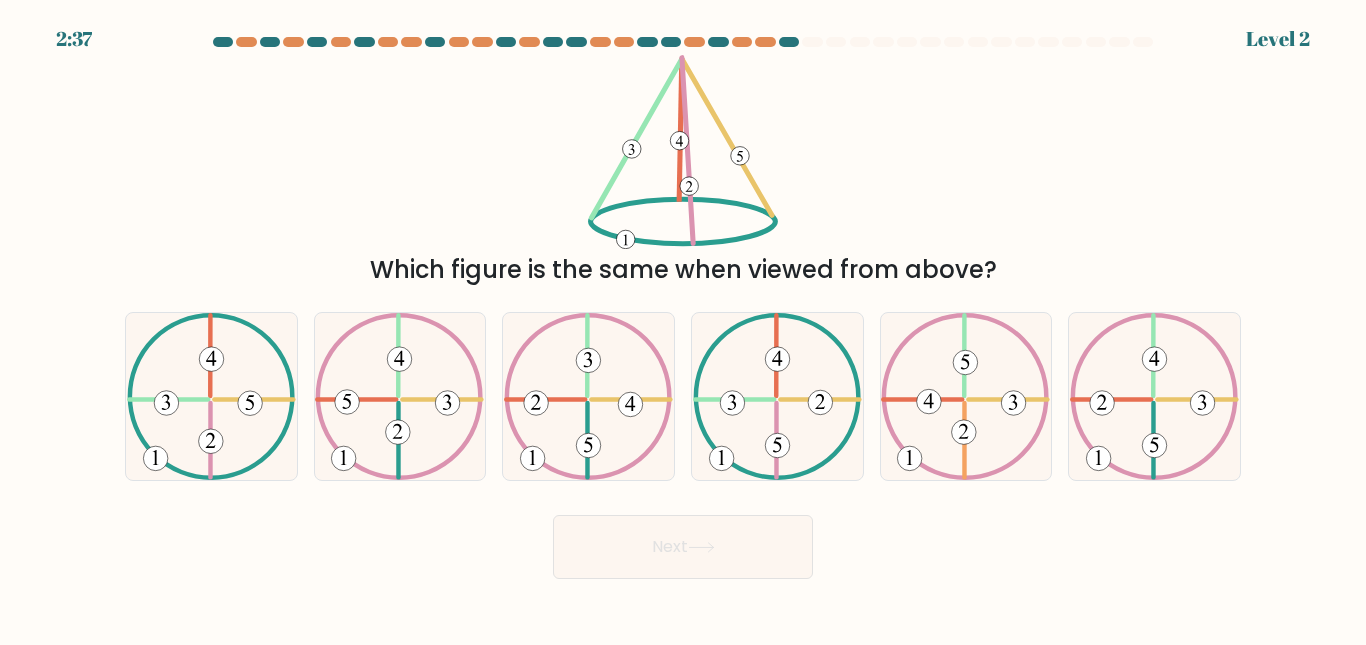 type 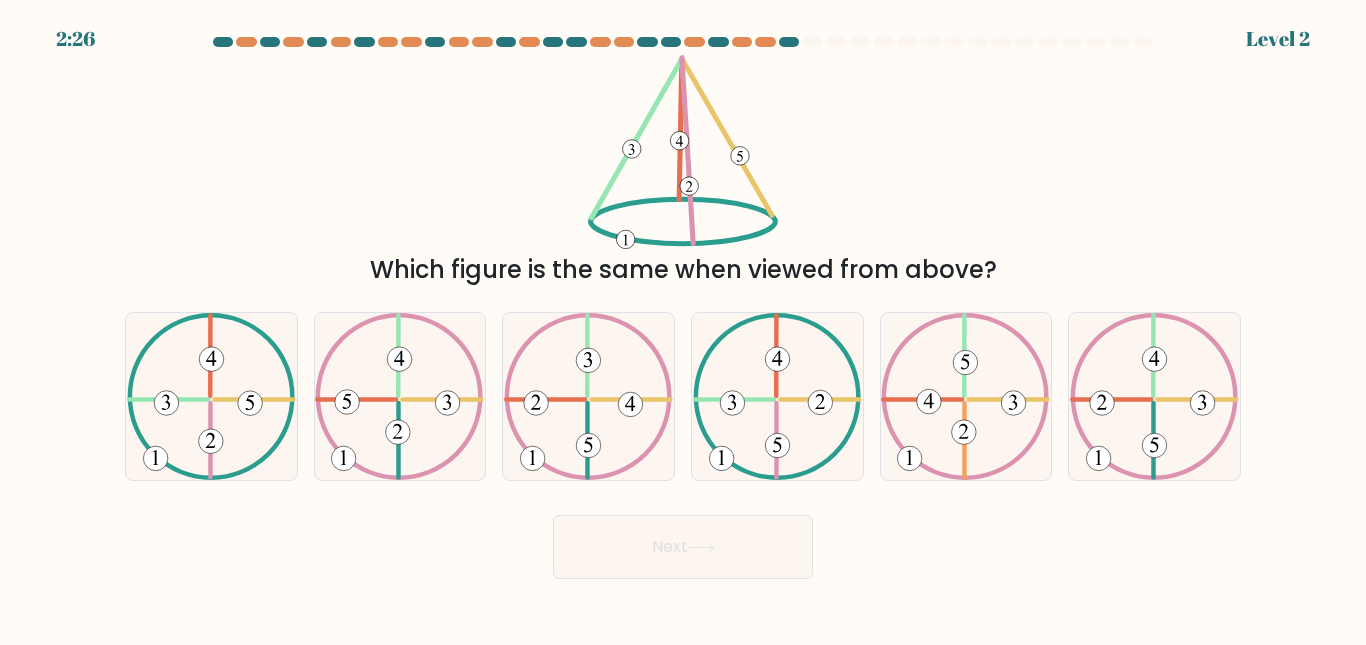 click at bounding box center (683, 308) 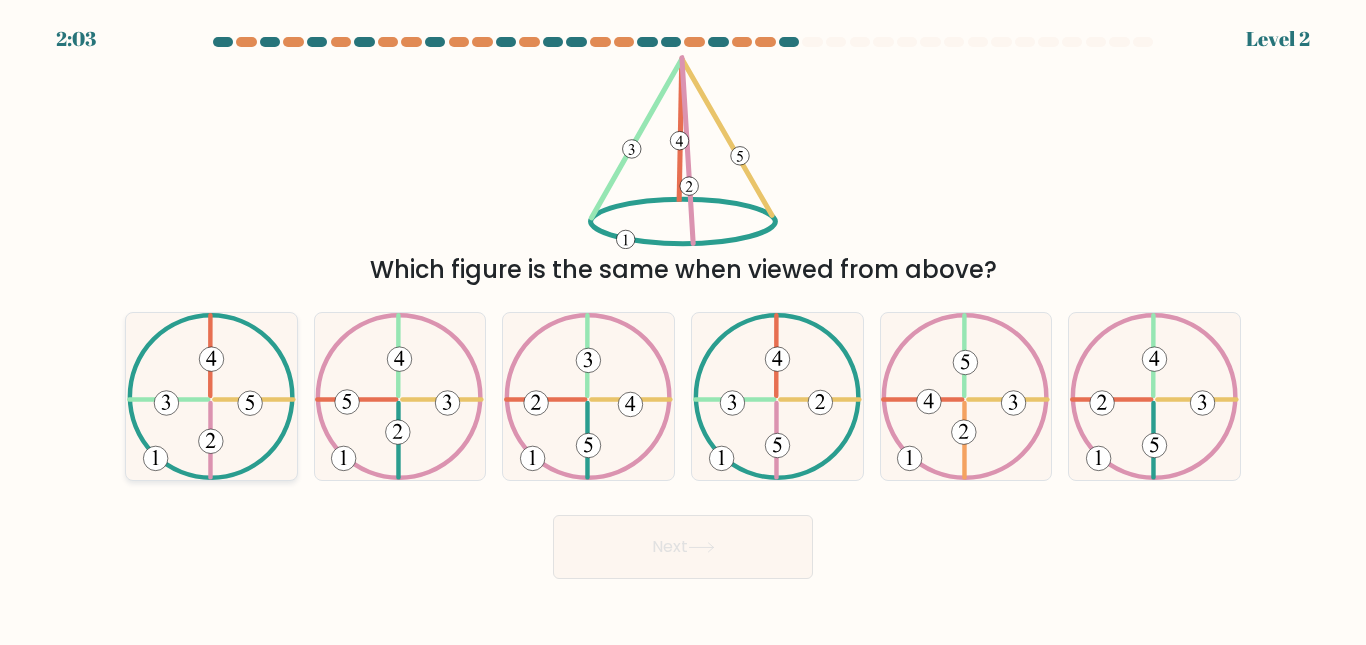 click at bounding box center [211, 396] 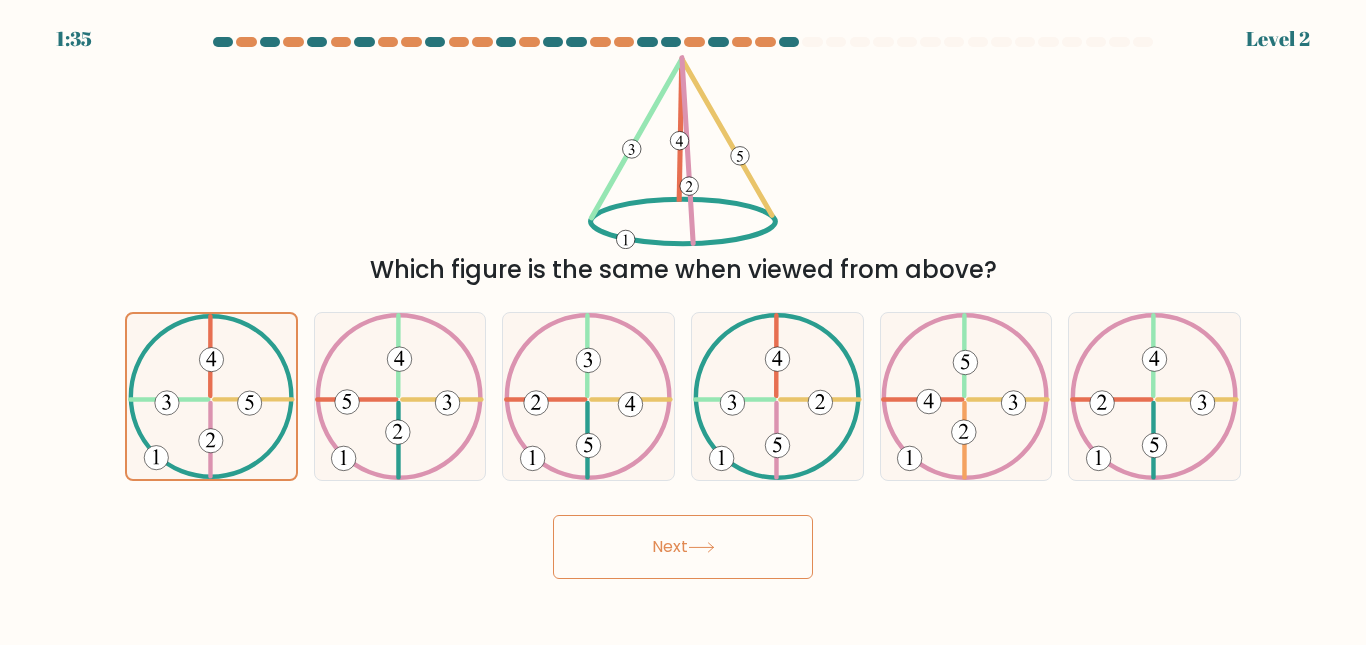 click on "Next" at bounding box center [683, 547] 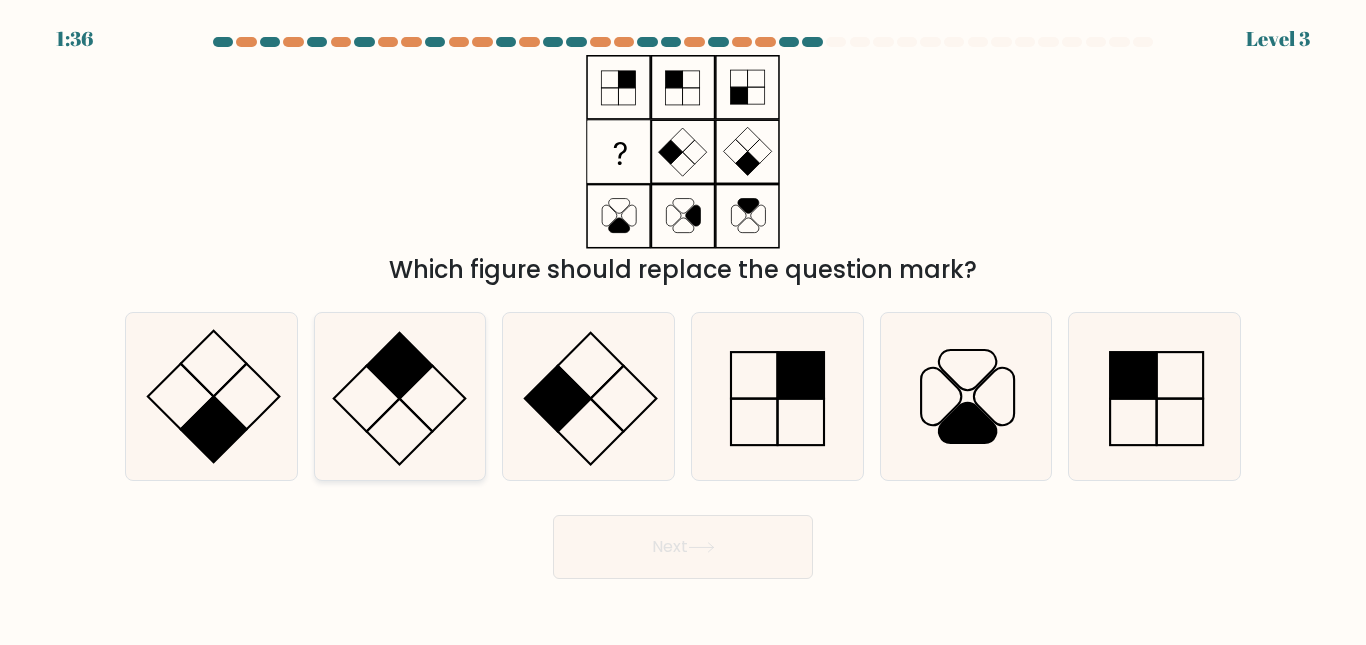 click at bounding box center [400, 366] 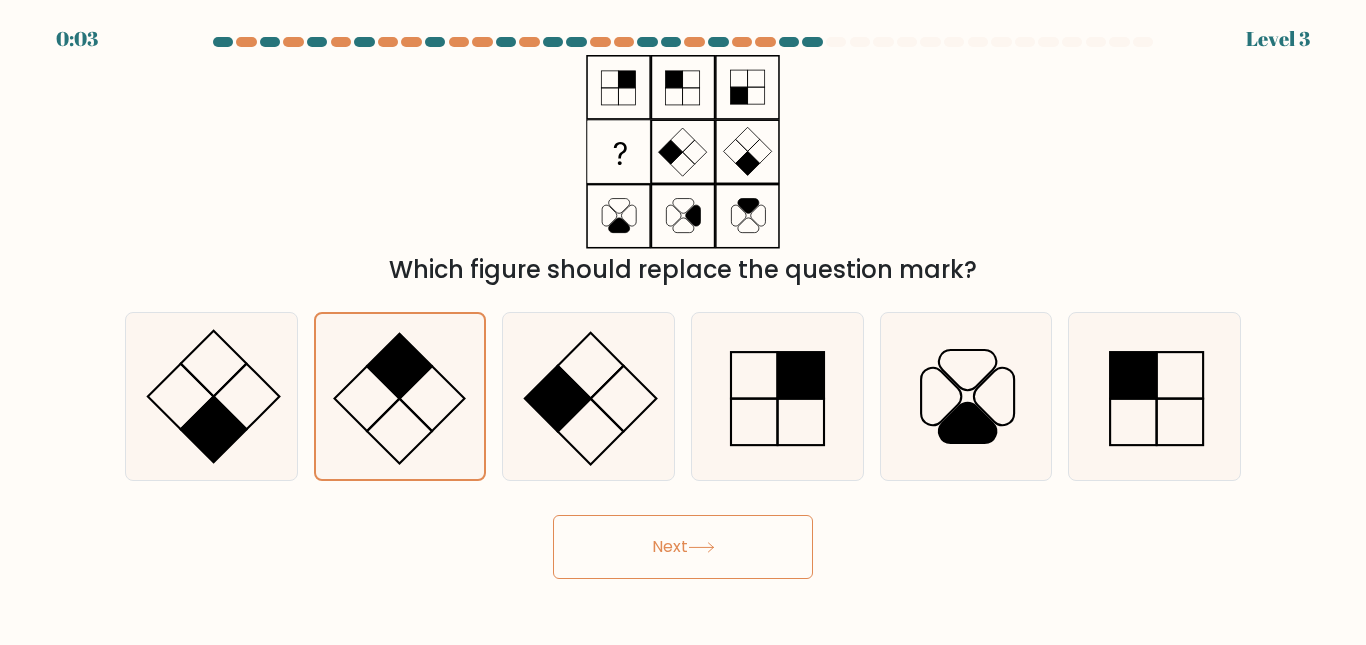 click on "Next" at bounding box center [683, 547] 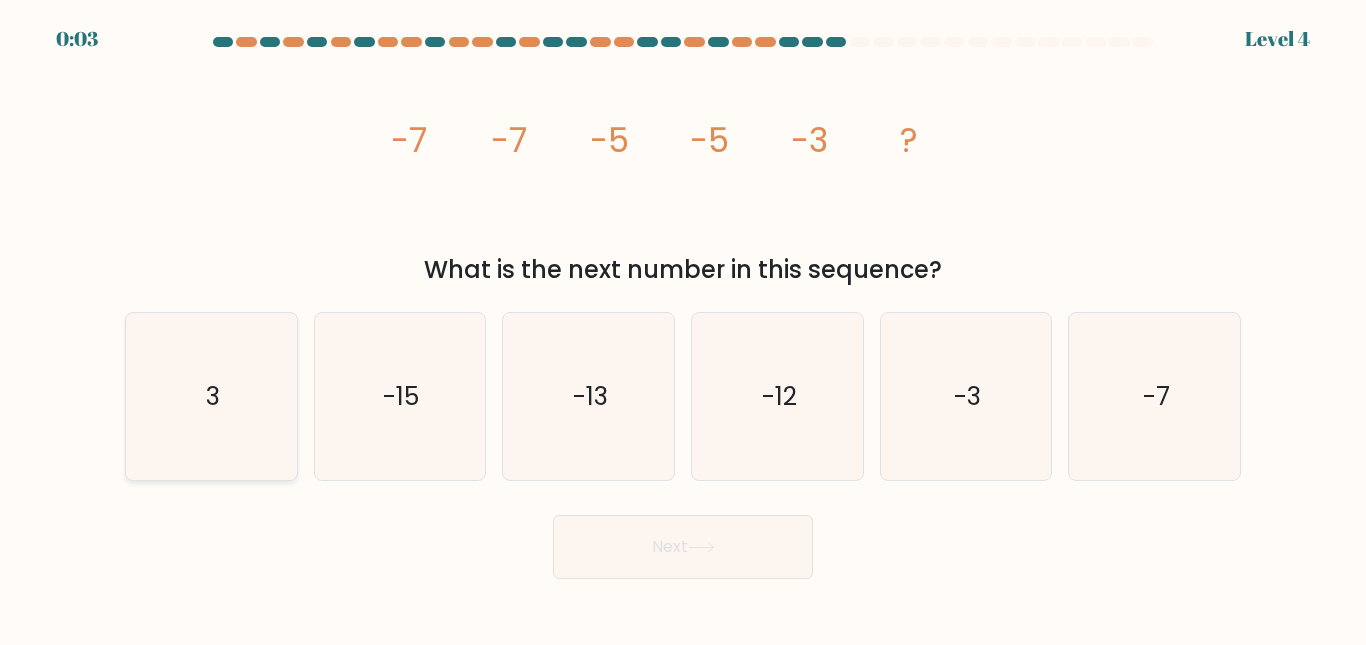 click on "3" at bounding box center (211, 396) 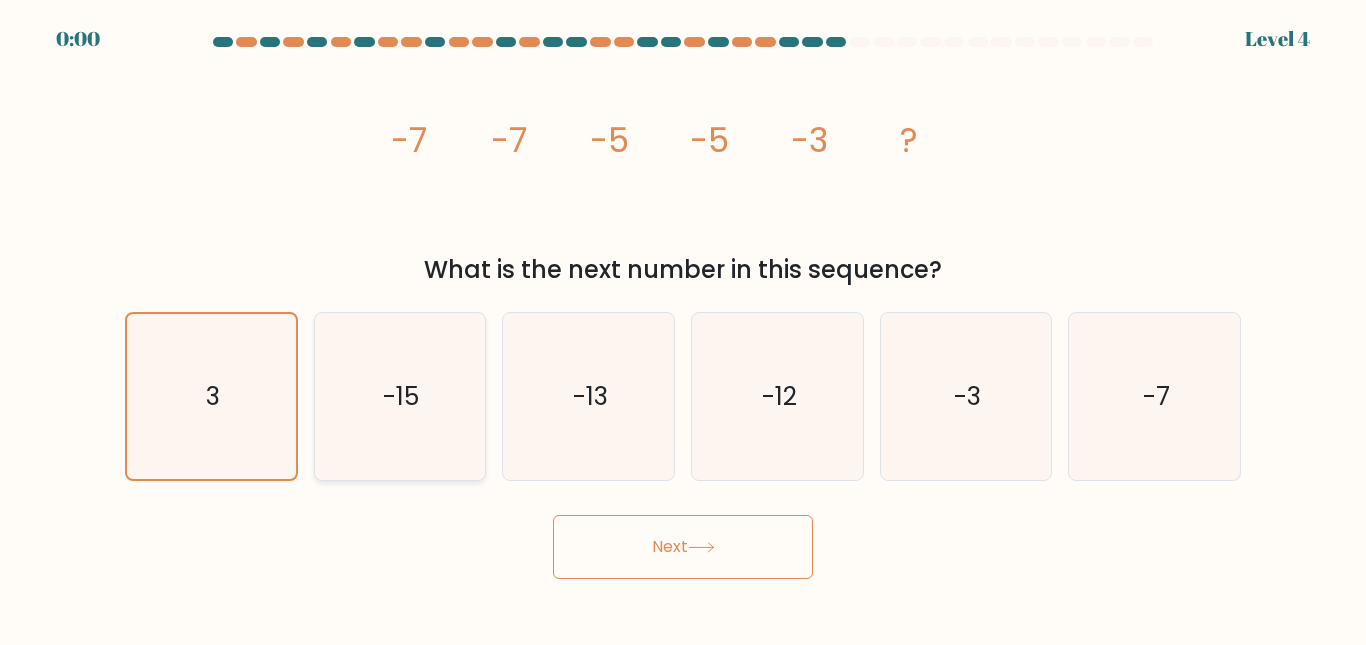 click on "-15" at bounding box center [399, 396] 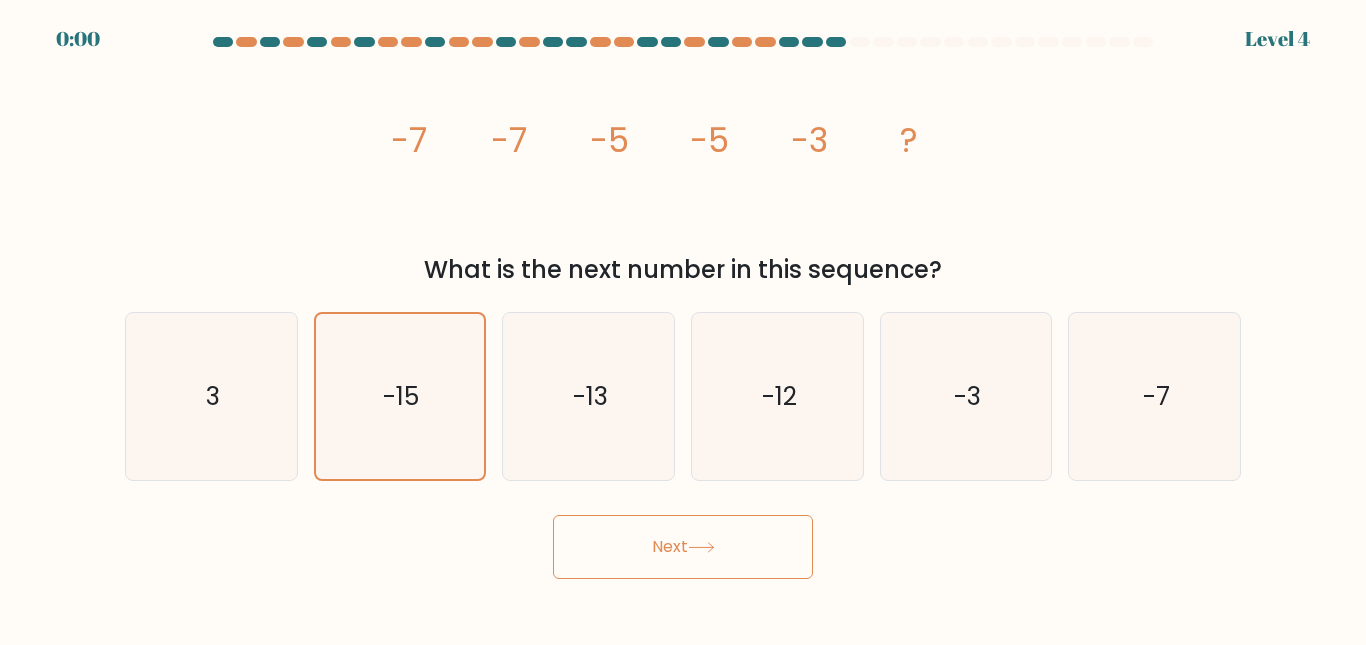 click on "Next" at bounding box center [683, 542] 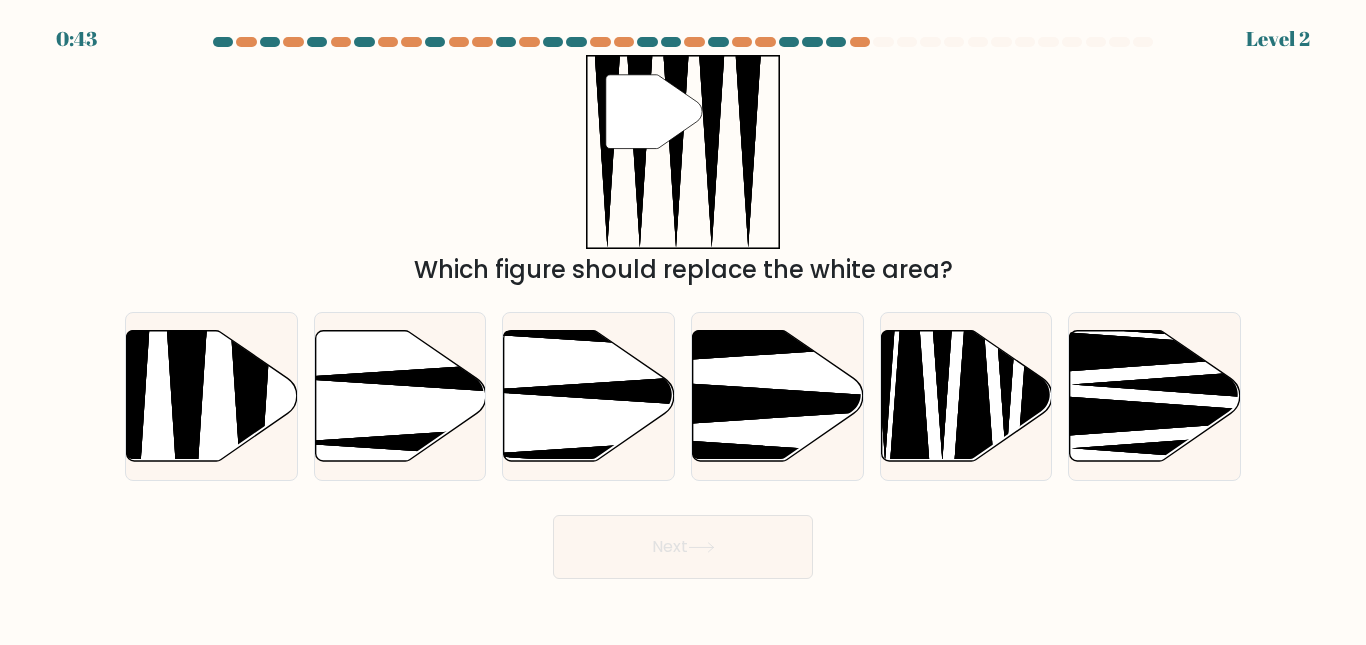 scroll, scrollTop: 0, scrollLeft: 0, axis: both 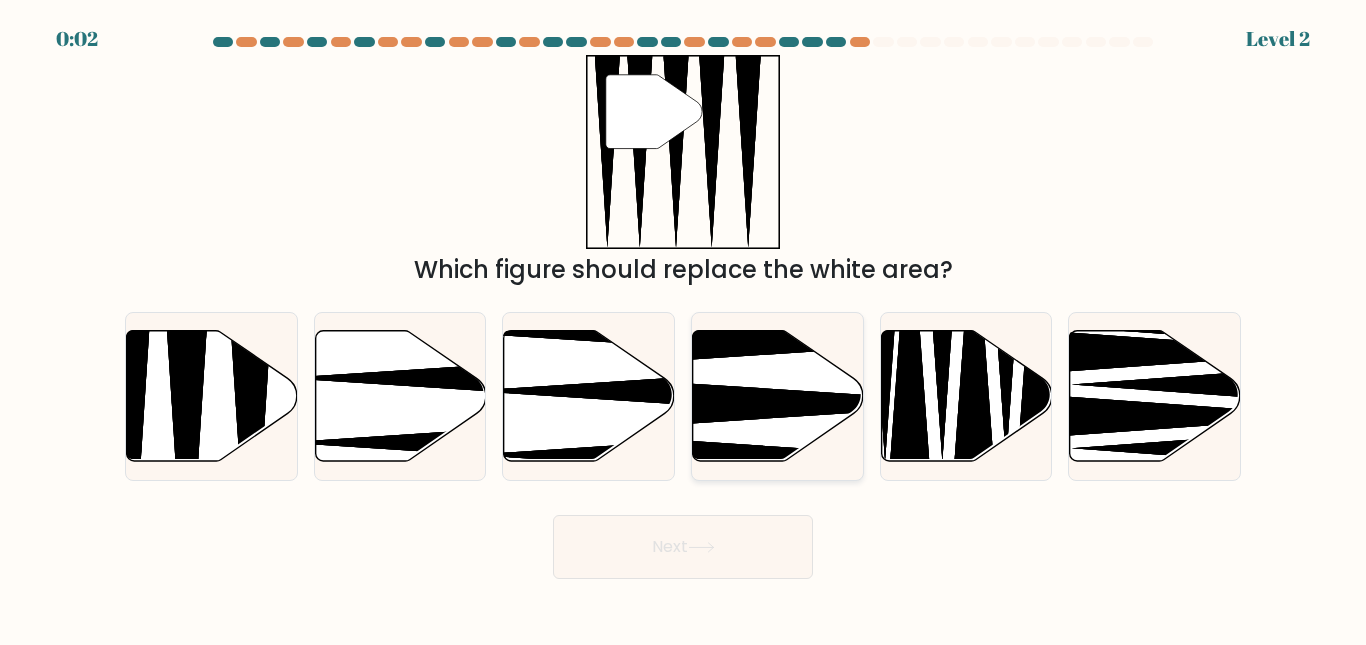 click at bounding box center (829, 403) 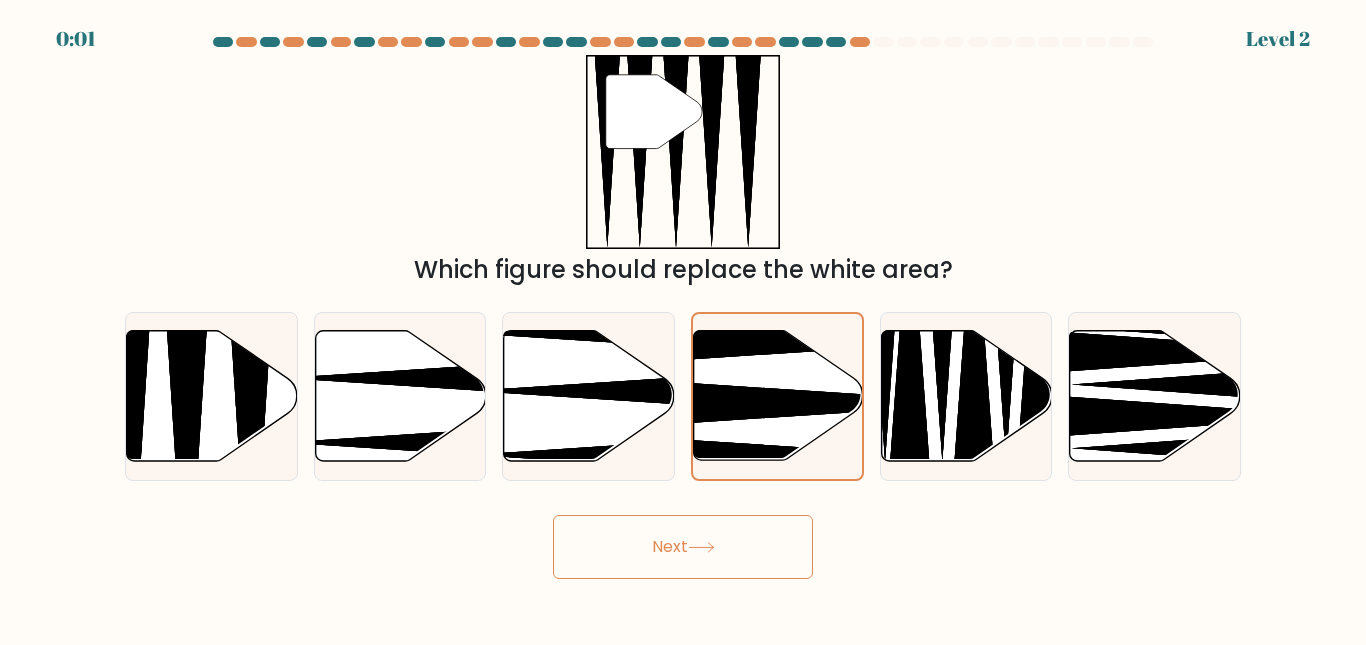 click on "Next" at bounding box center [683, 547] 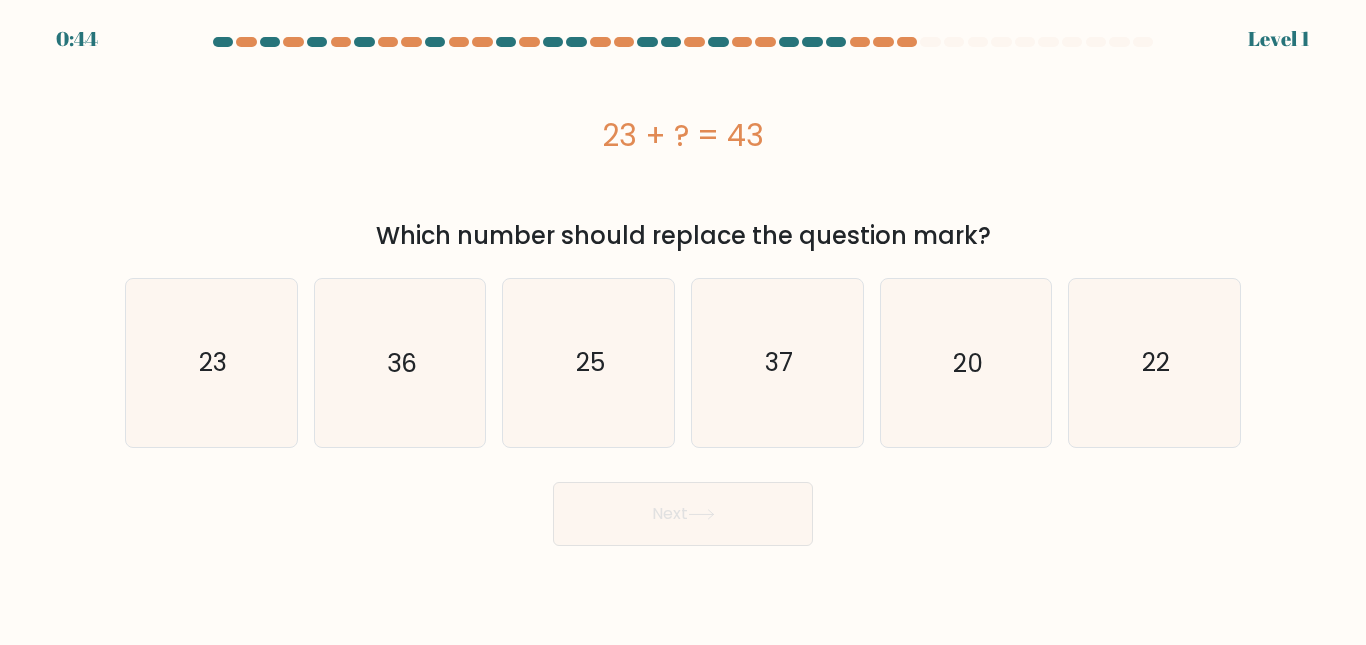 scroll, scrollTop: 0, scrollLeft: 0, axis: both 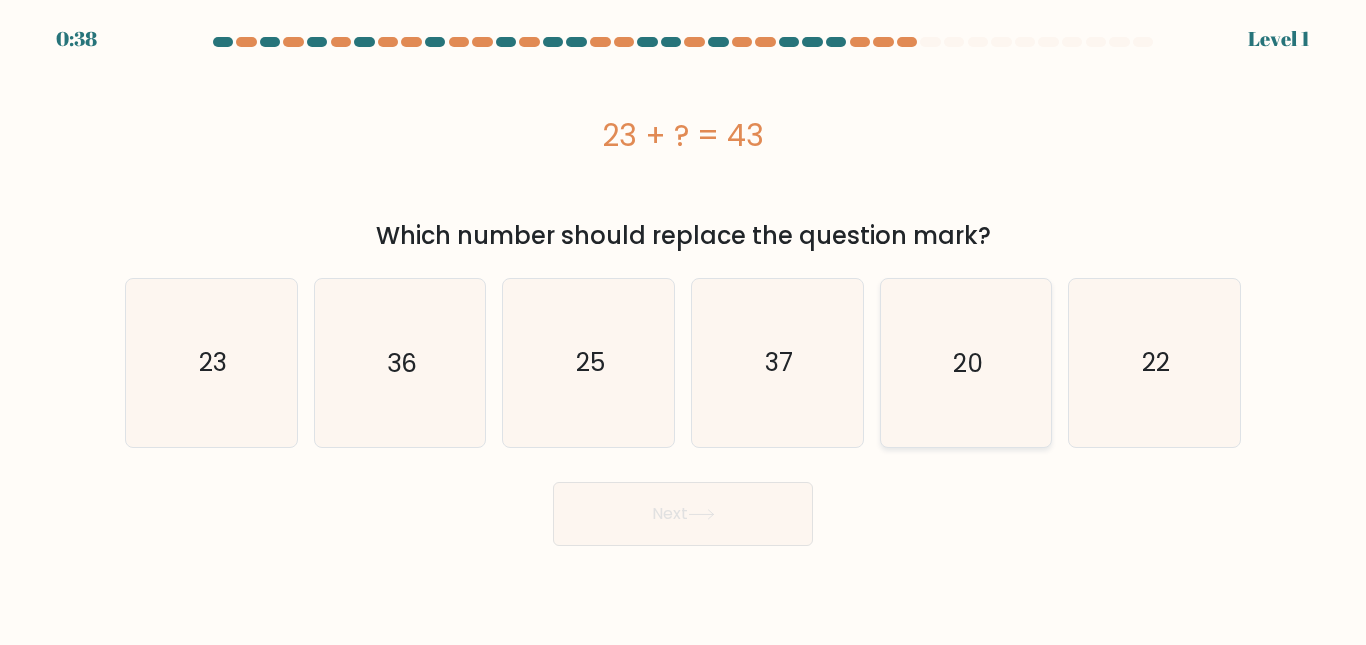 click on "20" at bounding box center (965, 362) 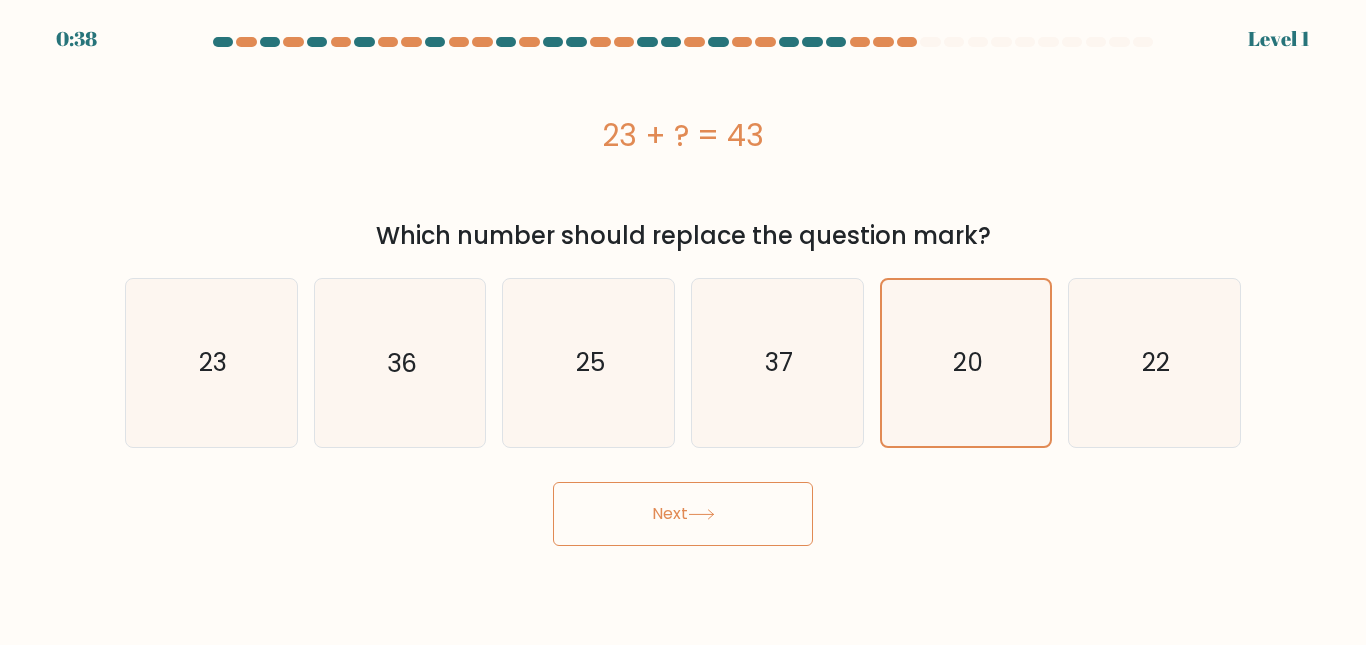click on "Next" at bounding box center [683, 514] 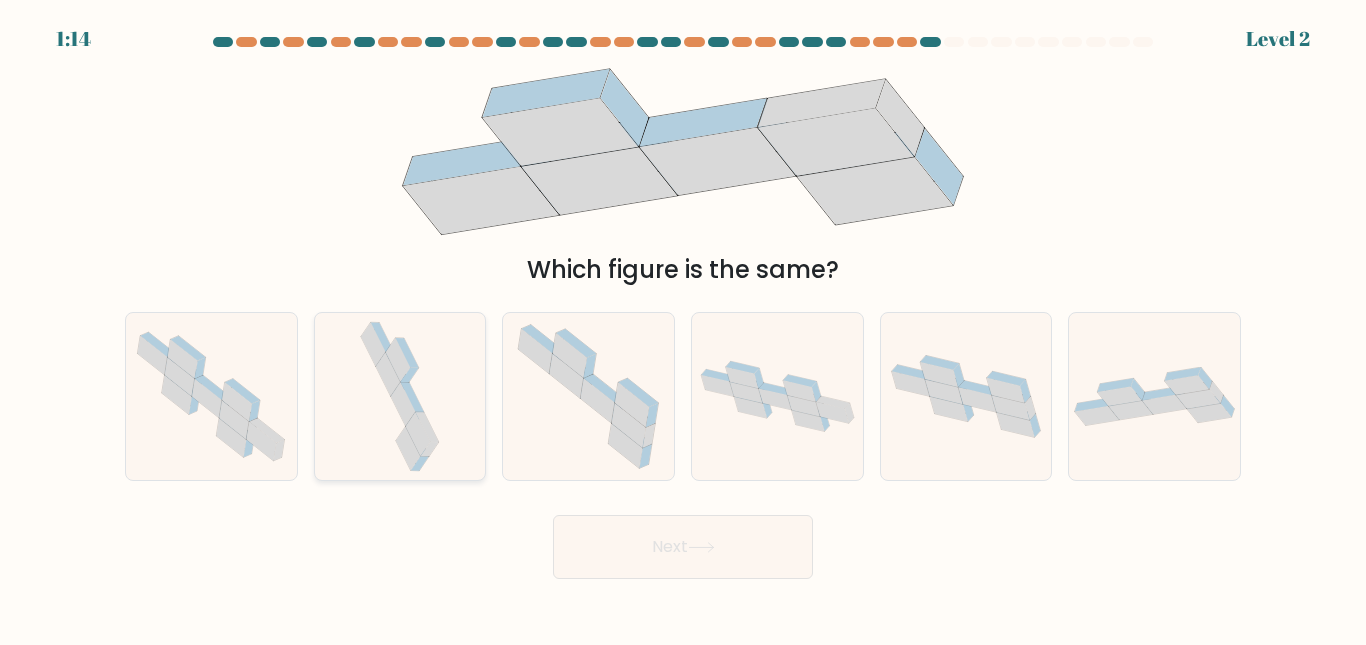 click at bounding box center (400, 396) 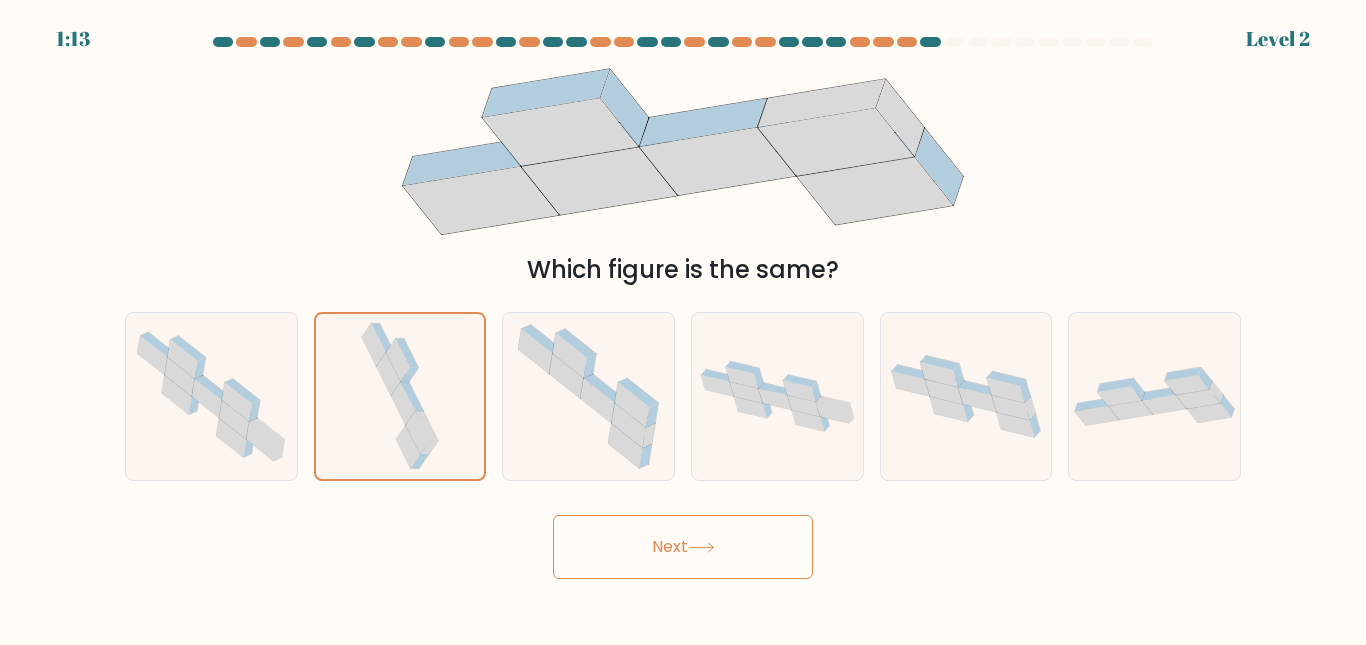 click on "Next" at bounding box center (683, 547) 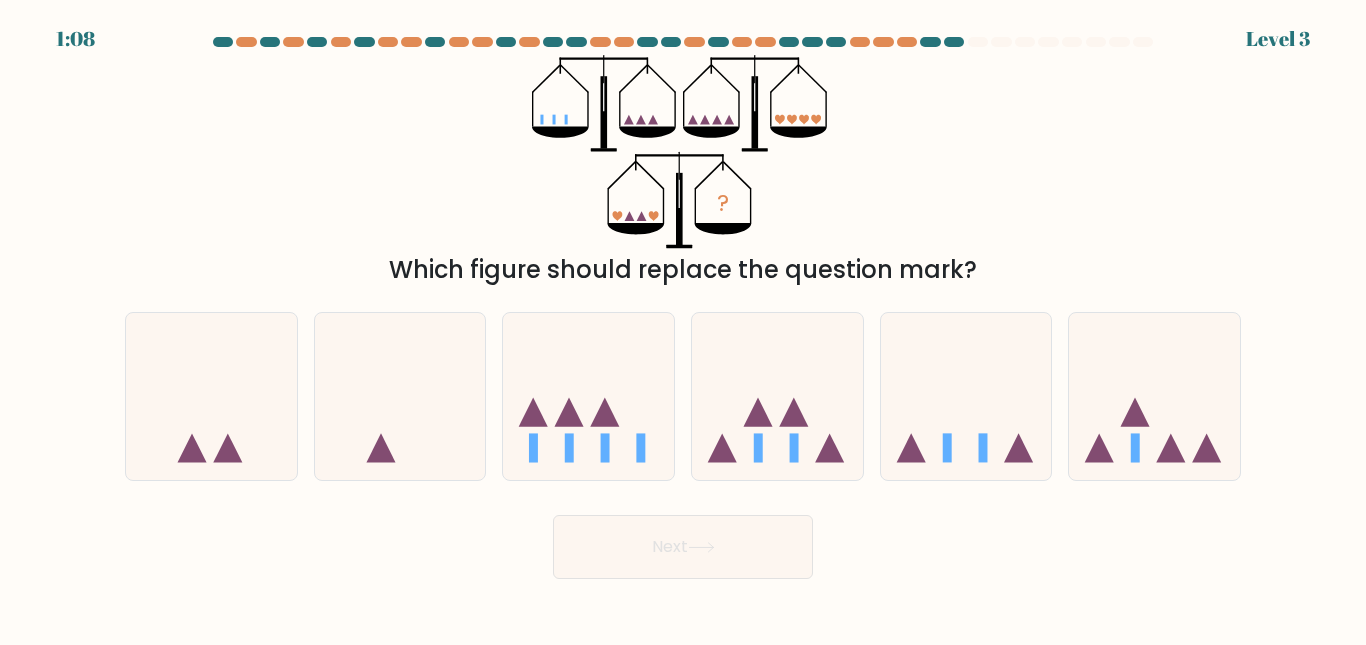 type 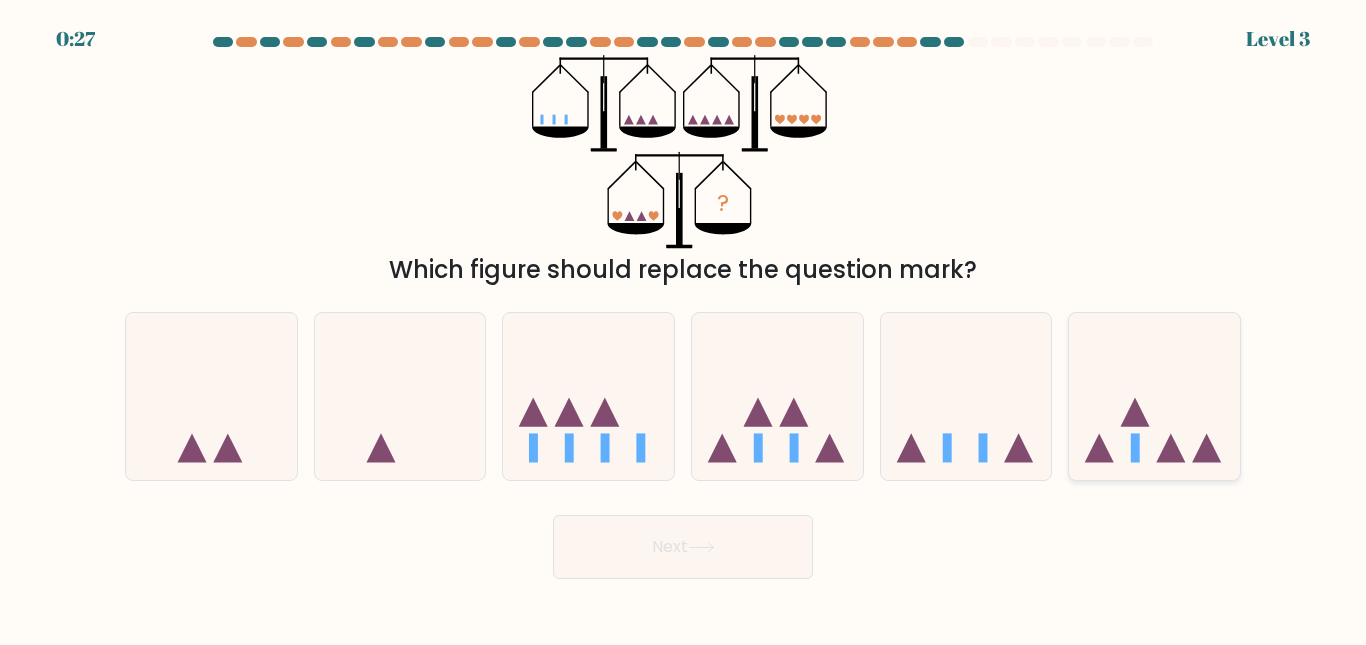 click at bounding box center [1154, 396] 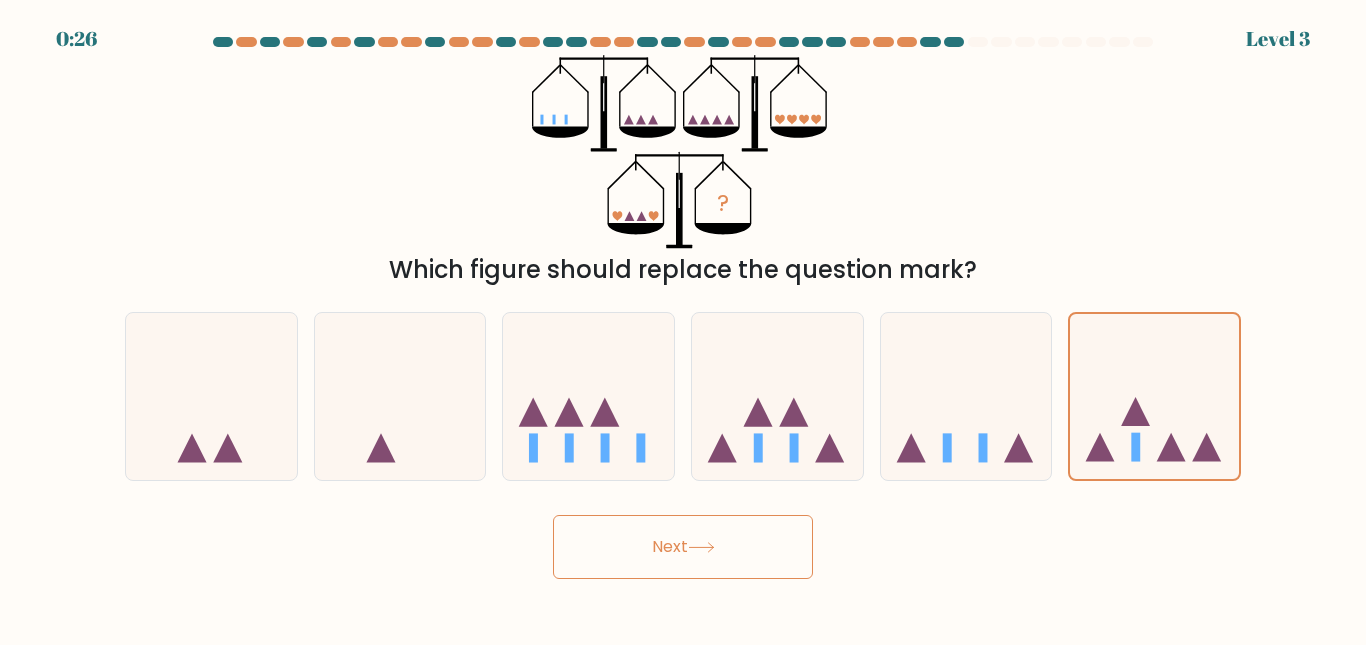 click on "Next" at bounding box center (683, 547) 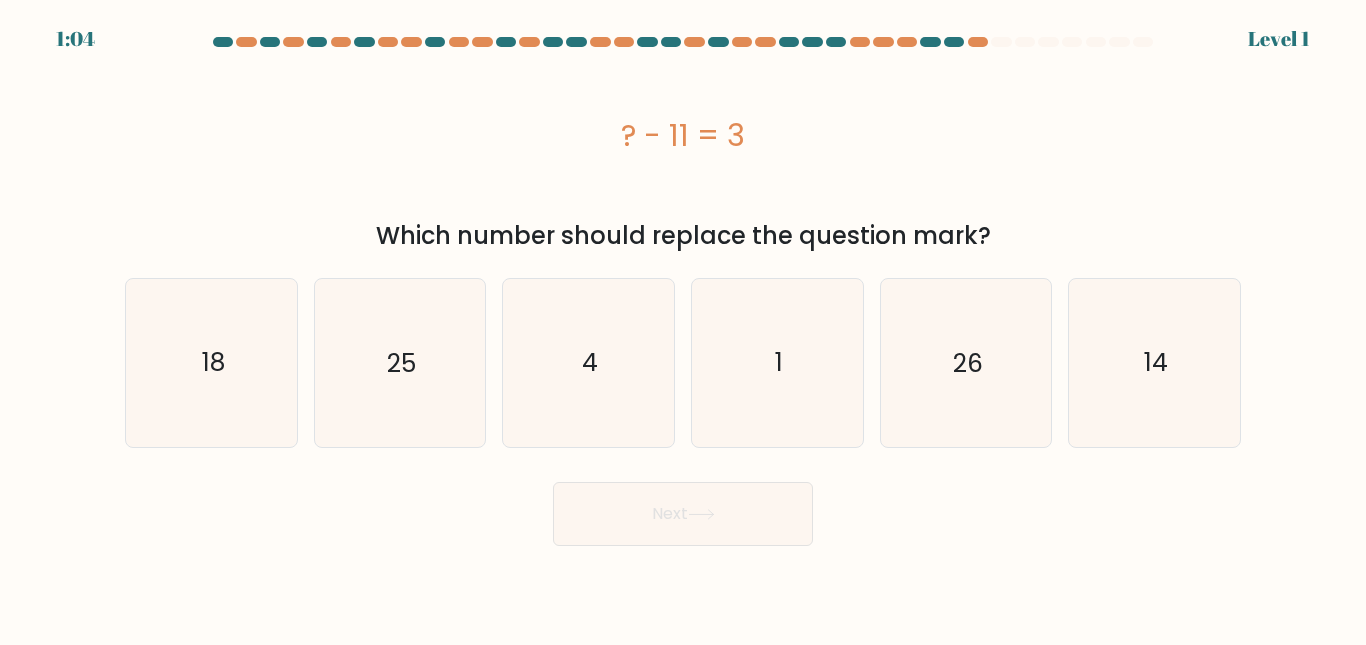 type 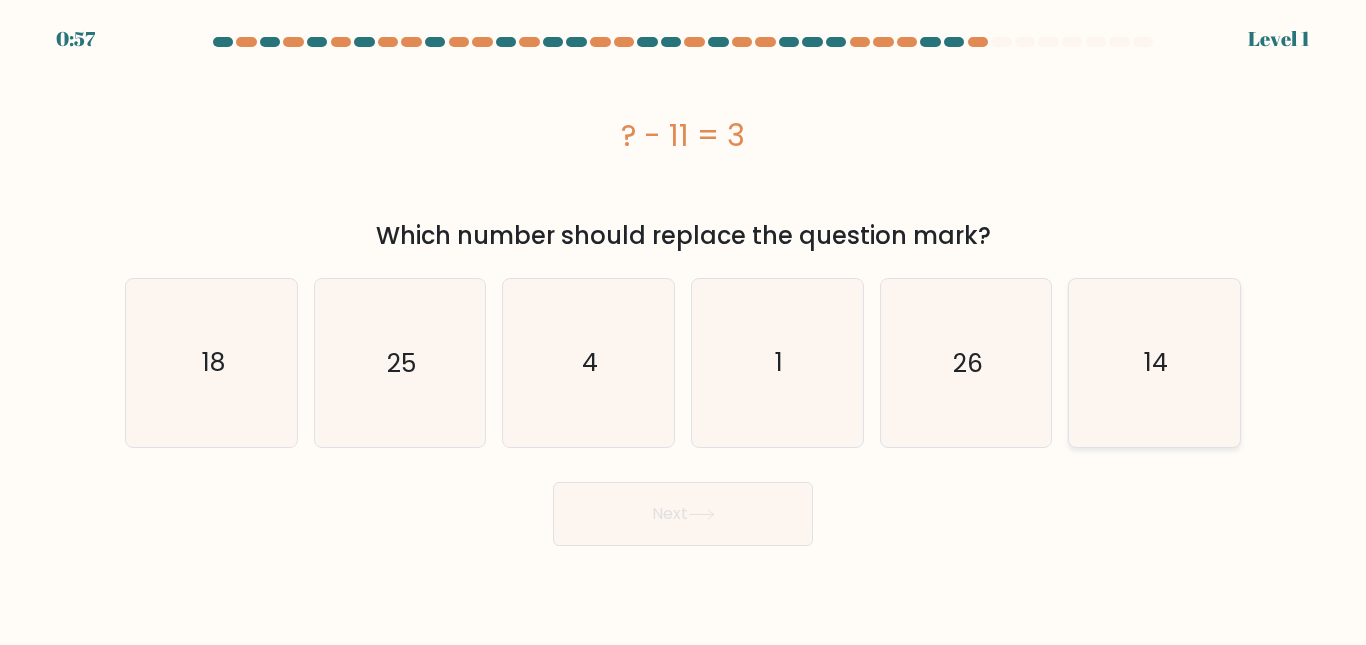 click on "14" at bounding box center [1154, 362] 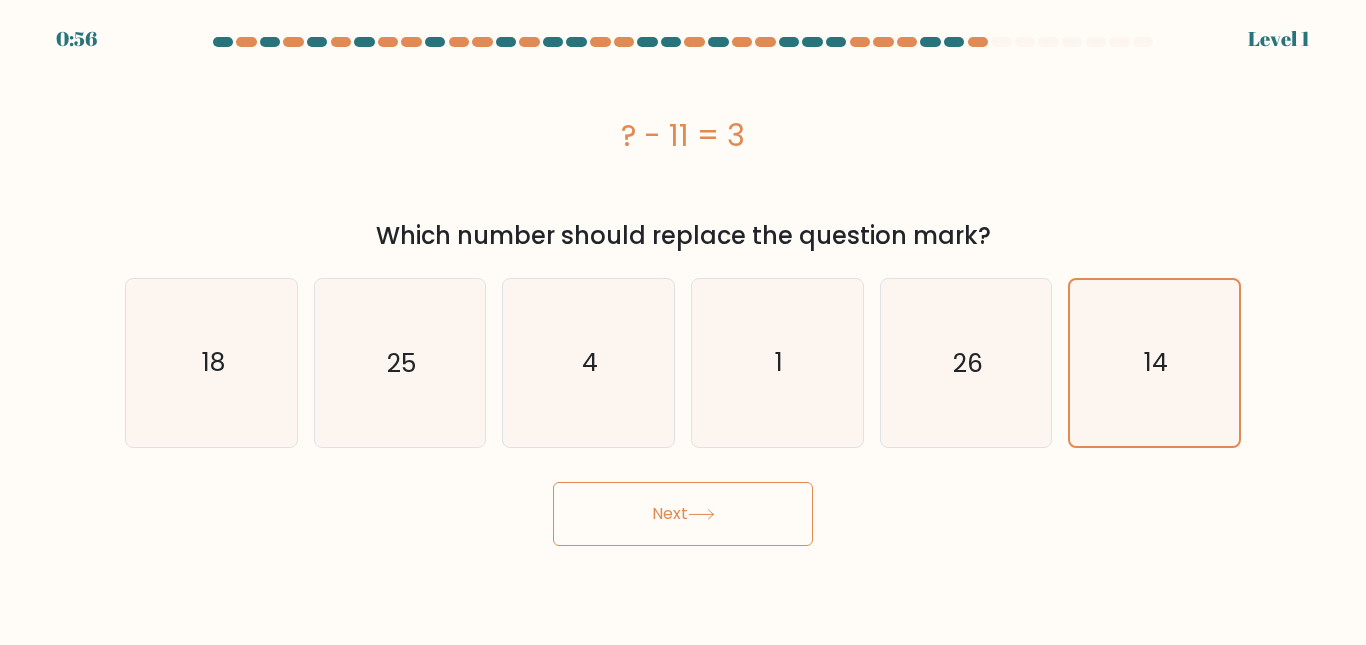 click on "Next" at bounding box center (683, 514) 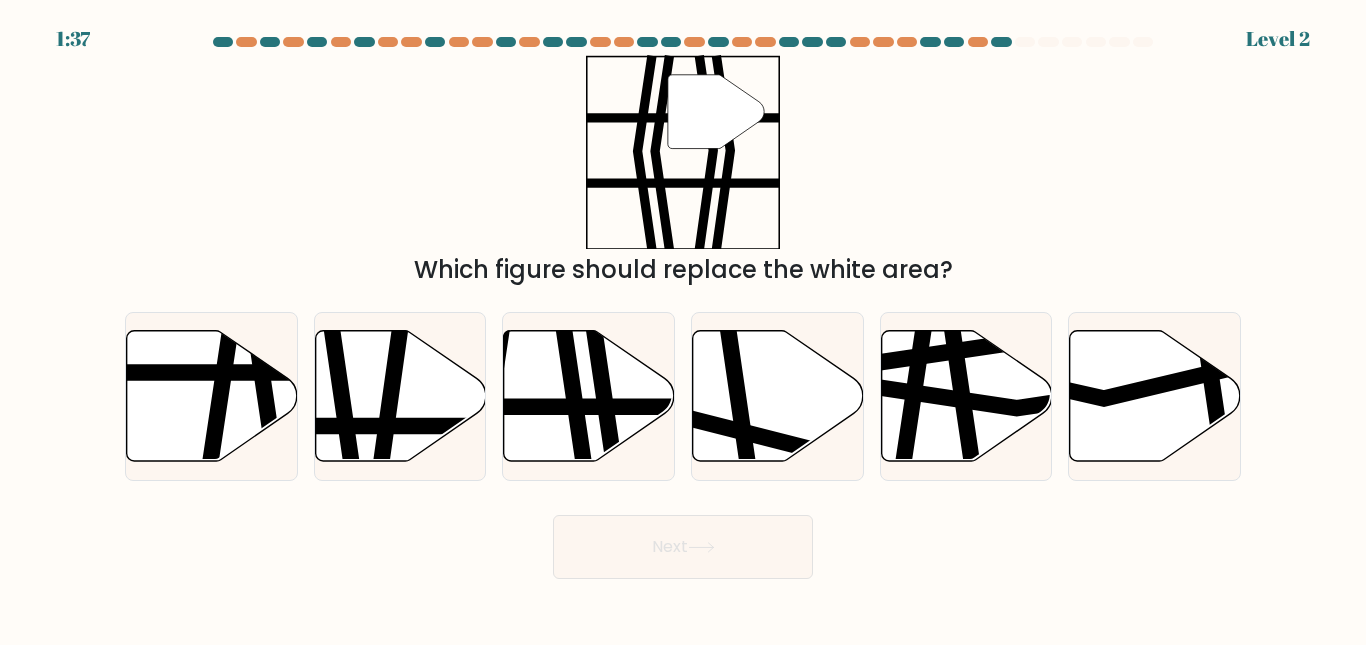 type 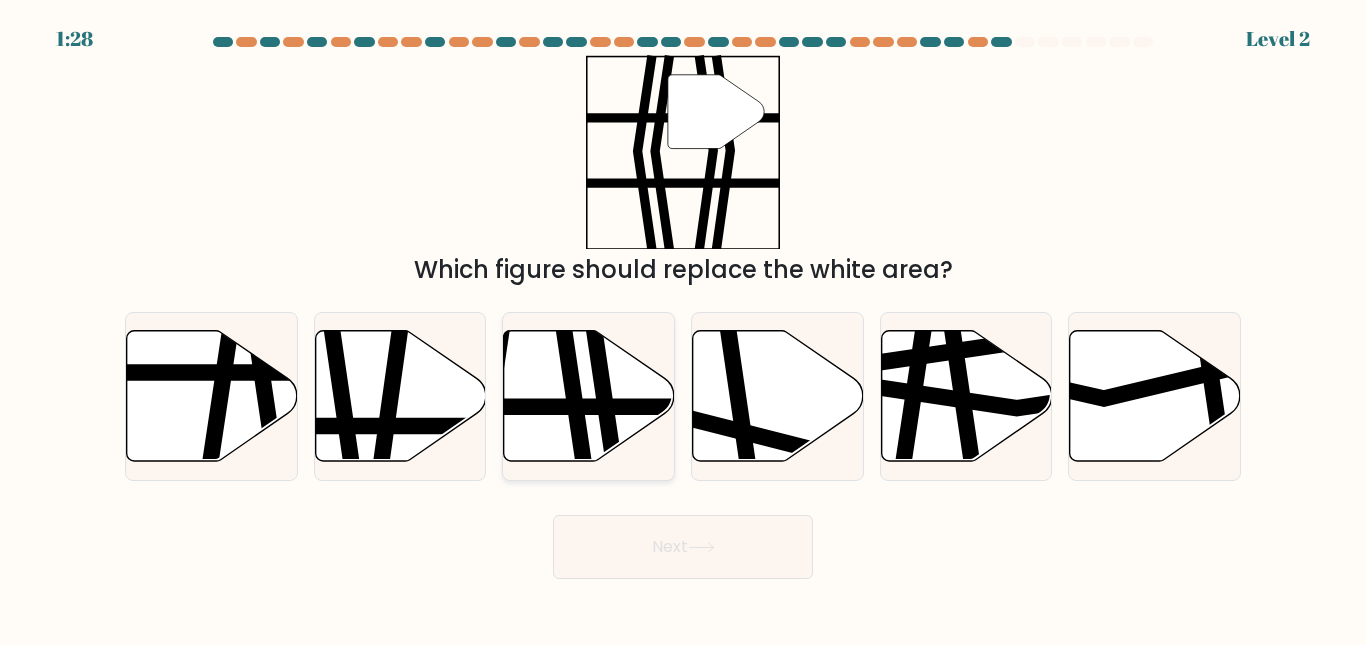 click at bounding box center [572, 469] 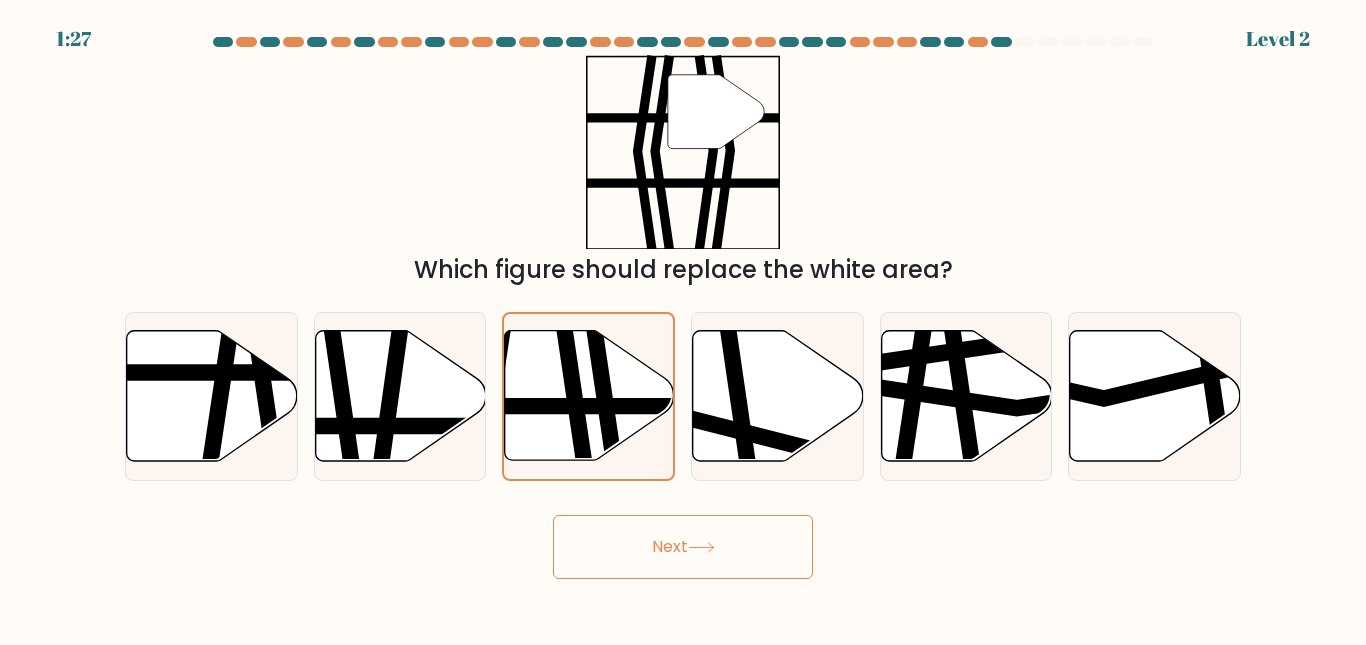 click on "Next" at bounding box center [683, 547] 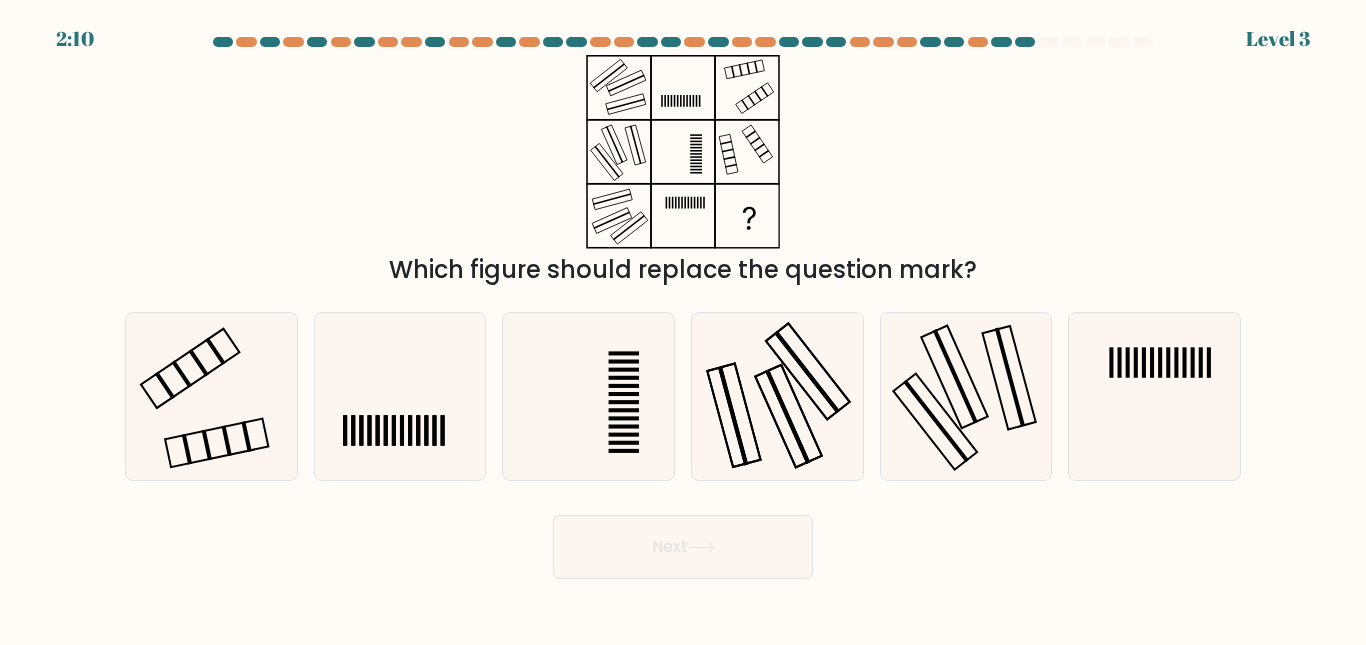 type 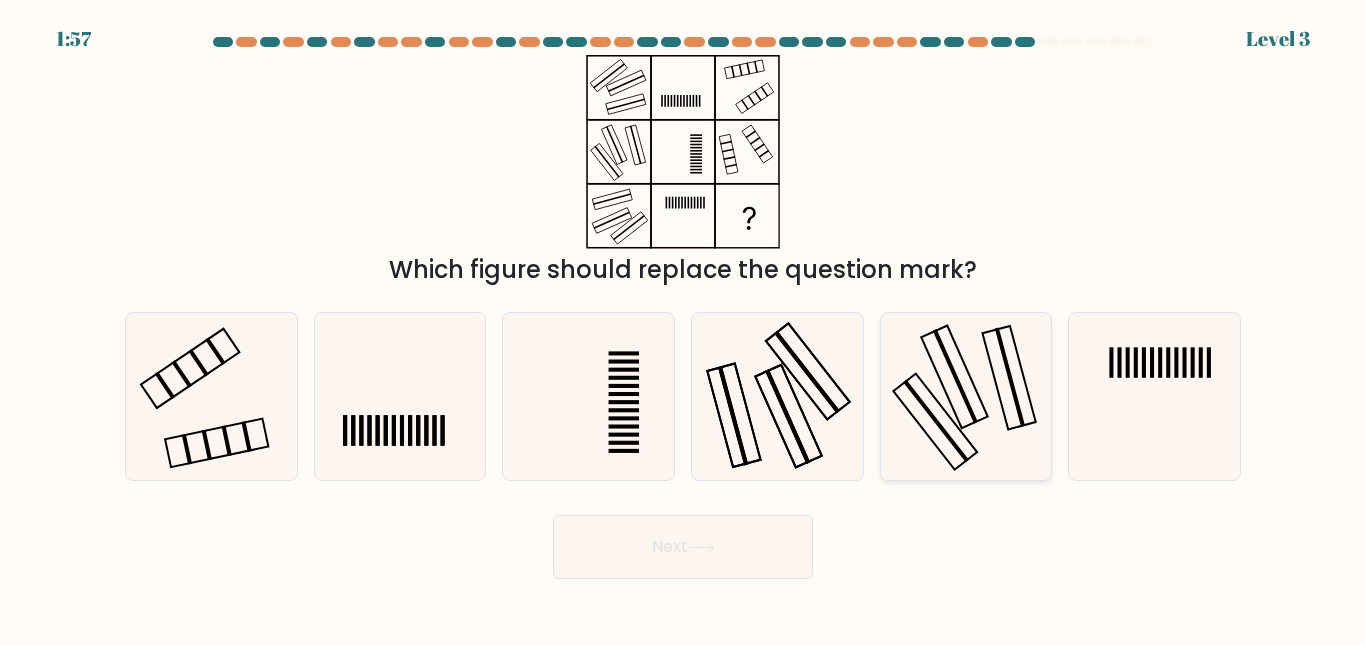 click at bounding box center [936, 421] 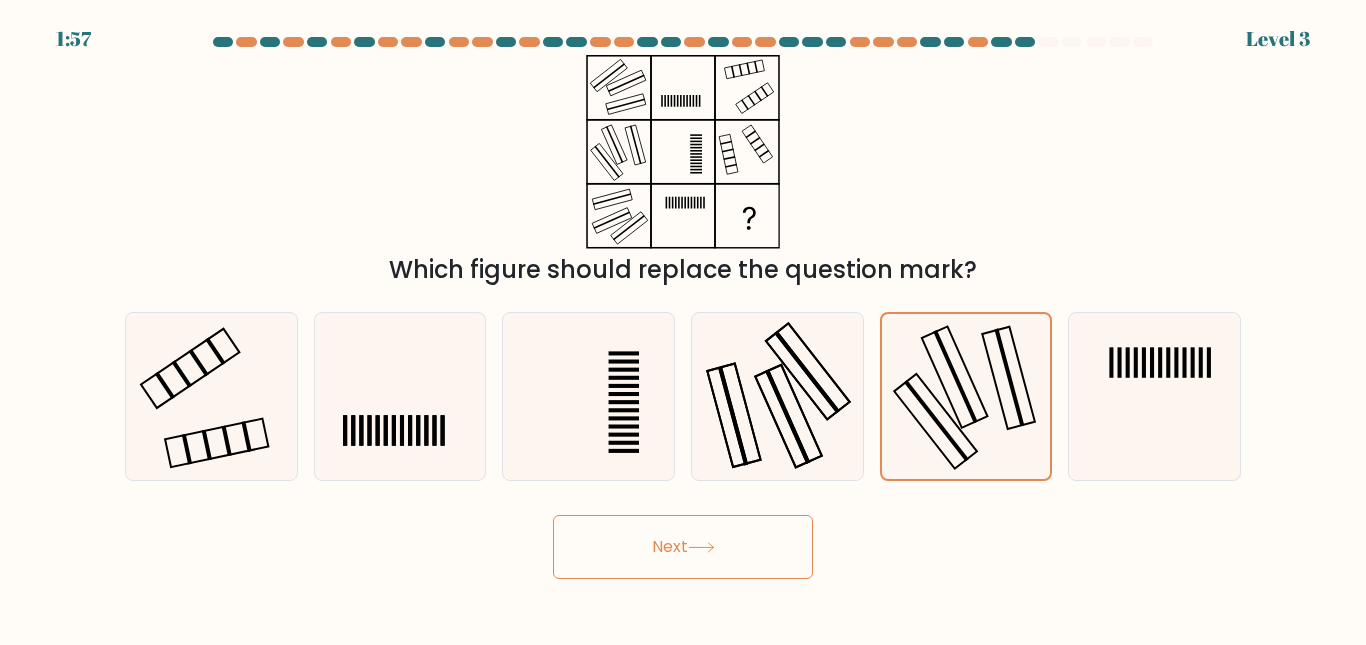 click on "Next" at bounding box center [683, 547] 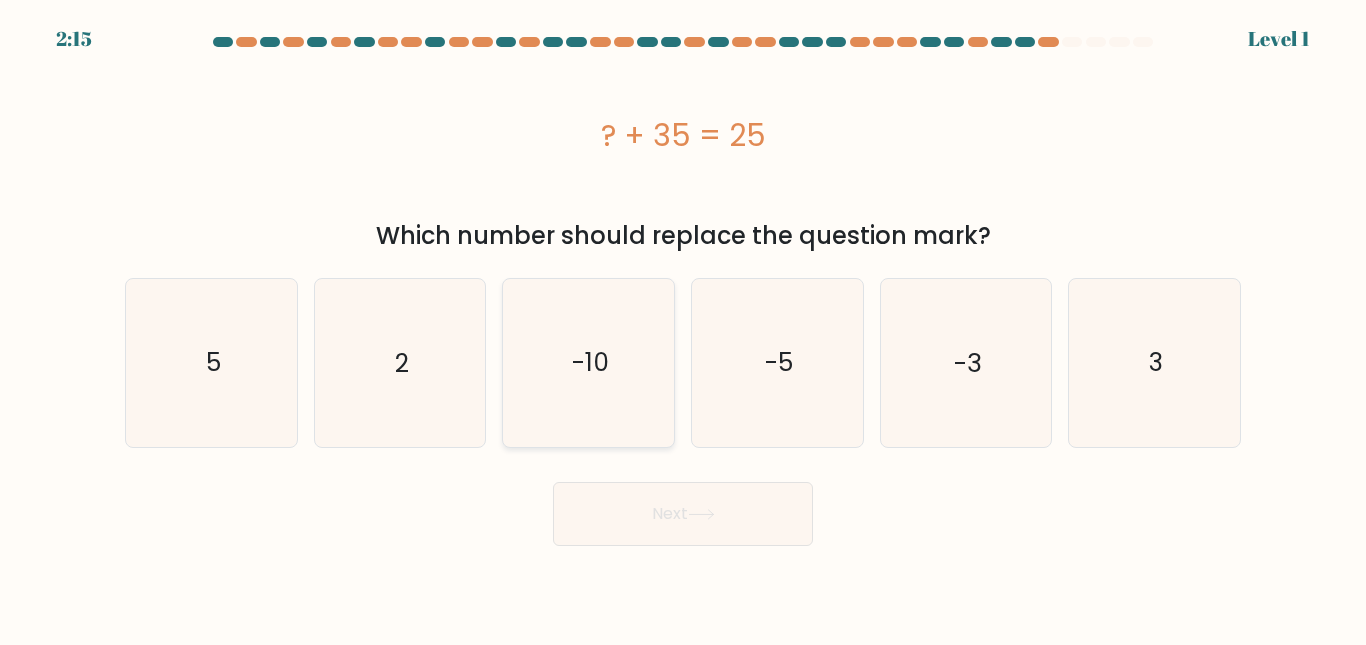 click on "-10" at bounding box center (590, 362) 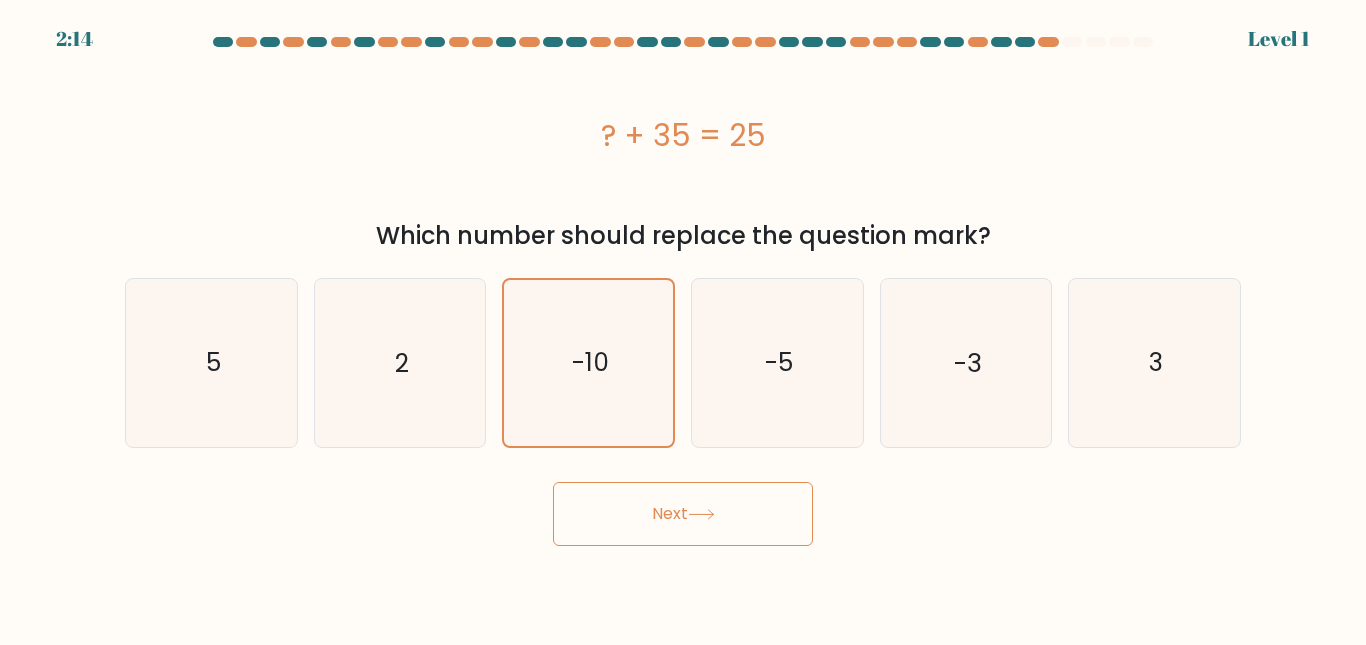 click on "Next" at bounding box center [683, 514] 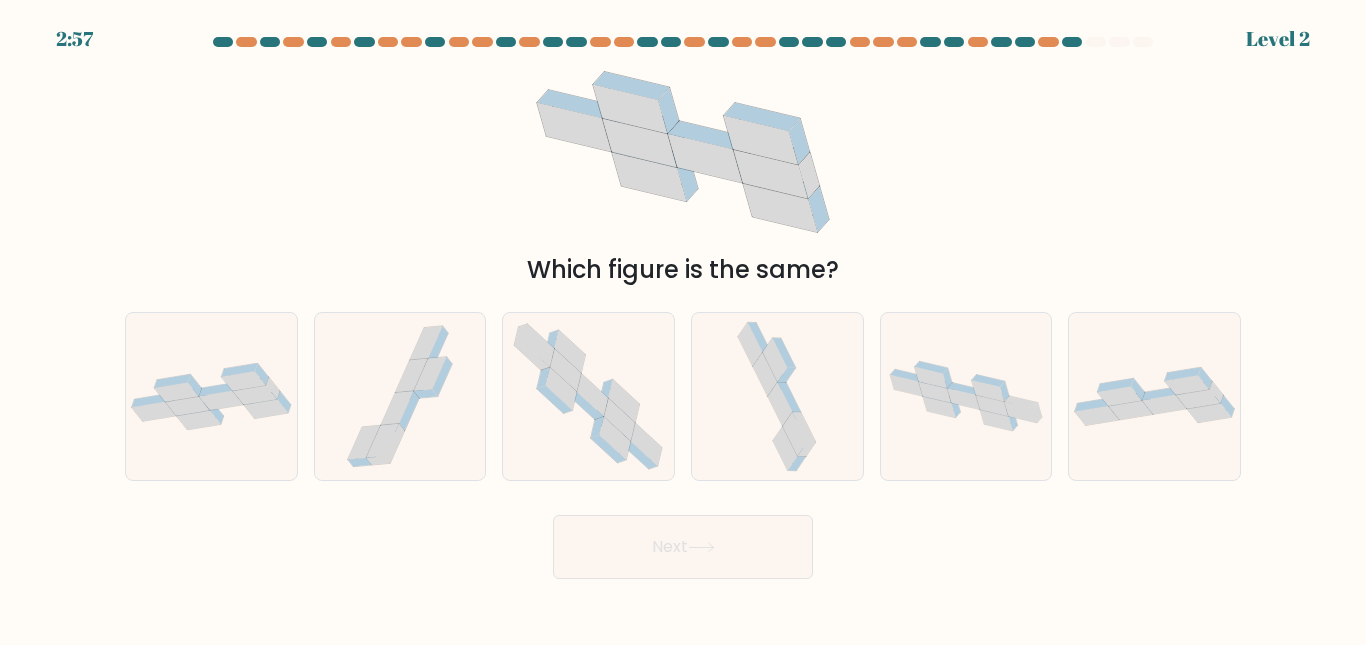 type 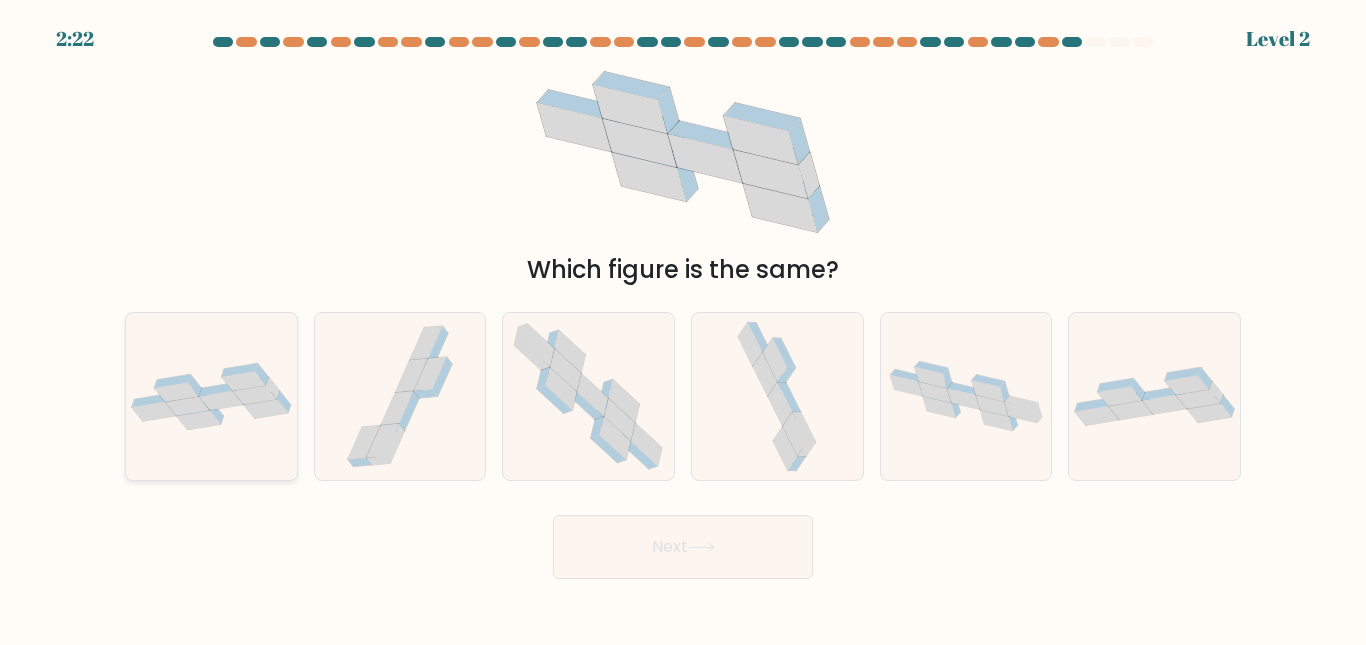 click at bounding box center [176, 391] 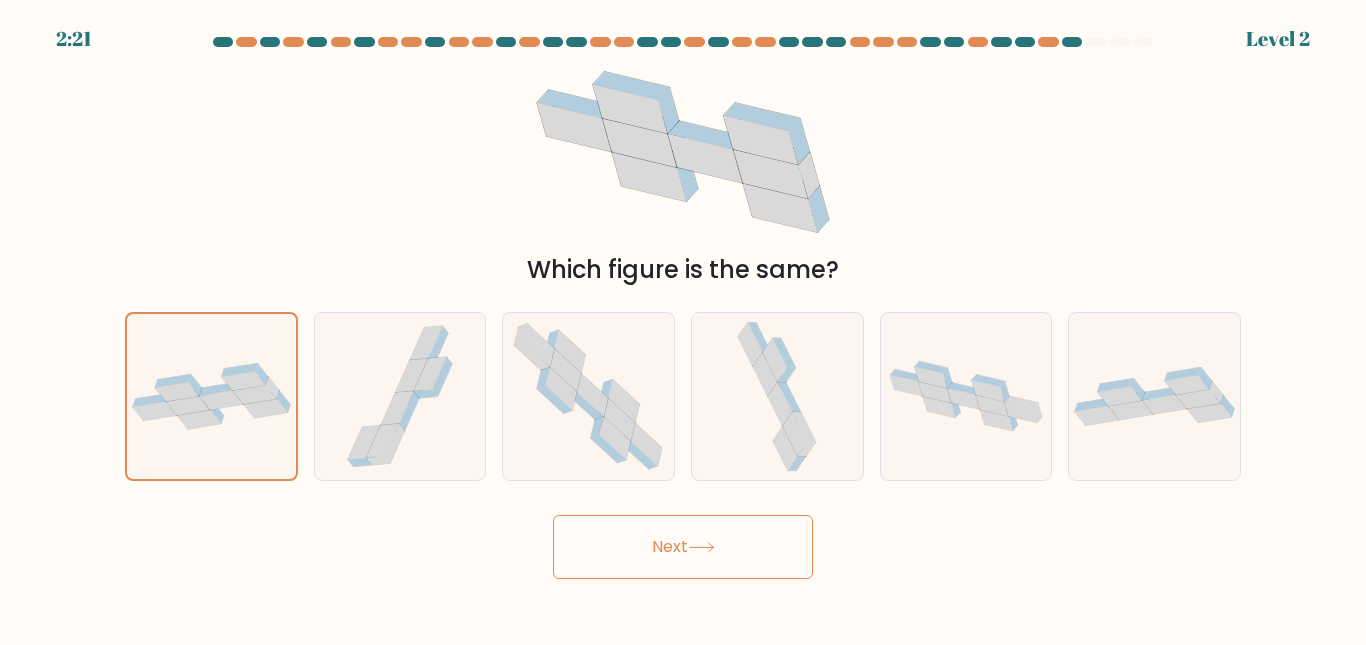 click on "Next" at bounding box center [683, 547] 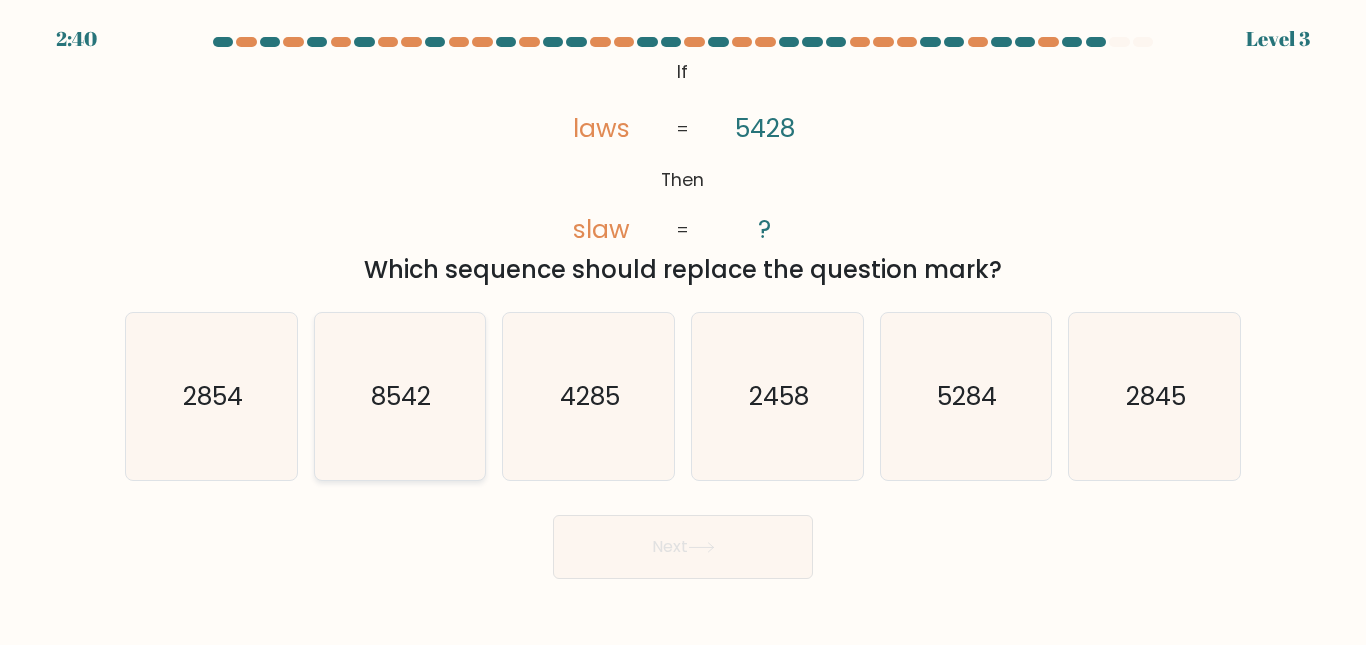 click on "8542" at bounding box center (399, 396) 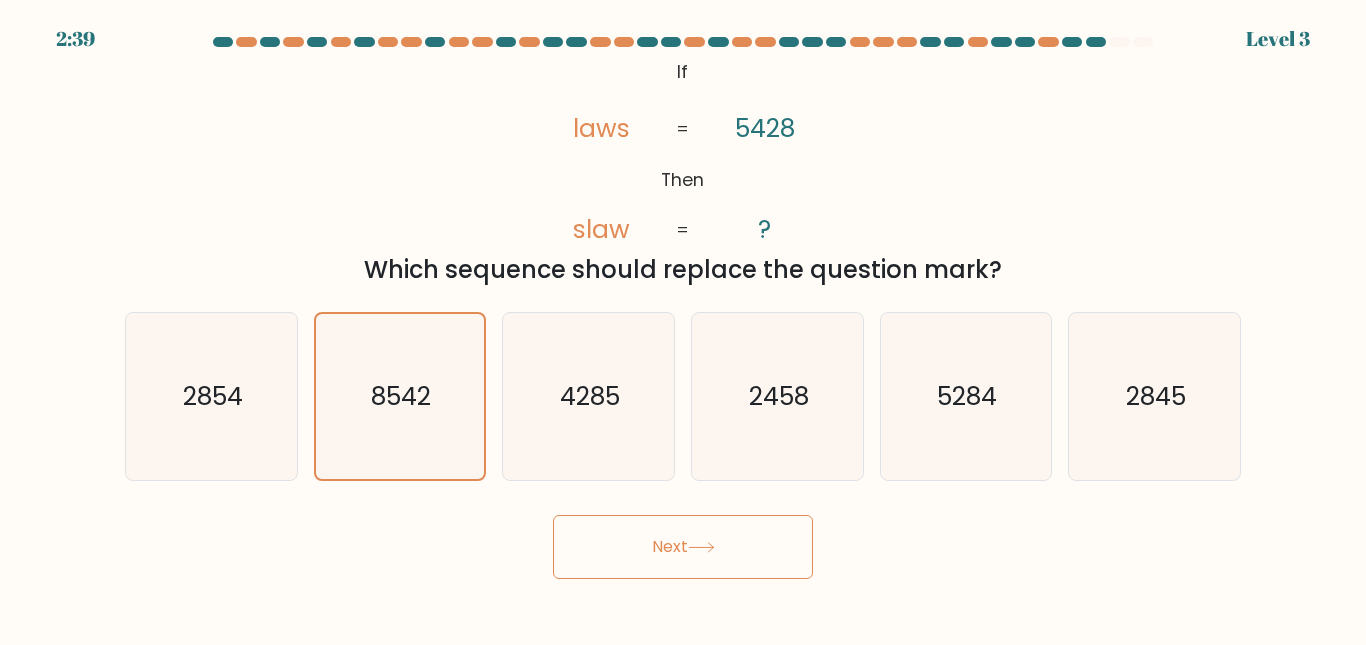 click on "Next" at bounding box center (683, 547) 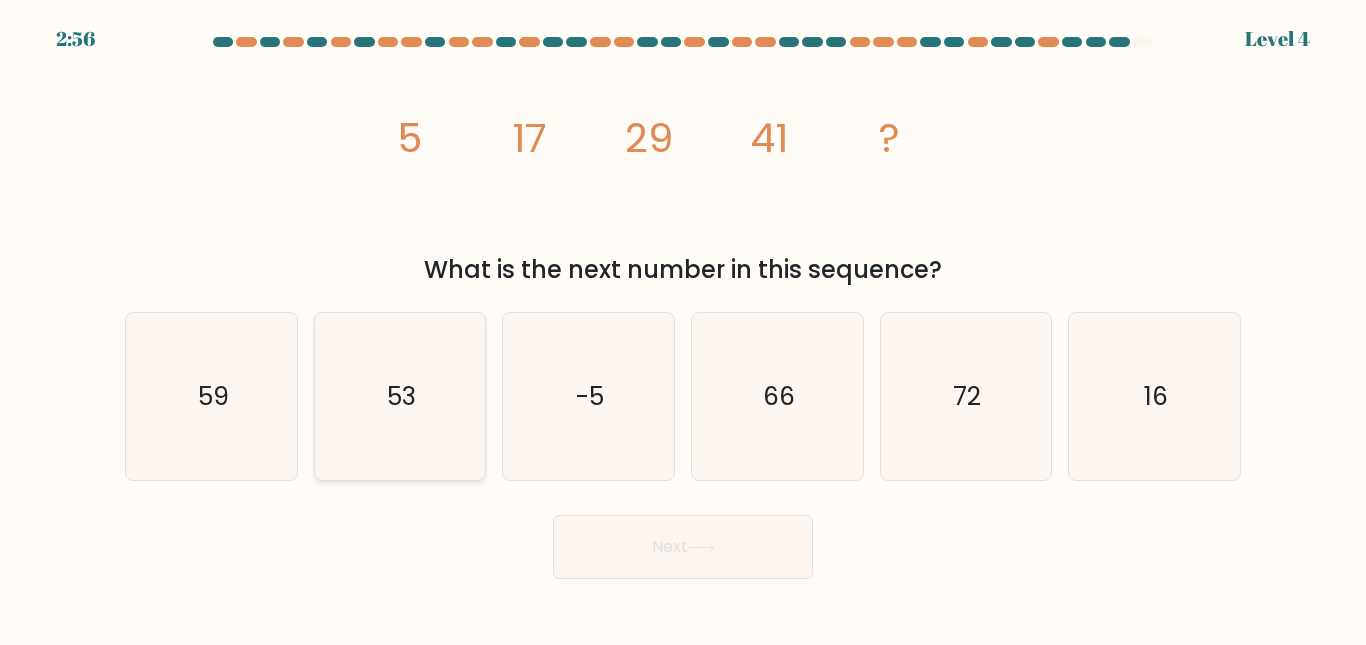 click on "53" at bounding box center (399, 396) 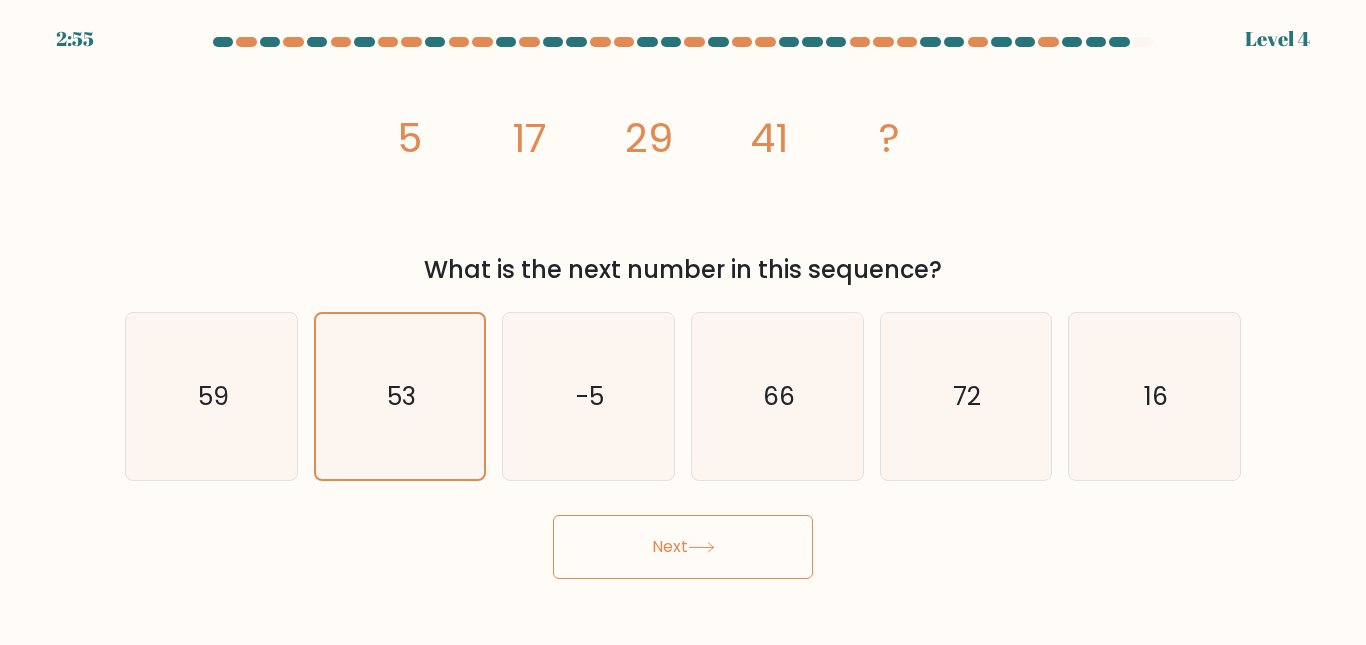 click on "Next" at bounding box center (683, 547) 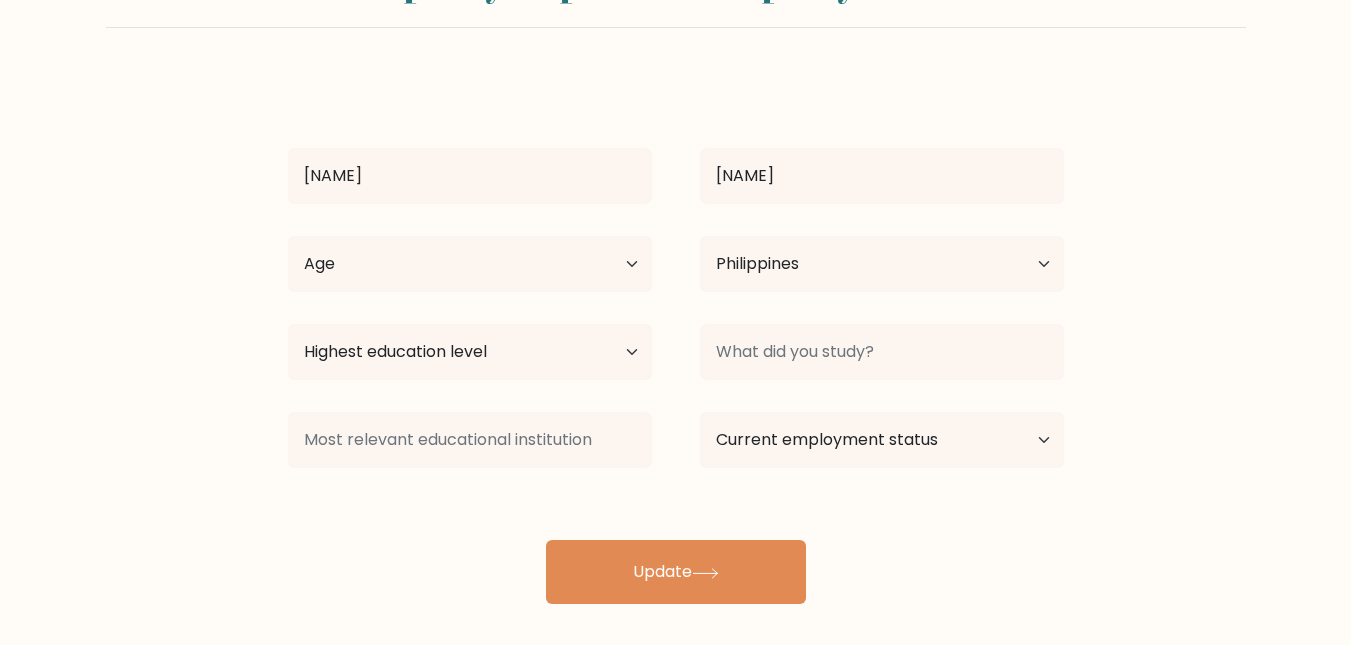 scroll, scrollTop: 113, scrollLeft: 0, axis: vertical 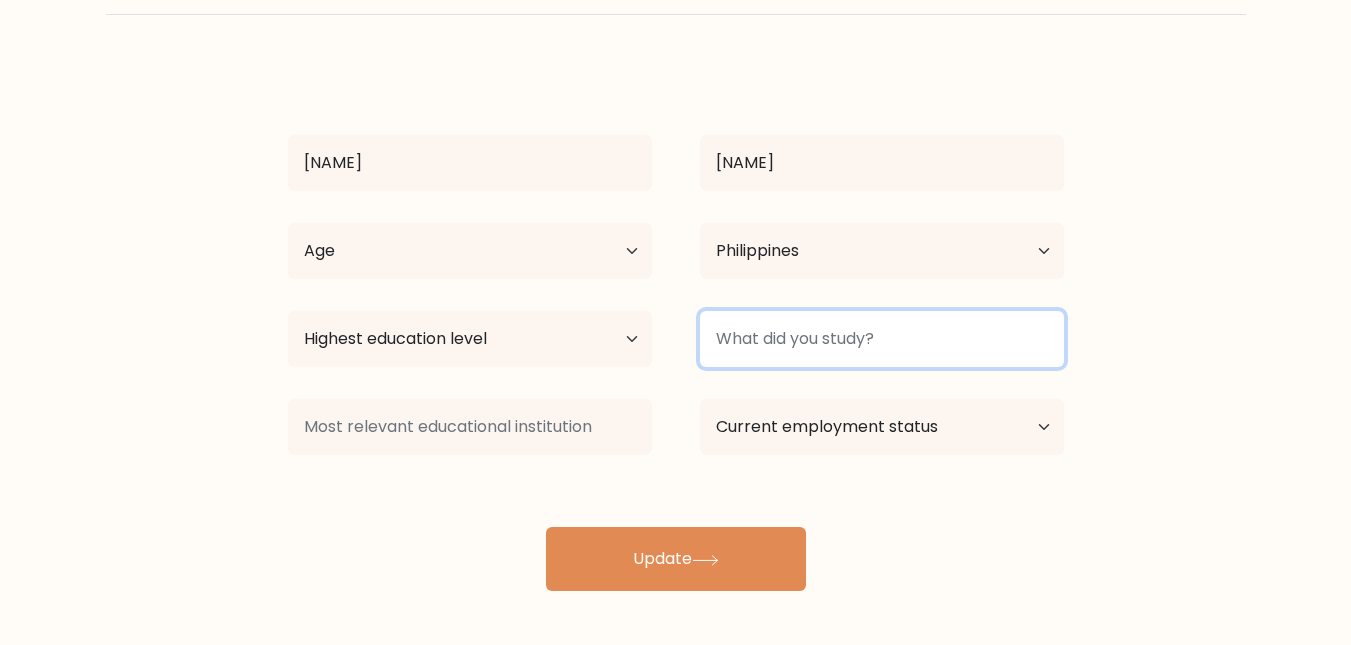click at bounding box center (882, 339) 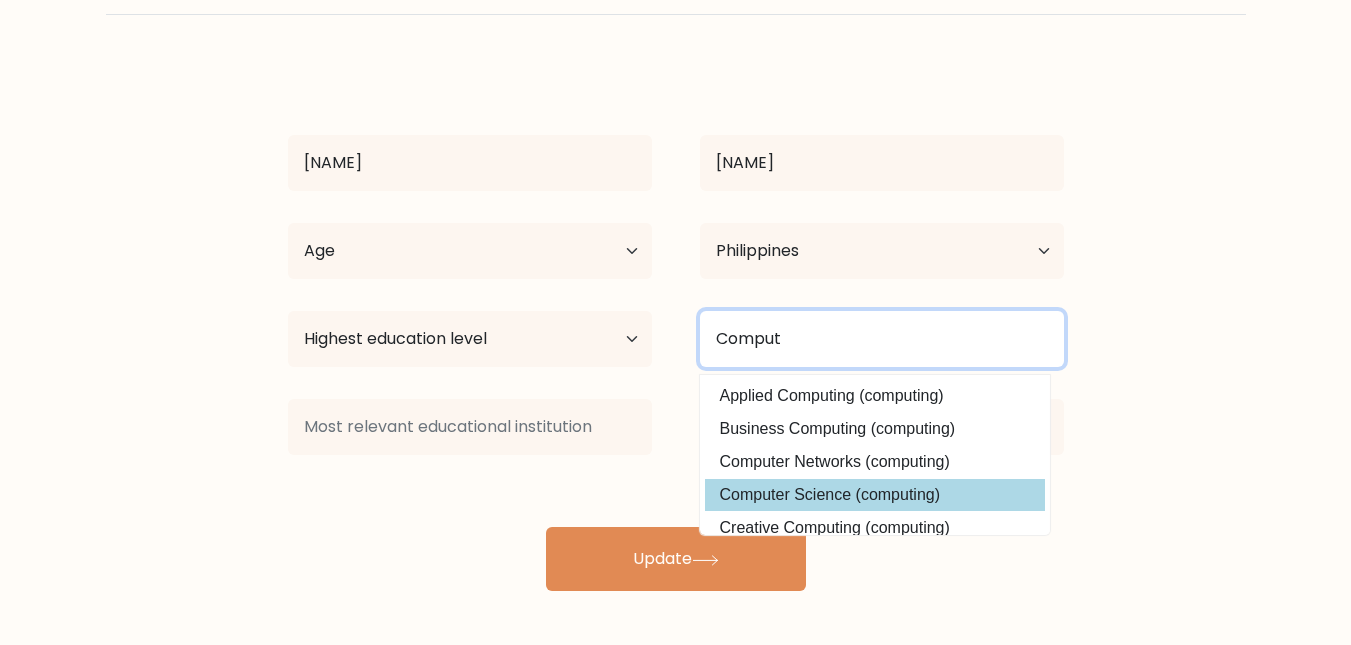 type on "Comput" 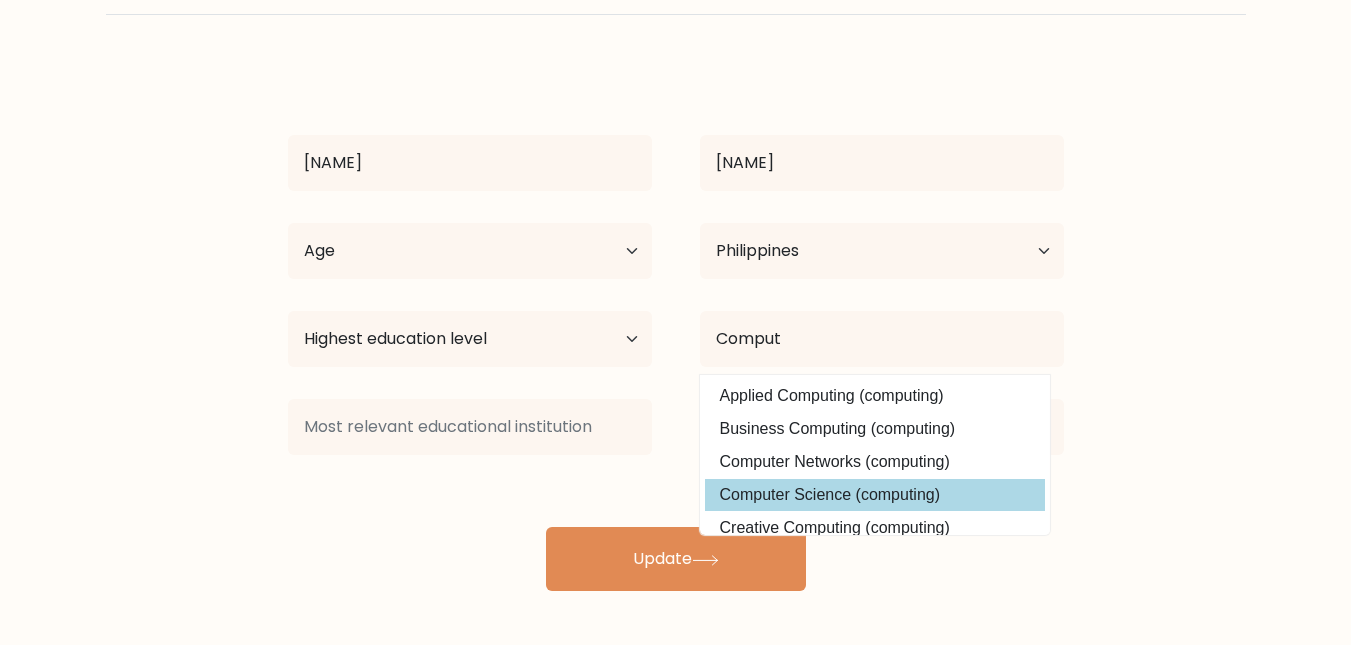 click on "Computer Science (computing)" at bounding box center (875, 495) 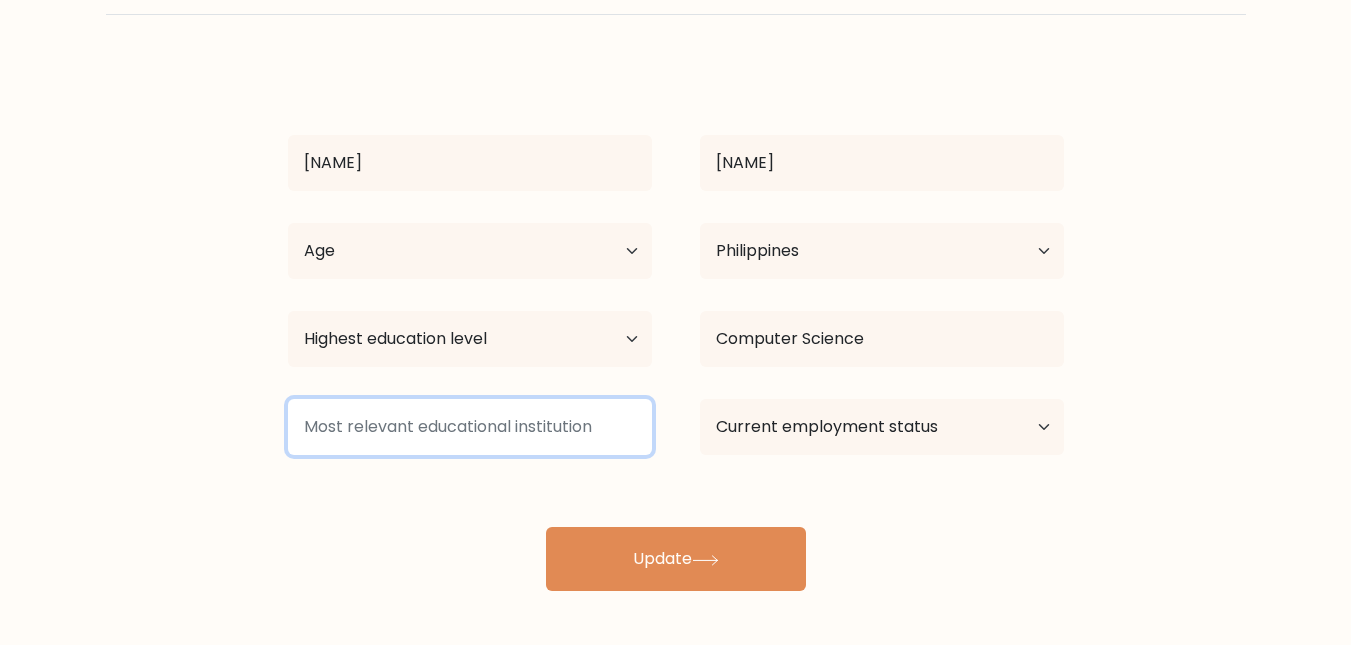 click at bounding box center (470, 427) 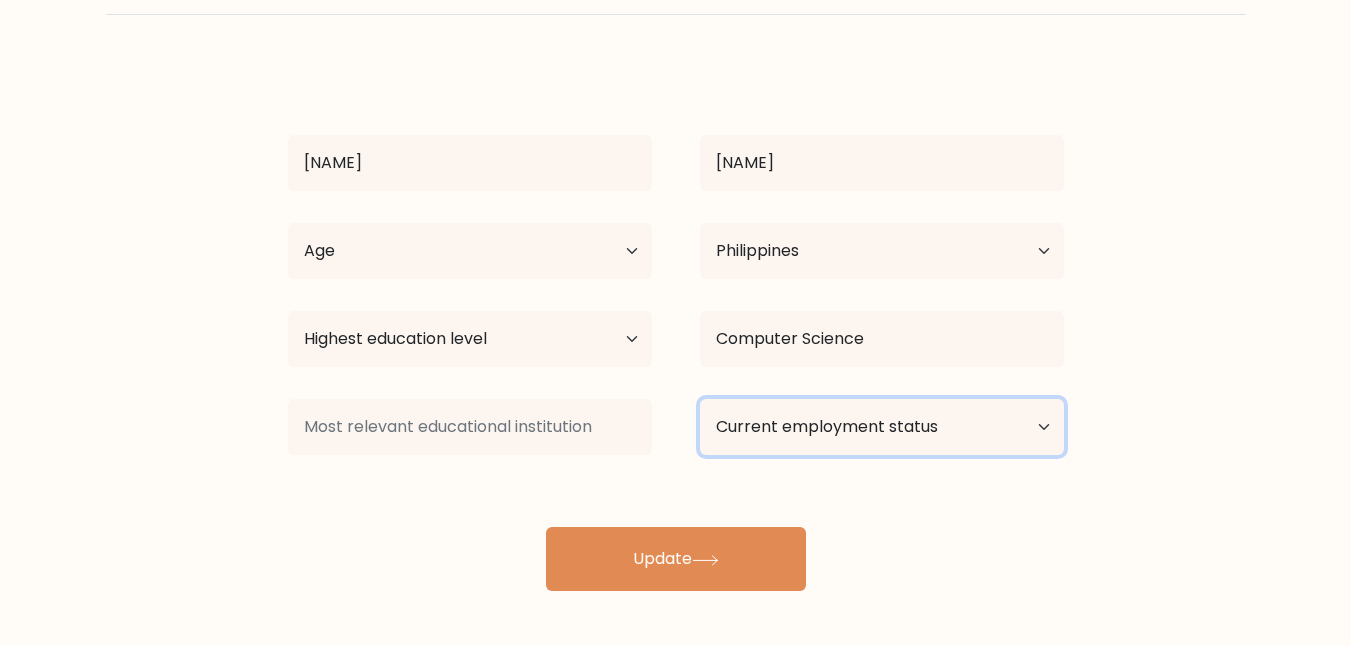 click on "Current employment status
Employed
Student
Retired
Other / prefer not to answer" at bounding box center [882, 427] 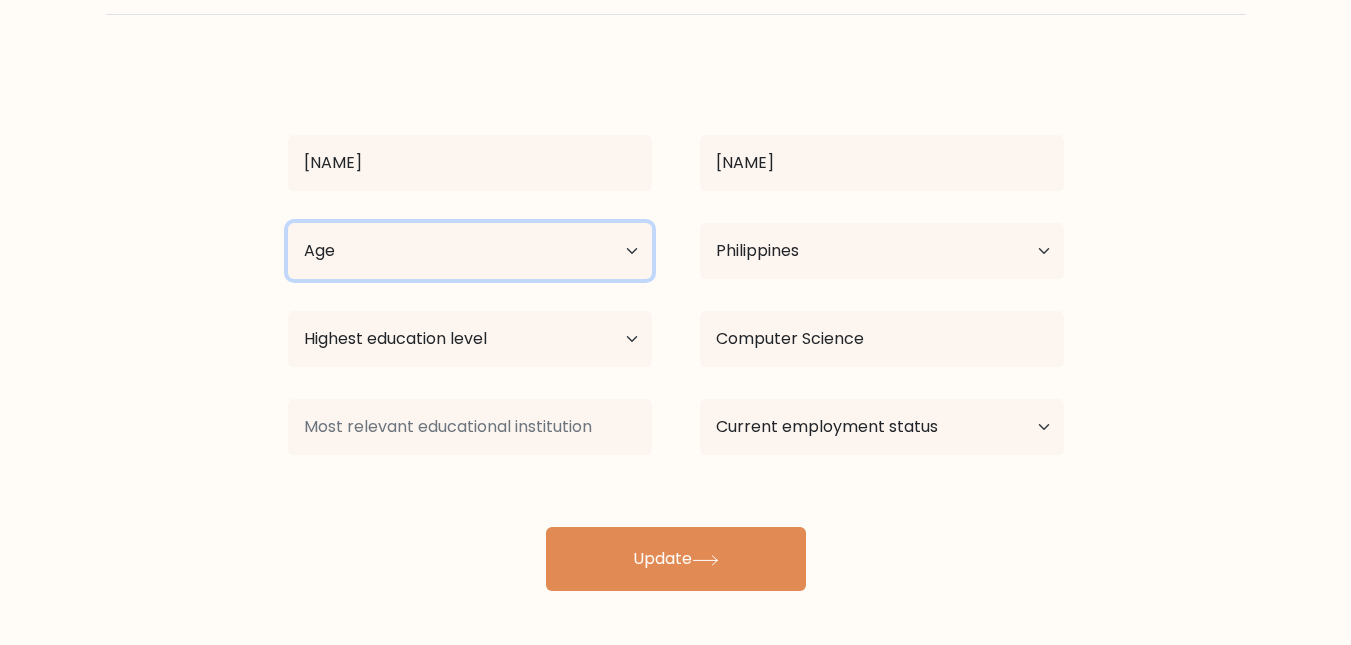 drag, startPoint x: 331, startPoint y: 269, endPoint x: 344, endPoint y: 259, distance: 16.40122 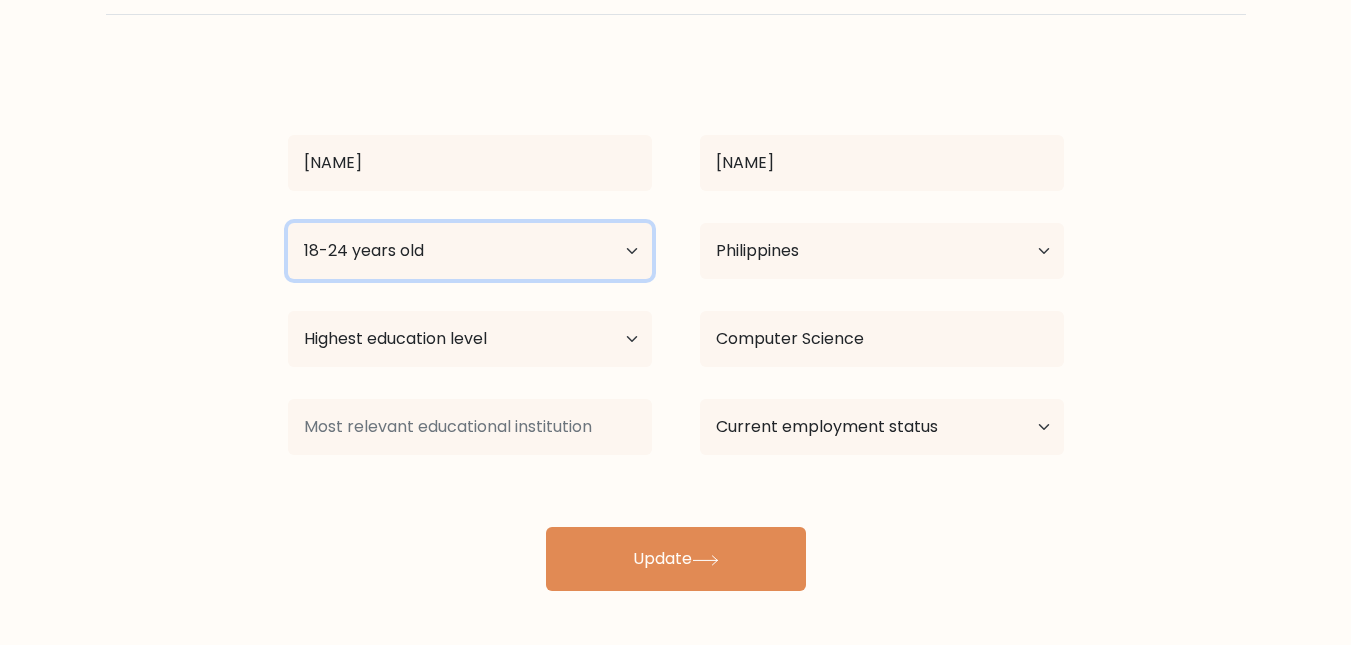 click on "Age
Under 18 years old
18-24 years old
25-34 years old
35-44 years old
45-54 years old
55-64 years old
65 years old and above" at bounding box center (470, 251) 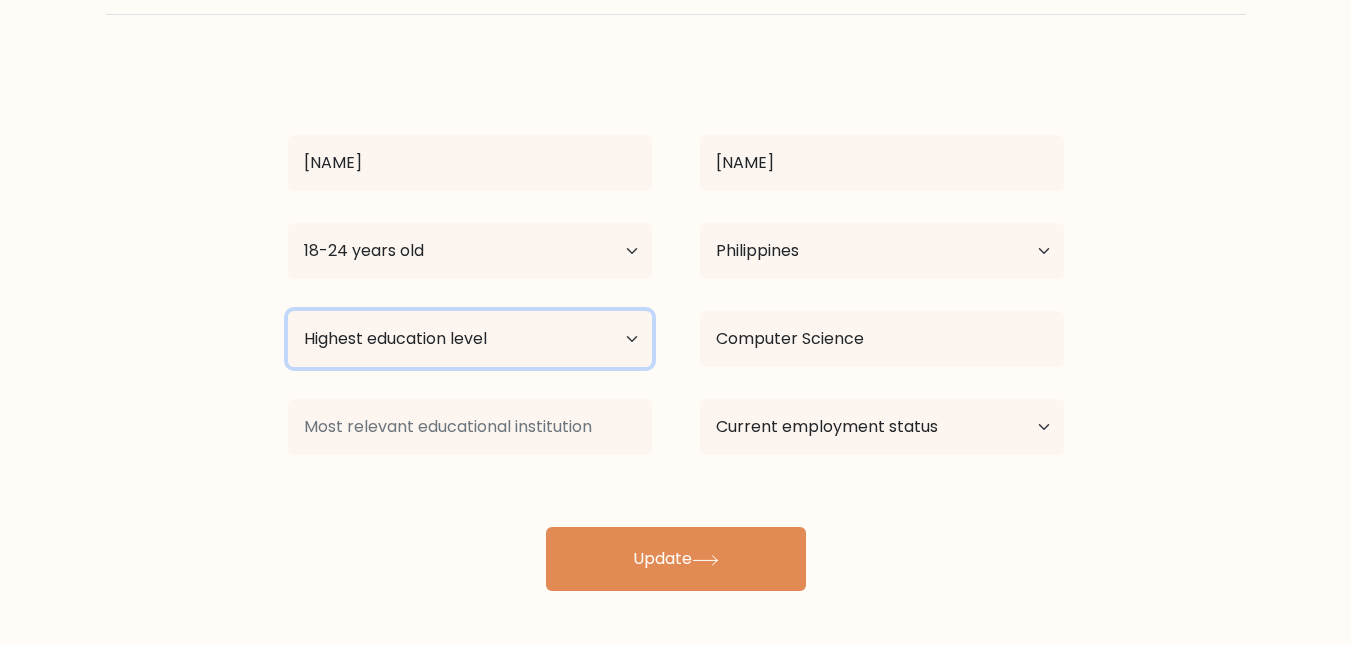 click on "Highest education level
No schooling
Primary
Lower Secondary
Upper Secondary
Occupation Specific
Bachelor's degree
Master's degree
Doctoral degree" at bounding box center (470, 339) 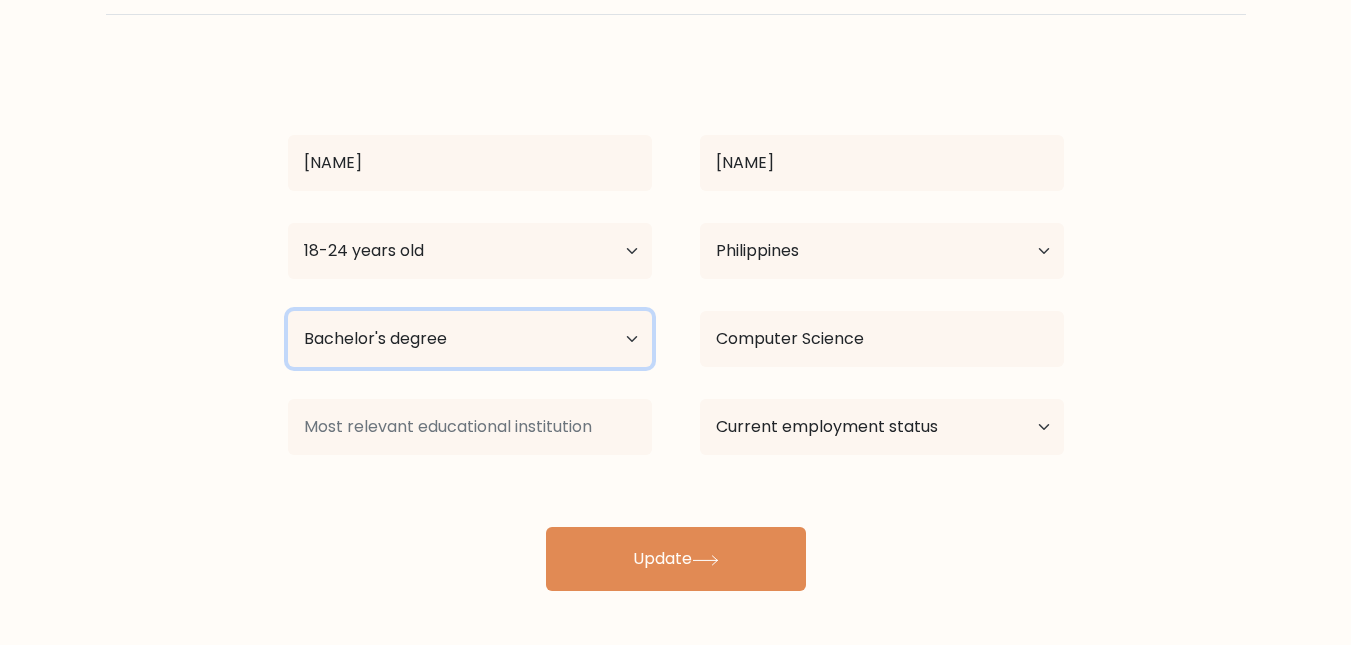 click on "Highest education level
No schooling
Primary
Lower Secondary
Upper Secondary
Occupation Specific
Bachelor's degree
Master's degree
Doctoral degree" at bounding box center [470, 339] 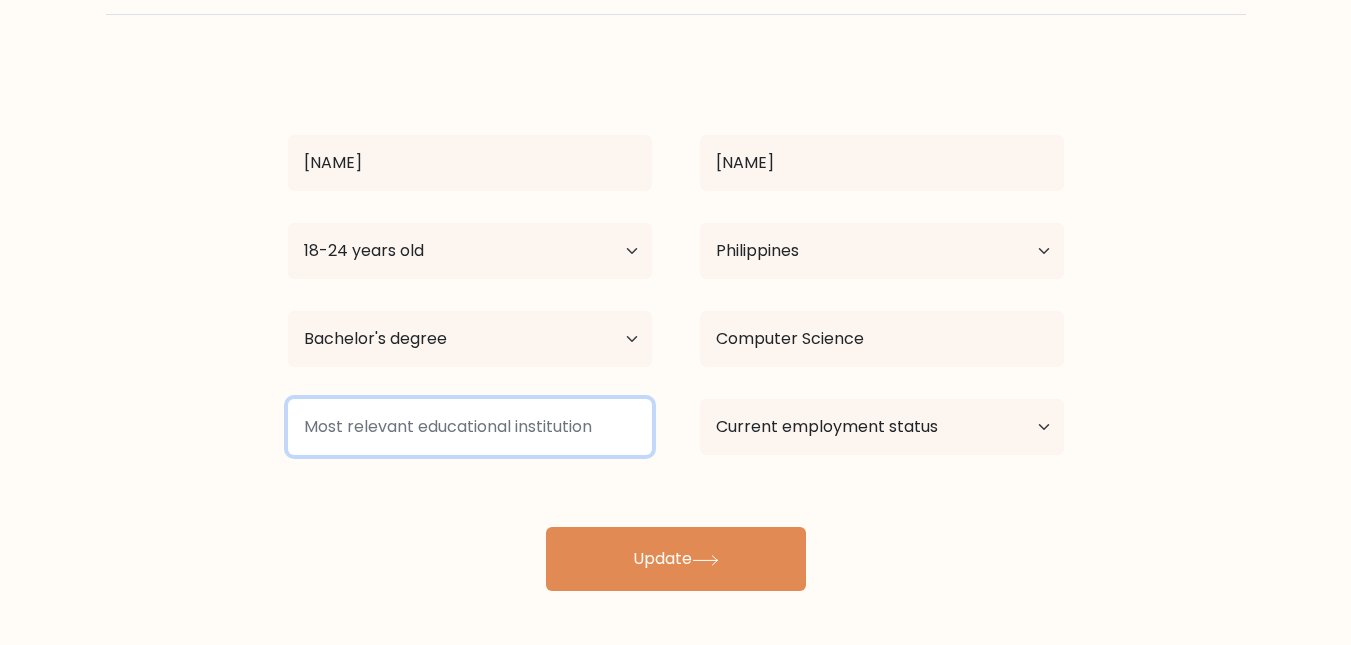 click at bounding box center [470, 427] 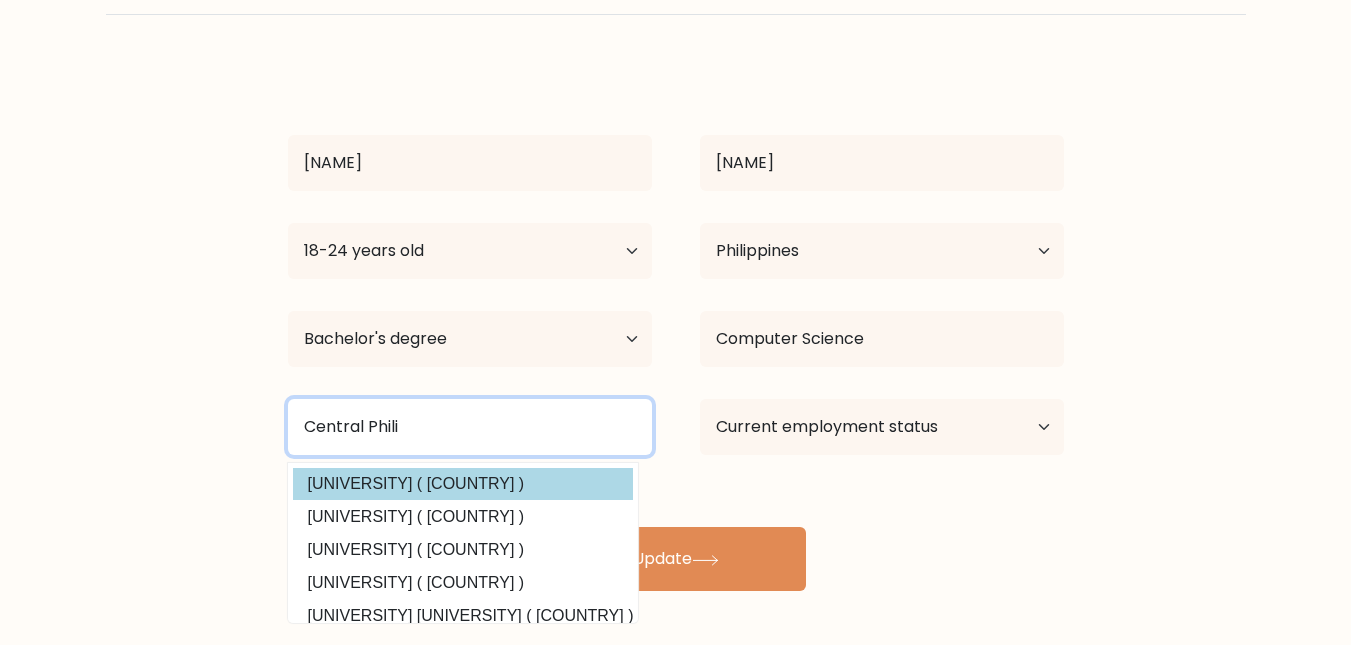 type on "Central Phili" 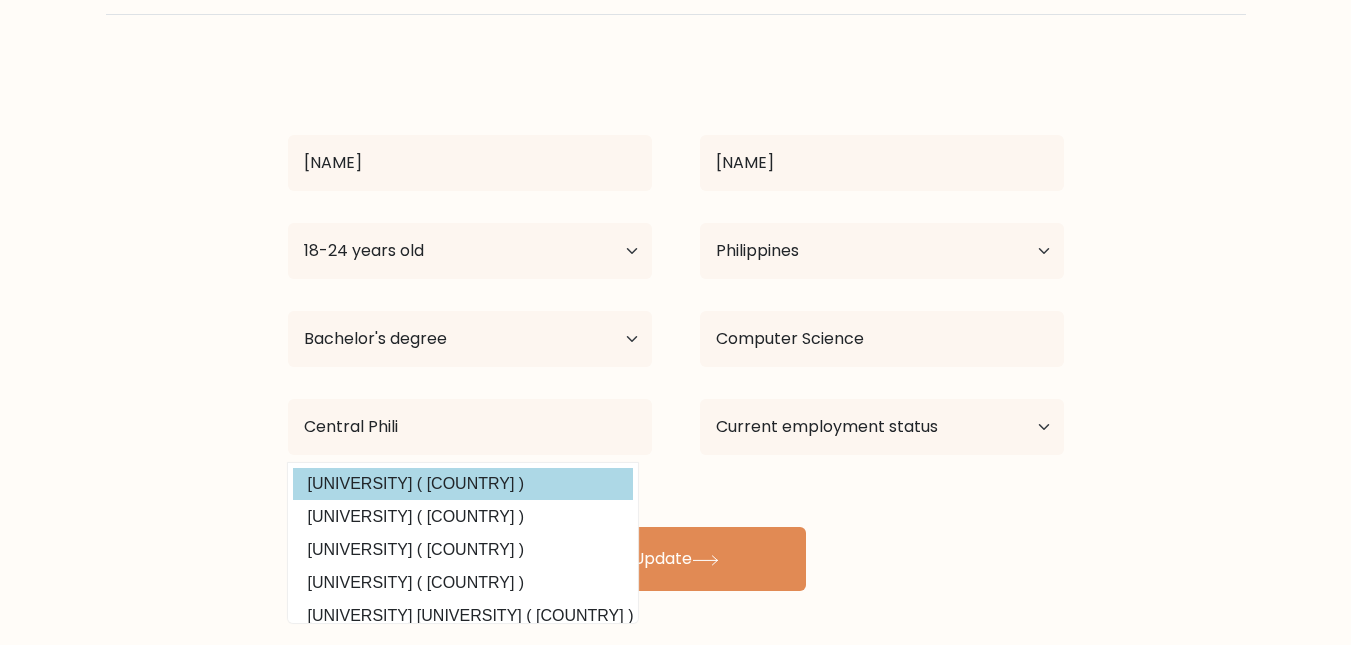click on "[UNIVERSITY] ( [COUNTRY] )" at bounding box center (463, 484) 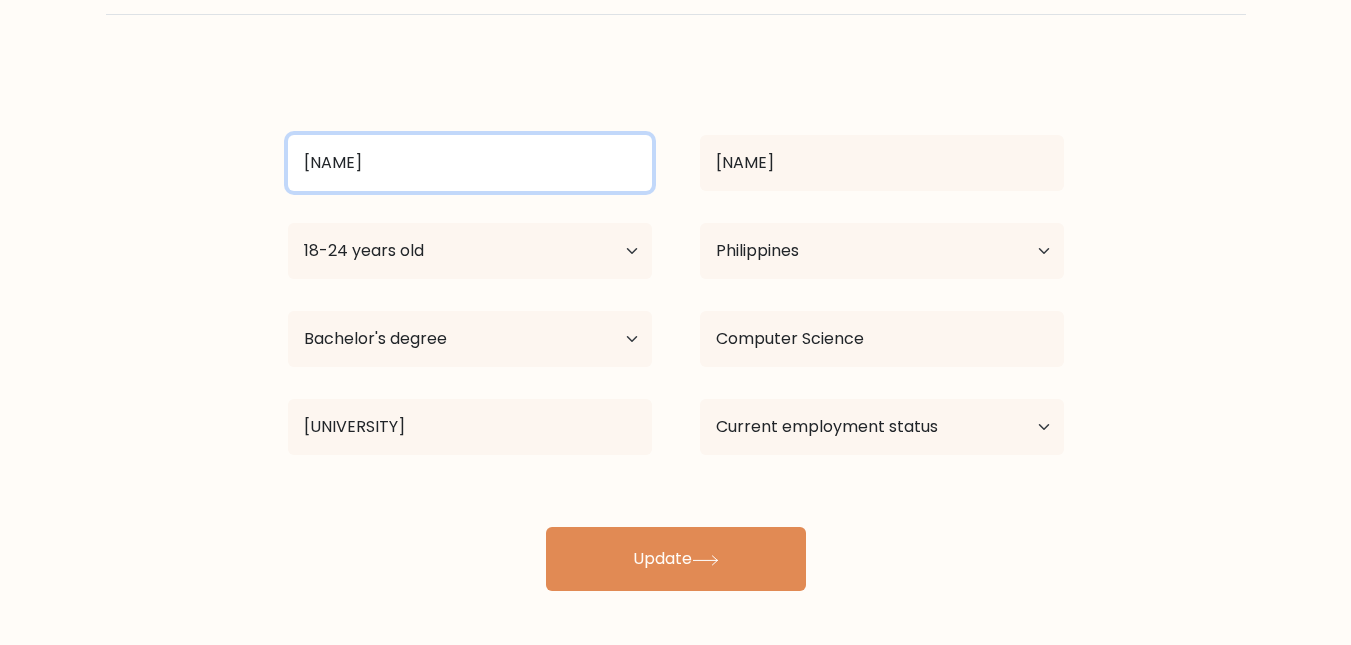 click on "[NAME]" at bounding box center [470, 163] 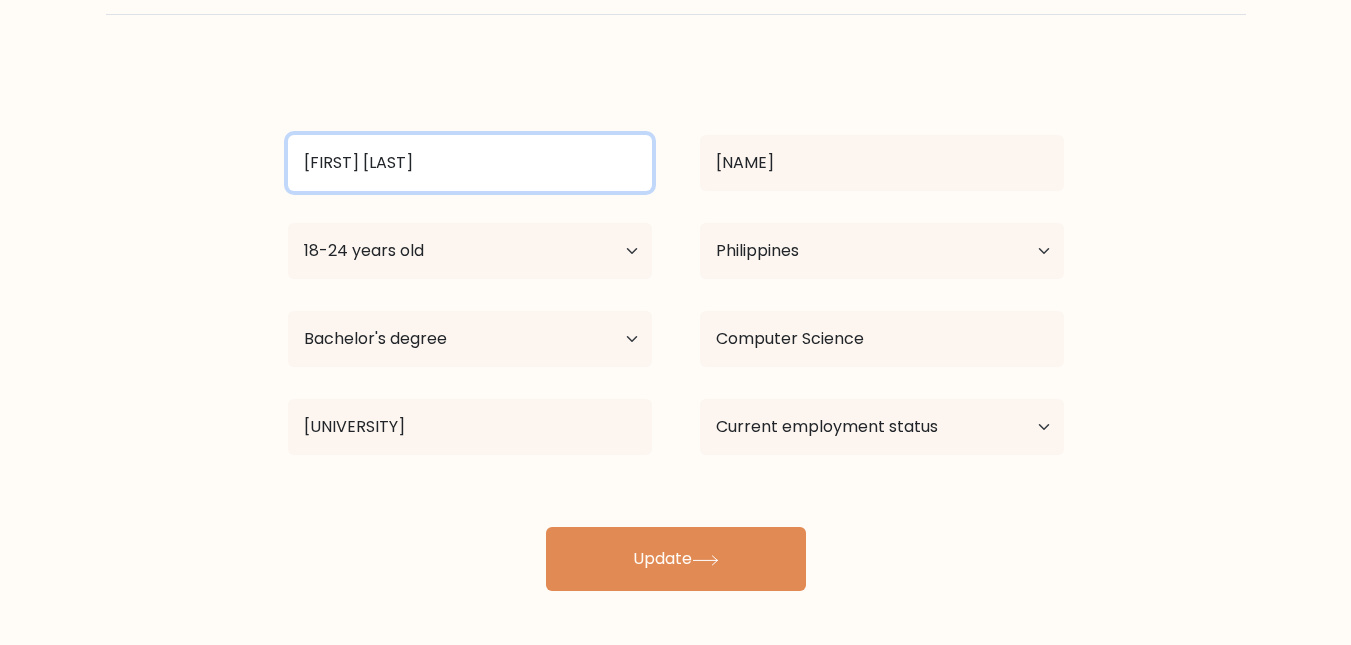 type on "[FIRST] [LAST]" 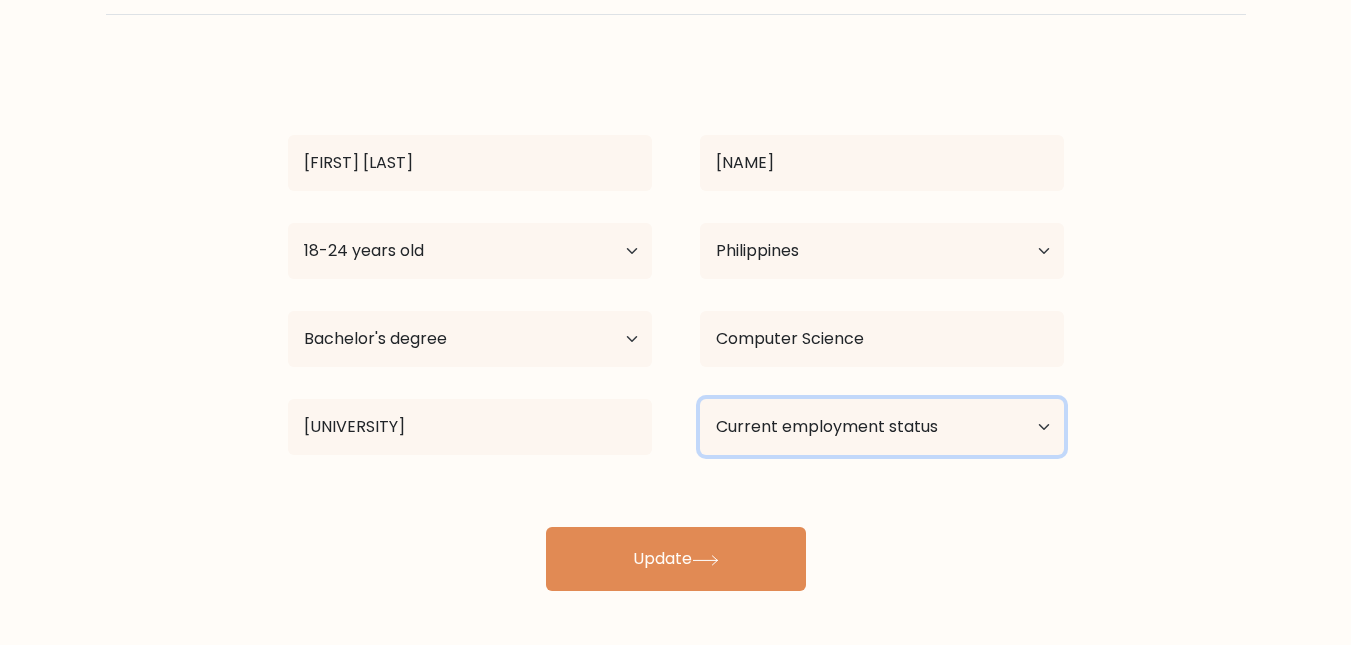 click on "Current employment status
Employed
Student
Retired
Other / prefer not to answer" at bounding box center [882, 427] 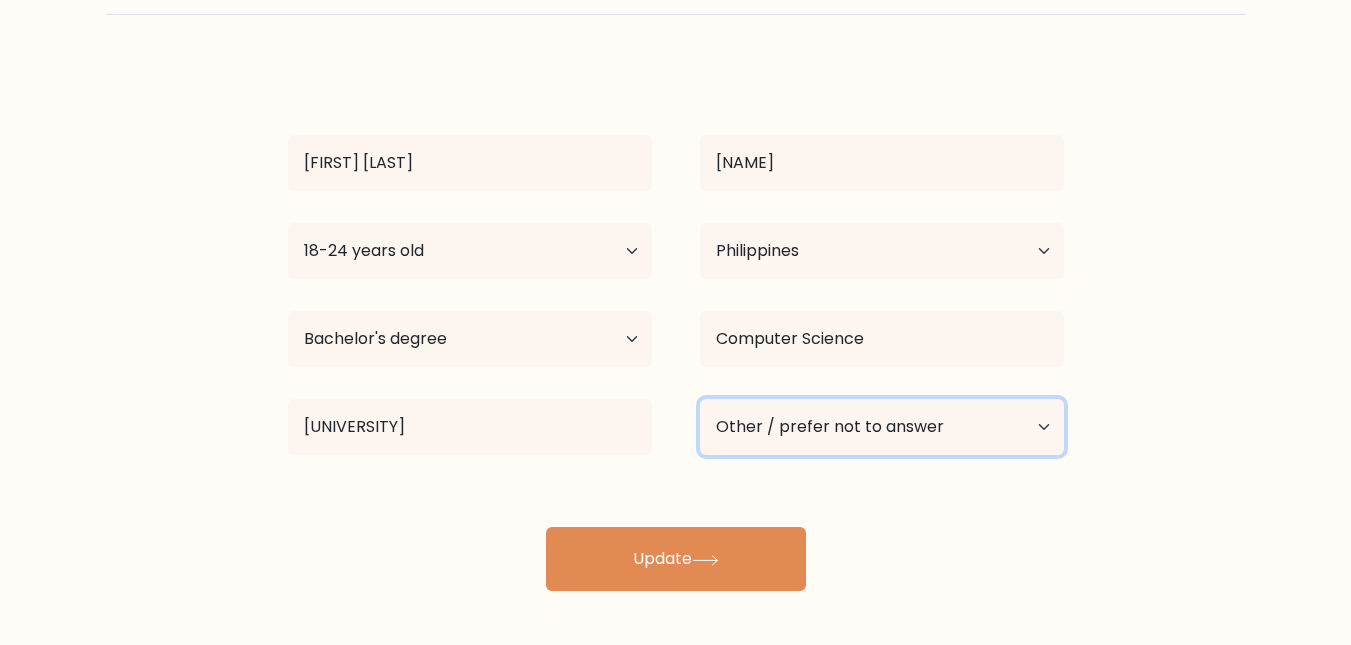 click on "Current employment status
Employed
Student
Retired
Other / prefer not to answer" at bounding box center (882, 427) 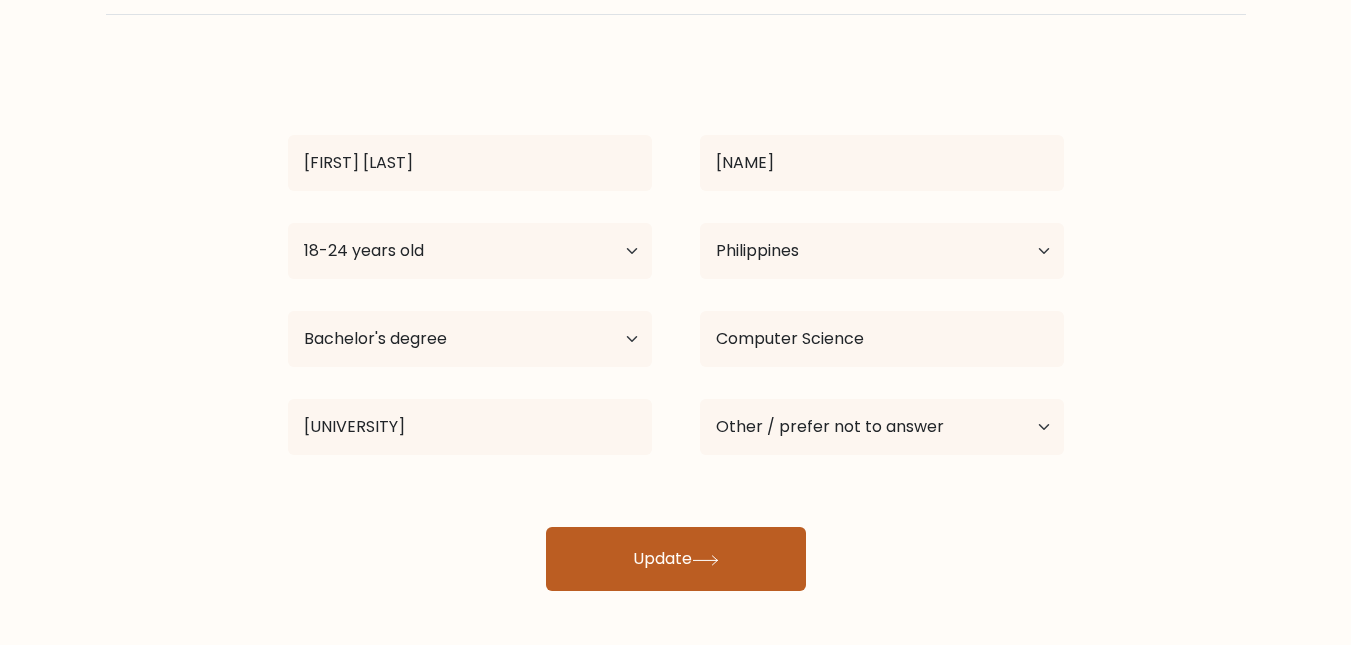 click on "Update" at bounding box center (676, 559) 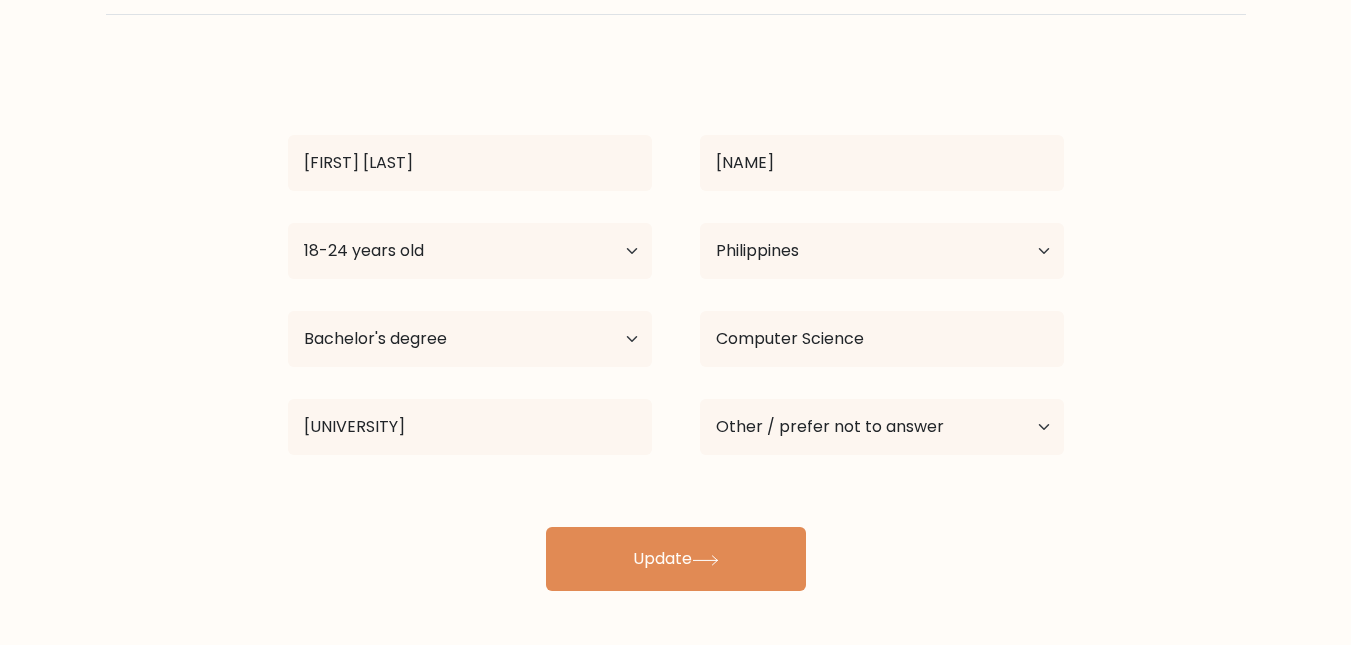 scroll, scrollTop: 0, scrollLeft: 0, axis: both 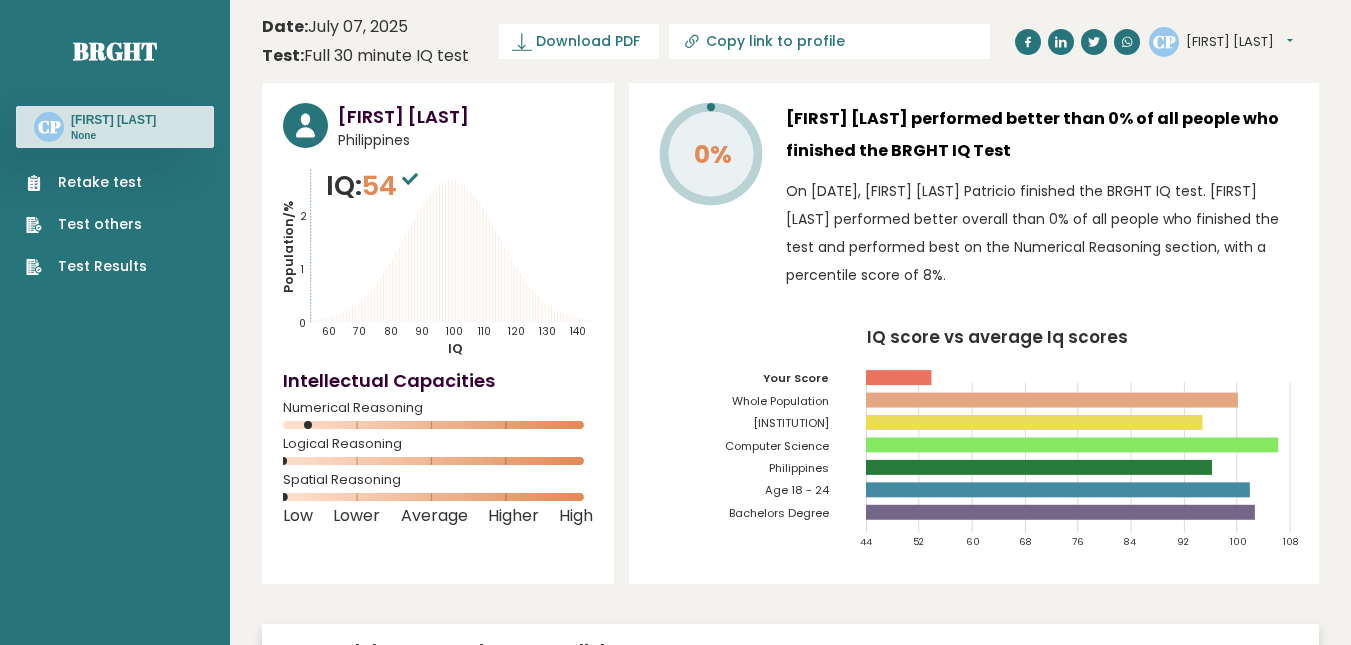 drag, startPoint x: 902, startPoint y: 270, endPoint x: 371, endPoint y: 171, distance: 540.14996 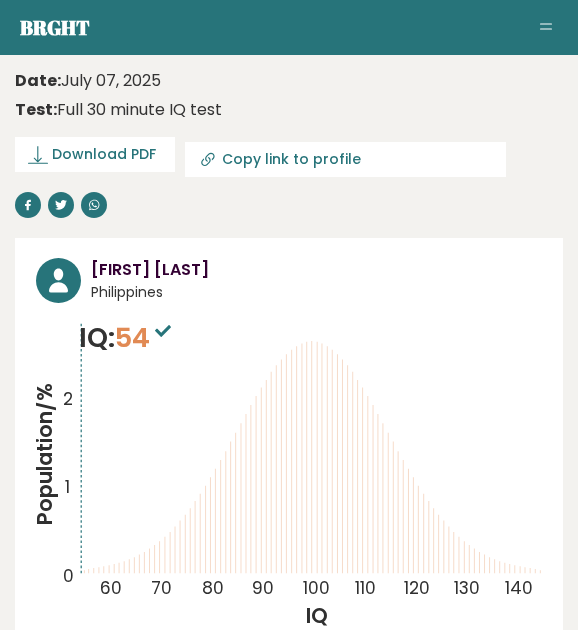 click on "Date:  [DATE]
Test:   Full 30 minute IQ test" at bounding box center [289, 95] 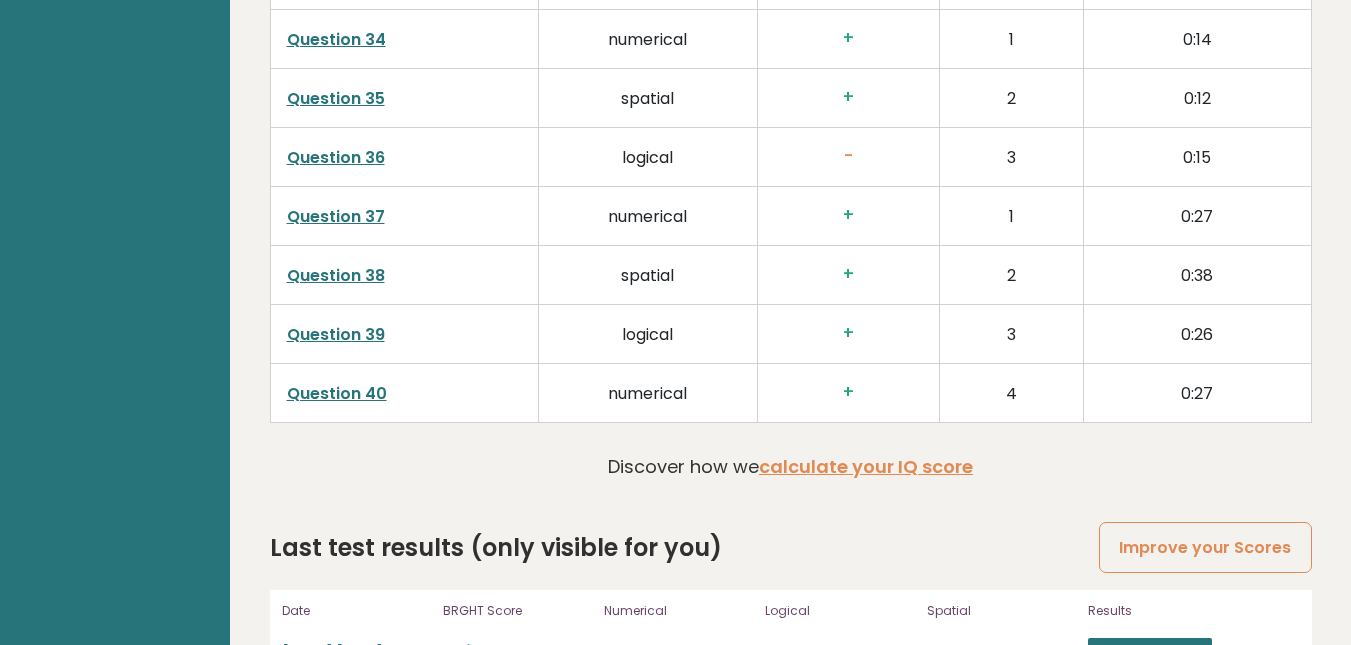 scroll, scrollTop: 5259, scrollLeft: 0, axis: vertical 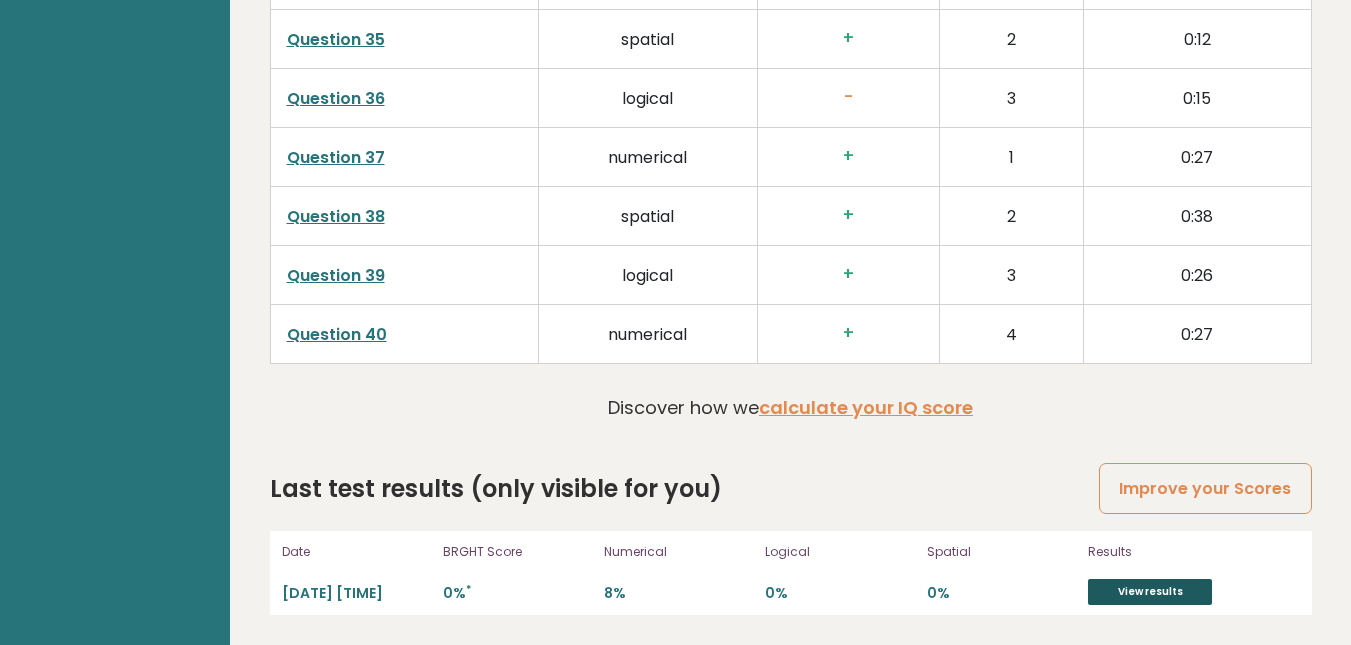 click on "View results" at bounding box center [1150, 592] 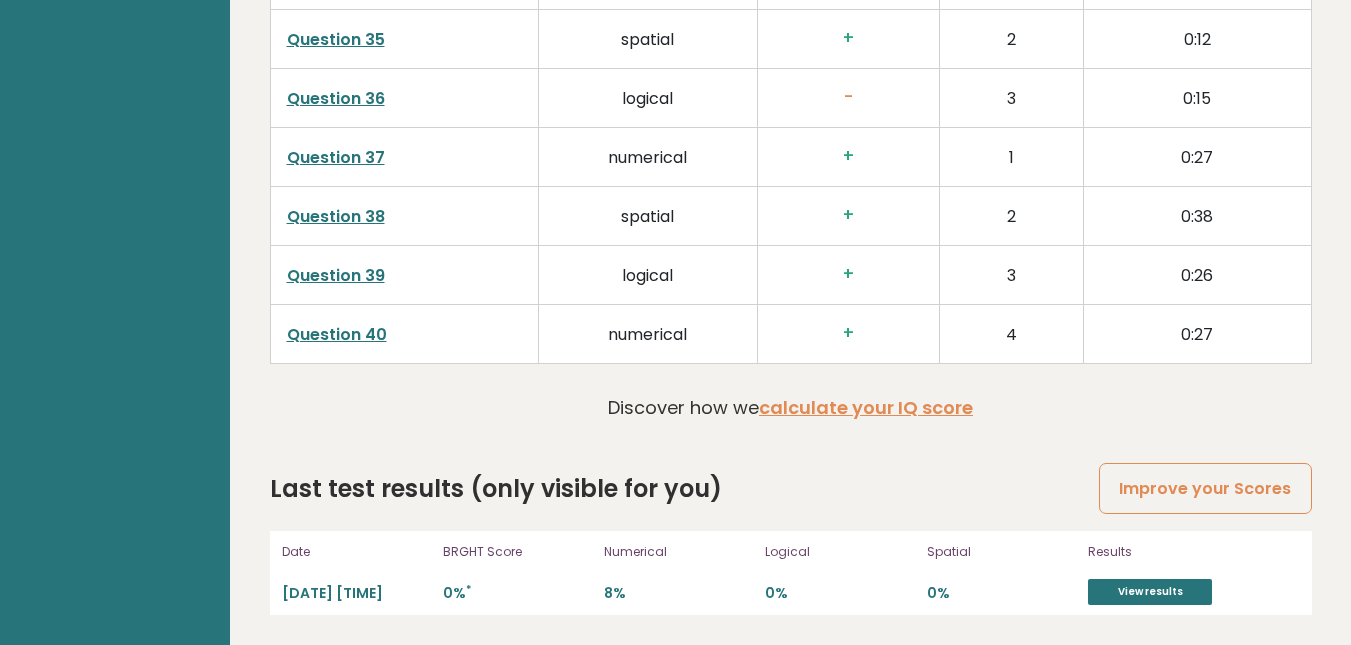 scroll, scrollTop: 4859, scrollLeft: 0, axis: vertical 